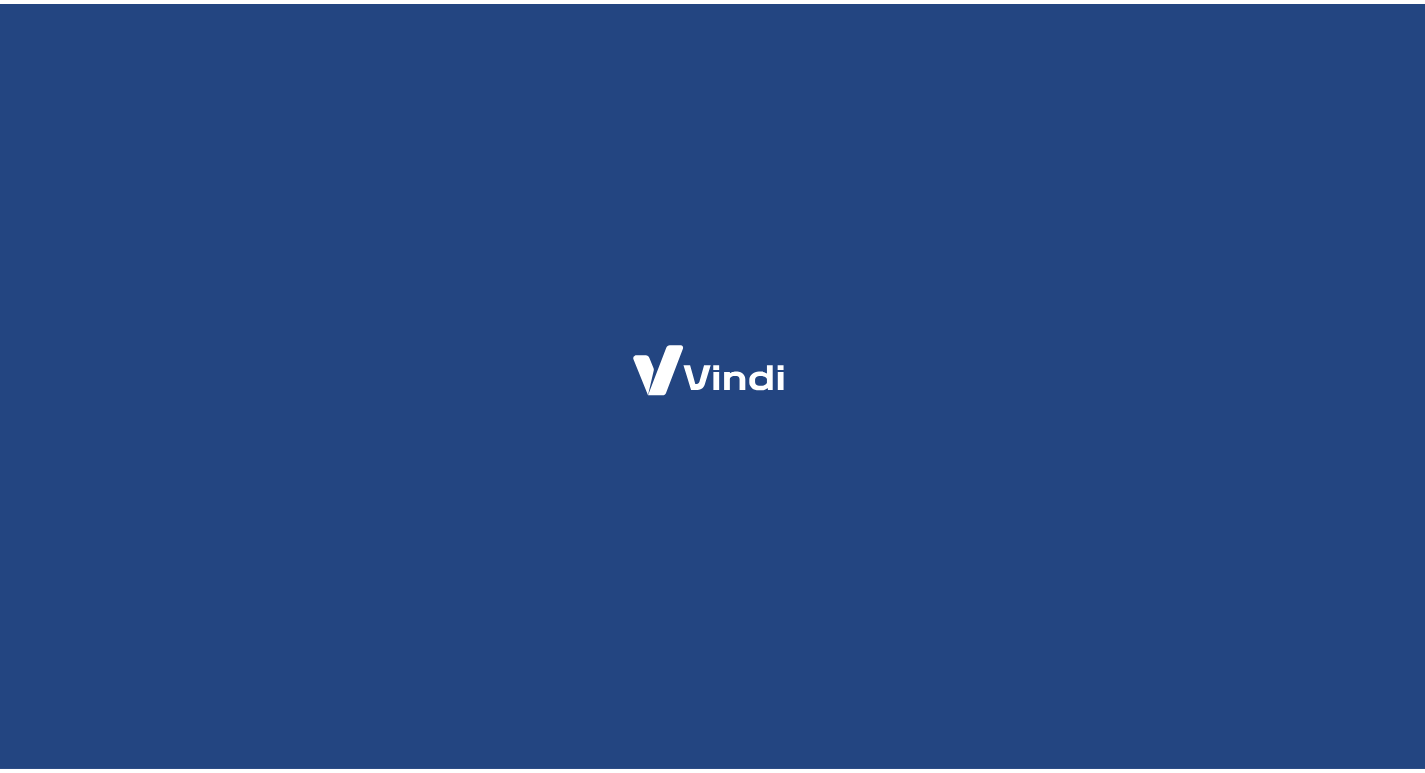 scroll, scrollTop: 0, scrollLeft: 0, axis: both 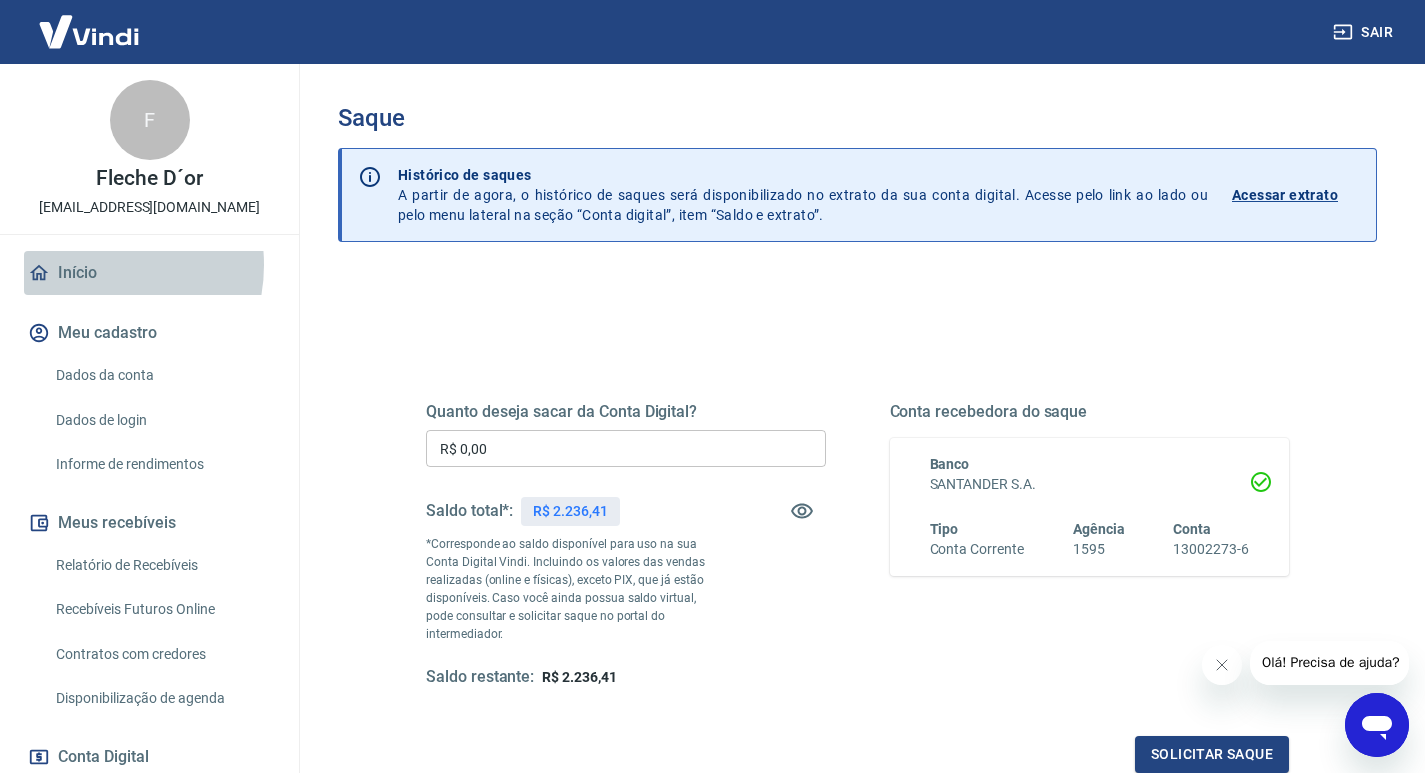 click on "Início" at bounding box center [149, 273] 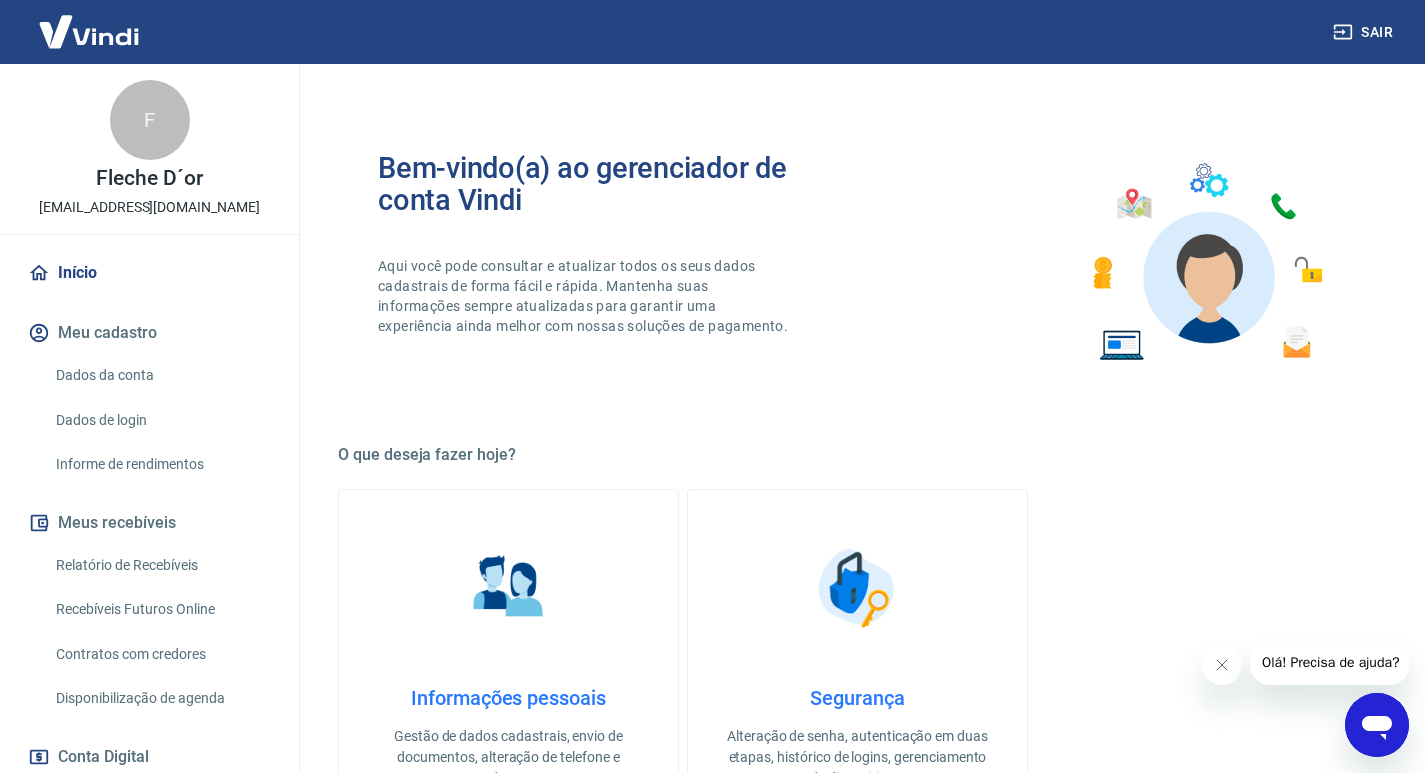 scroll, scrollTop: 271, scrollLeft: 0, axis: vertical 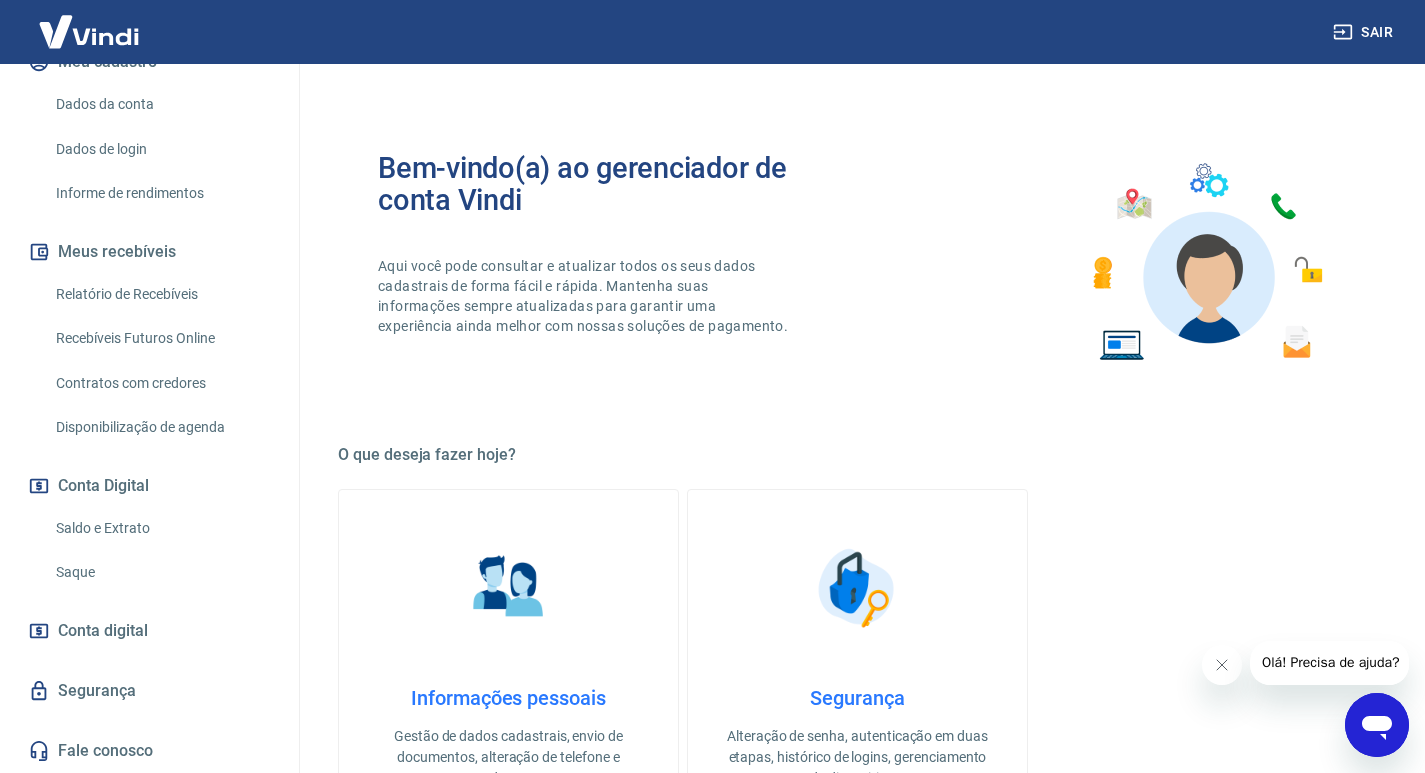 click on "Saldo e Extrato" at bounding box center (161, 528) 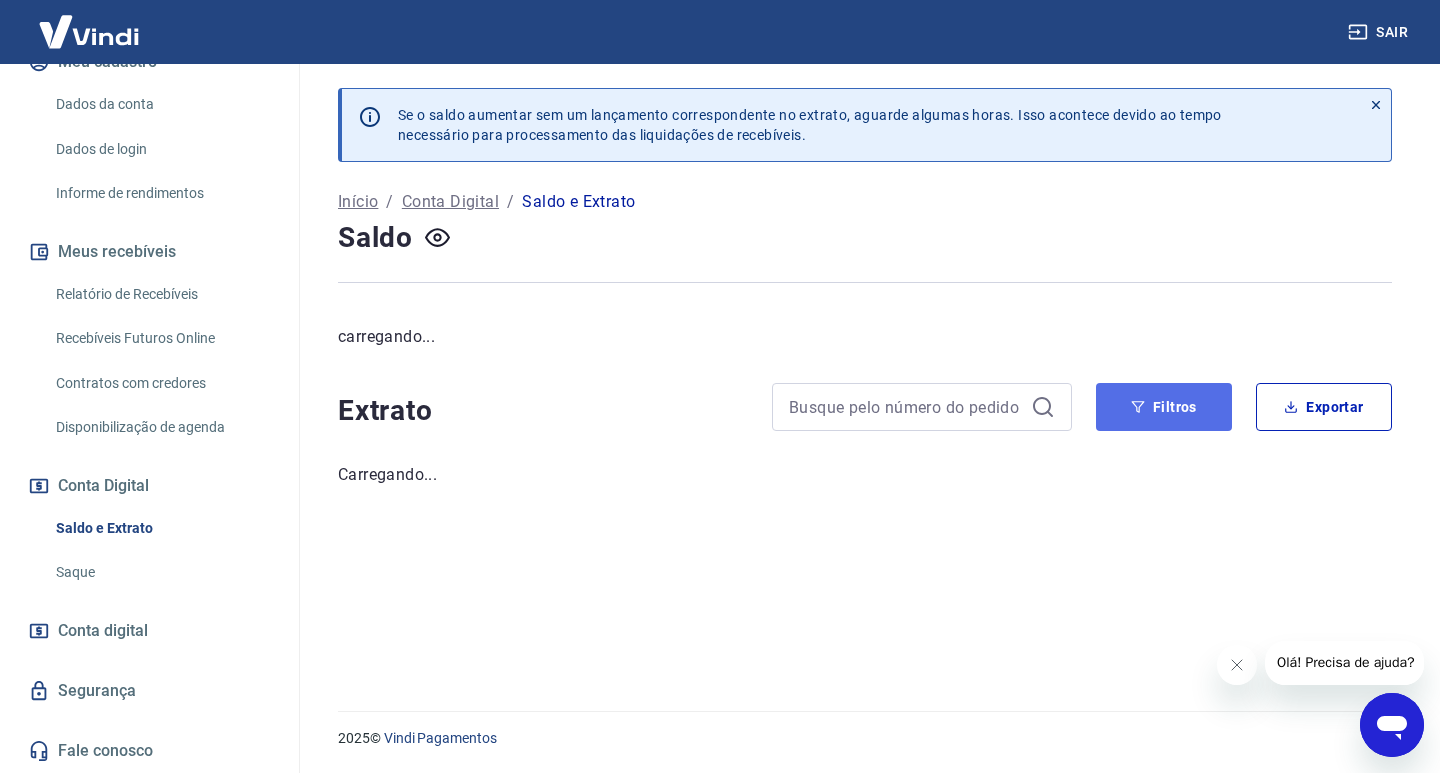 click on "Filtros" at bounding box center [1164, 407] 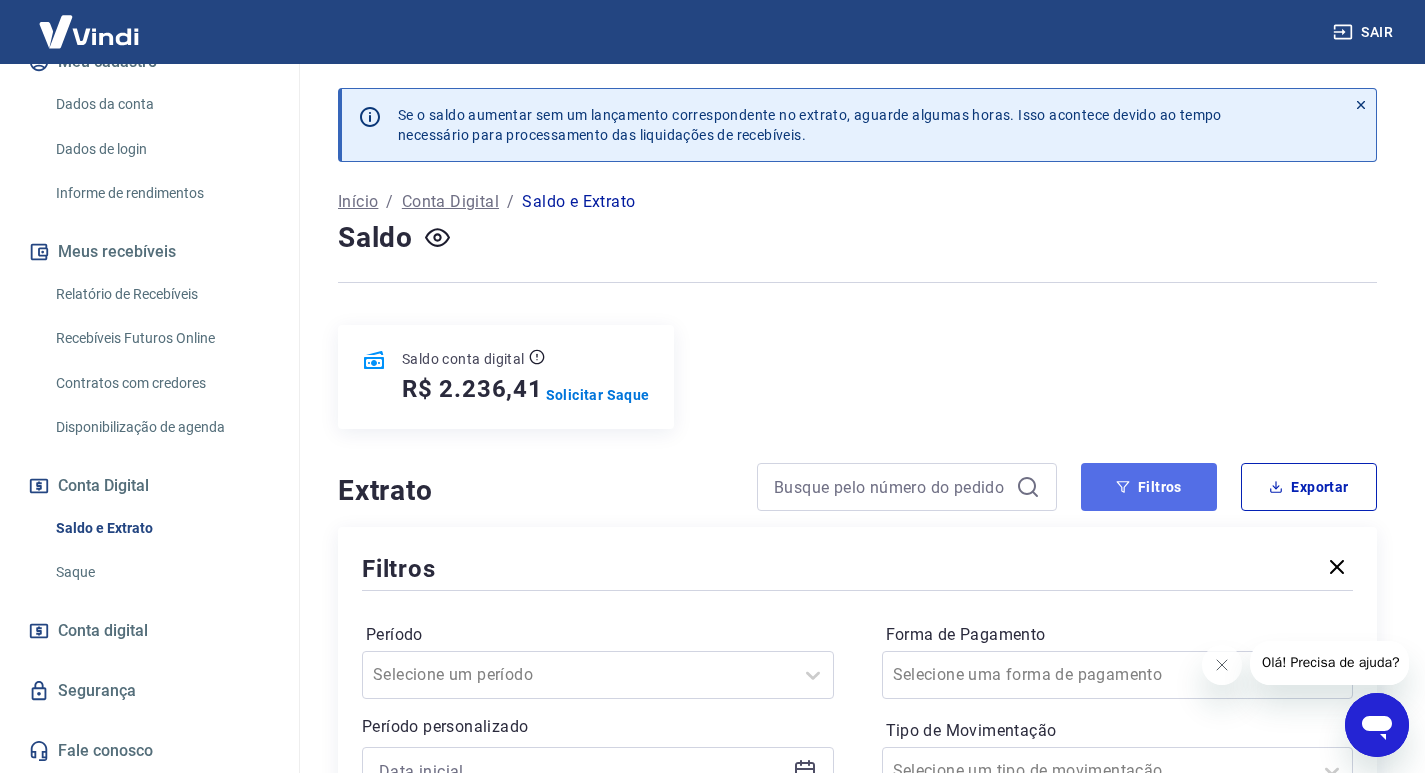 scroll, scrollTop: 200, scrollLeft: 0, axis: vertical 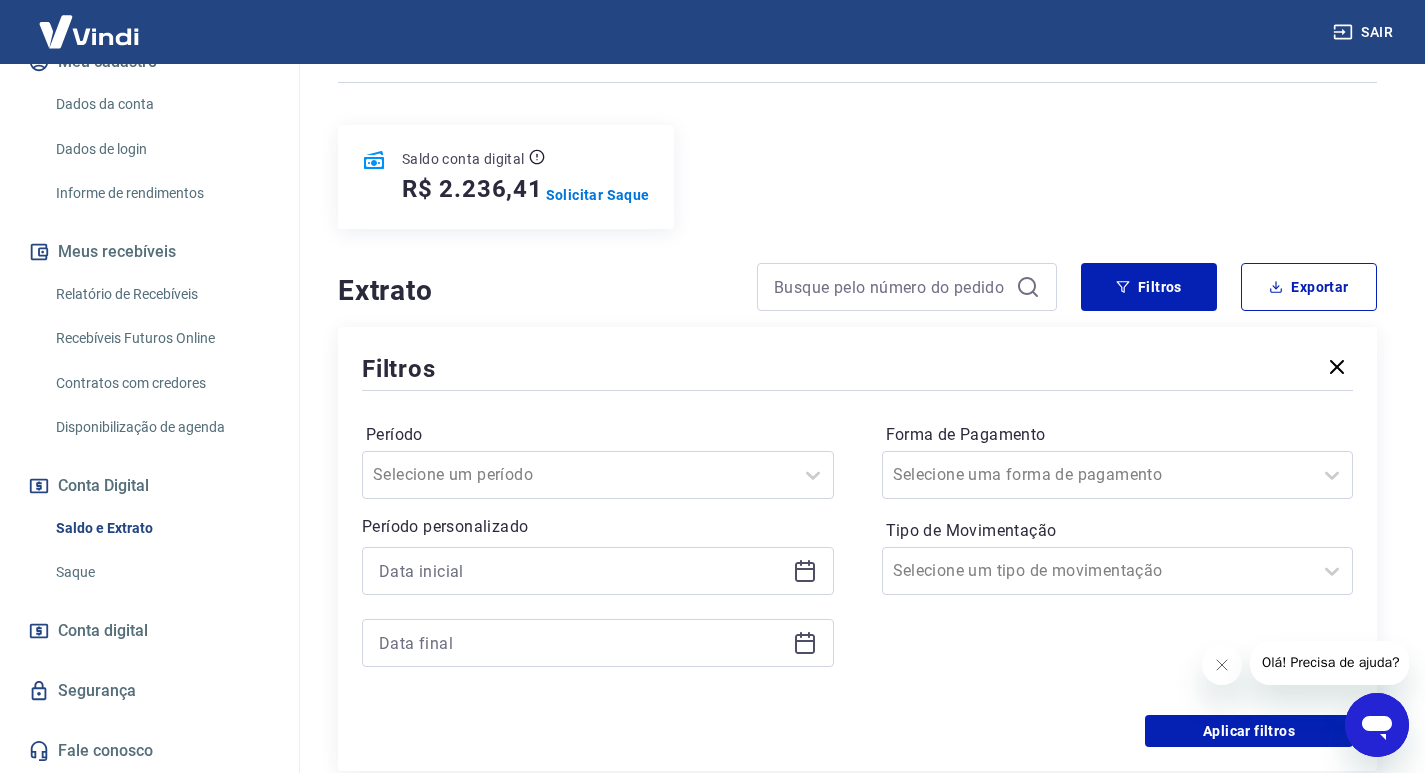 click at bounding box center [598, 571] 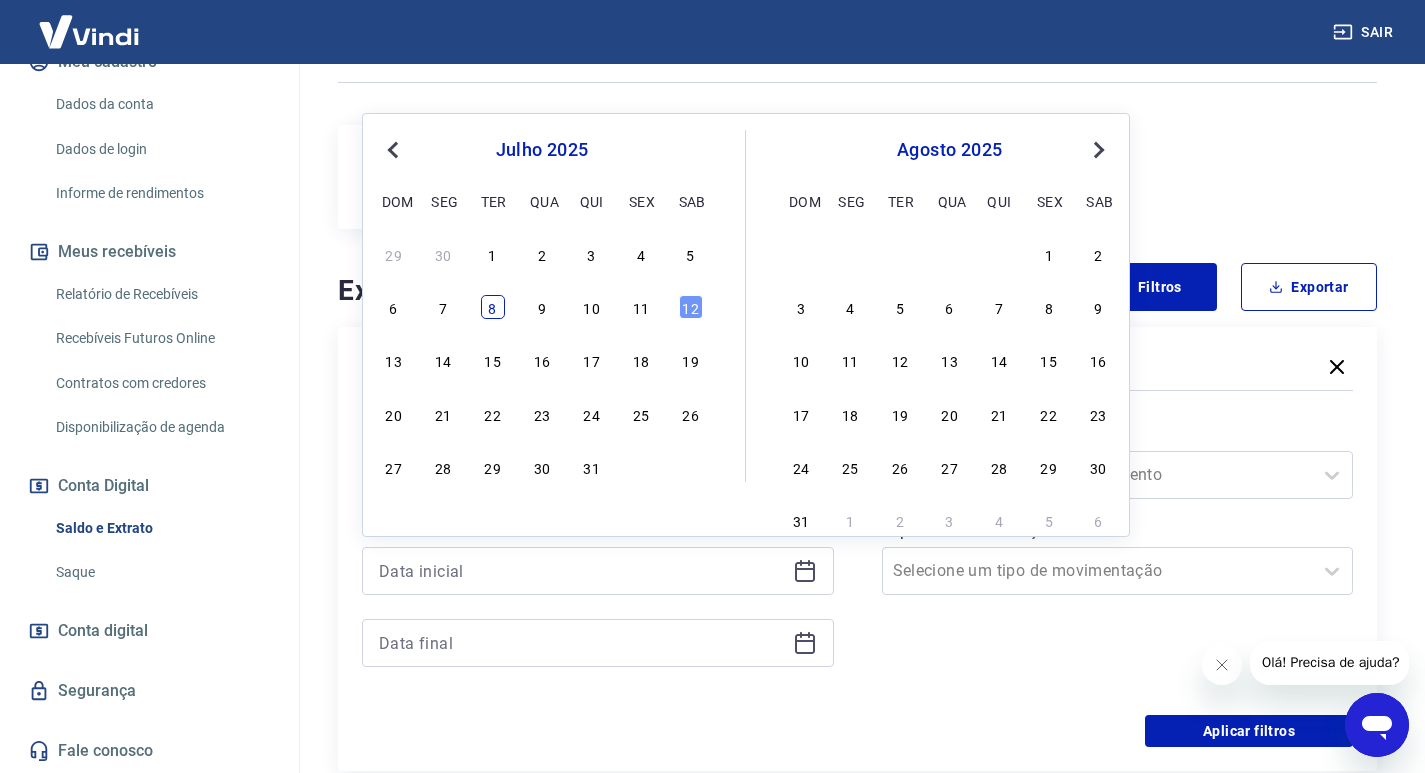 click on "8" at bounding box center (493, 307) 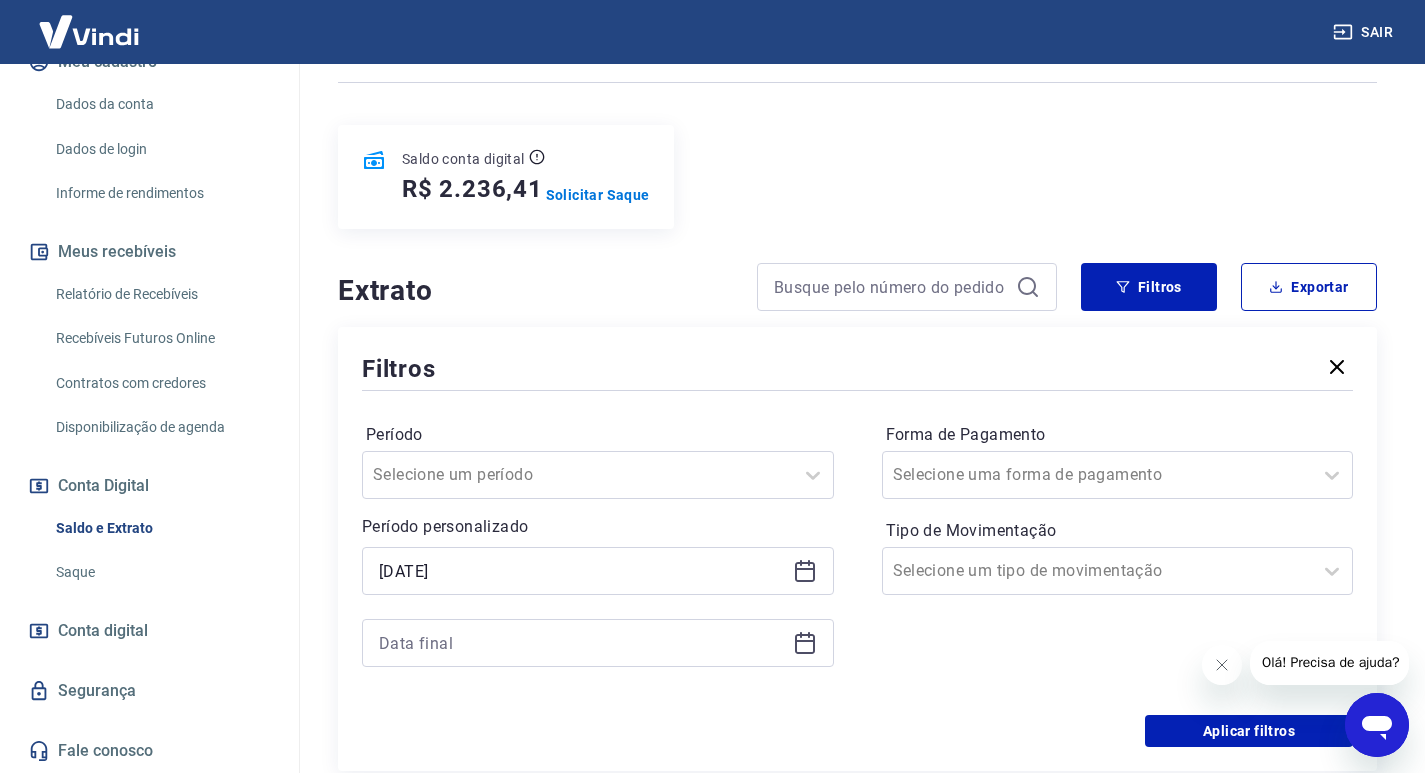 click 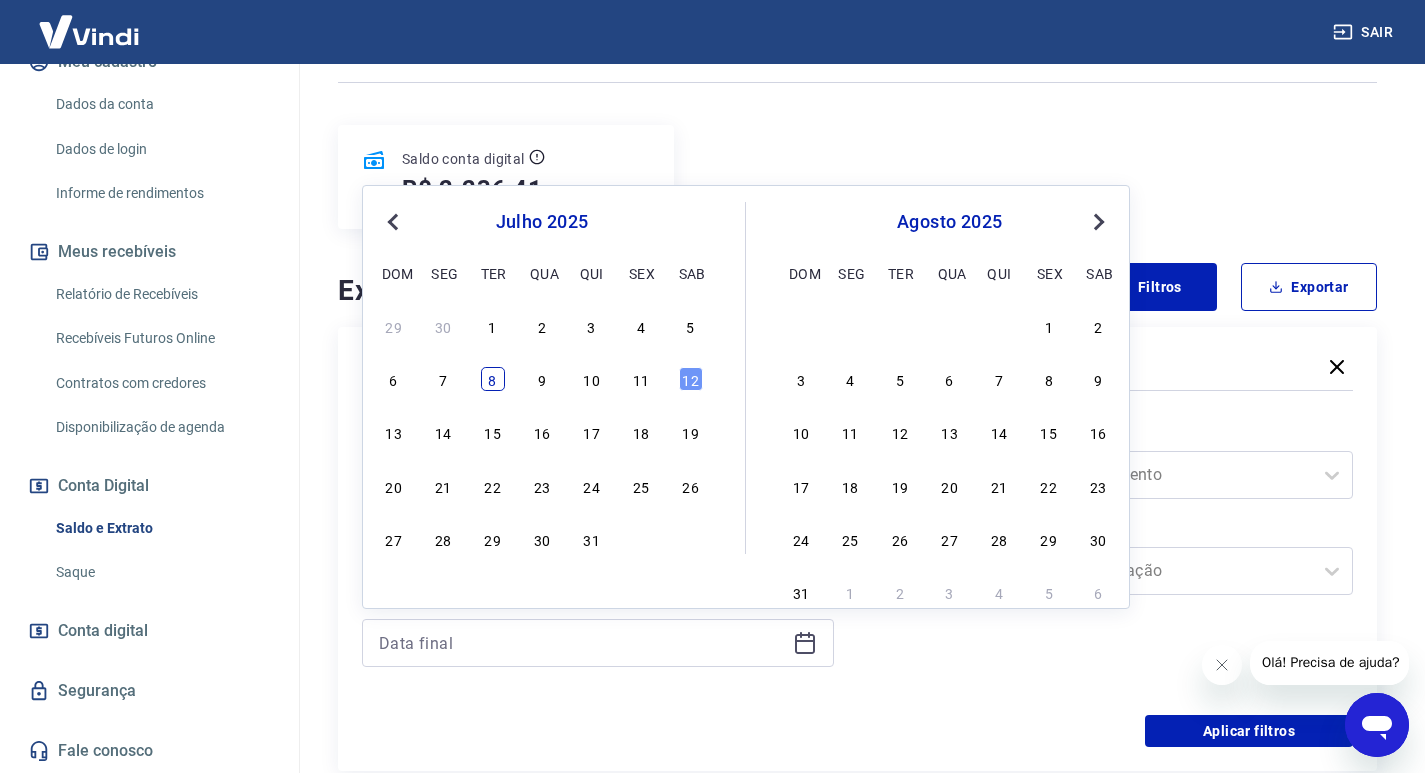 click on "8" at bounding box center [493, 379] 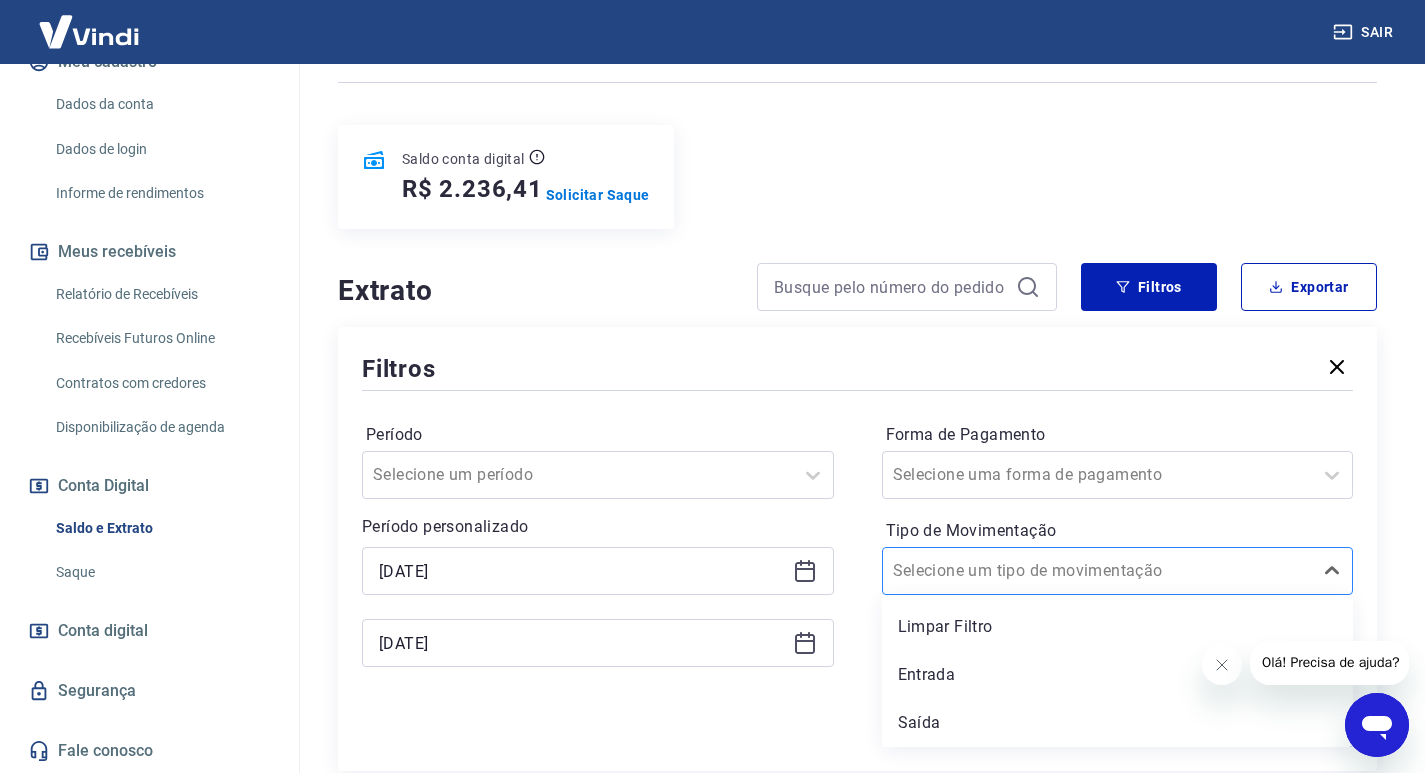 click at bounding box center (1098, 571) 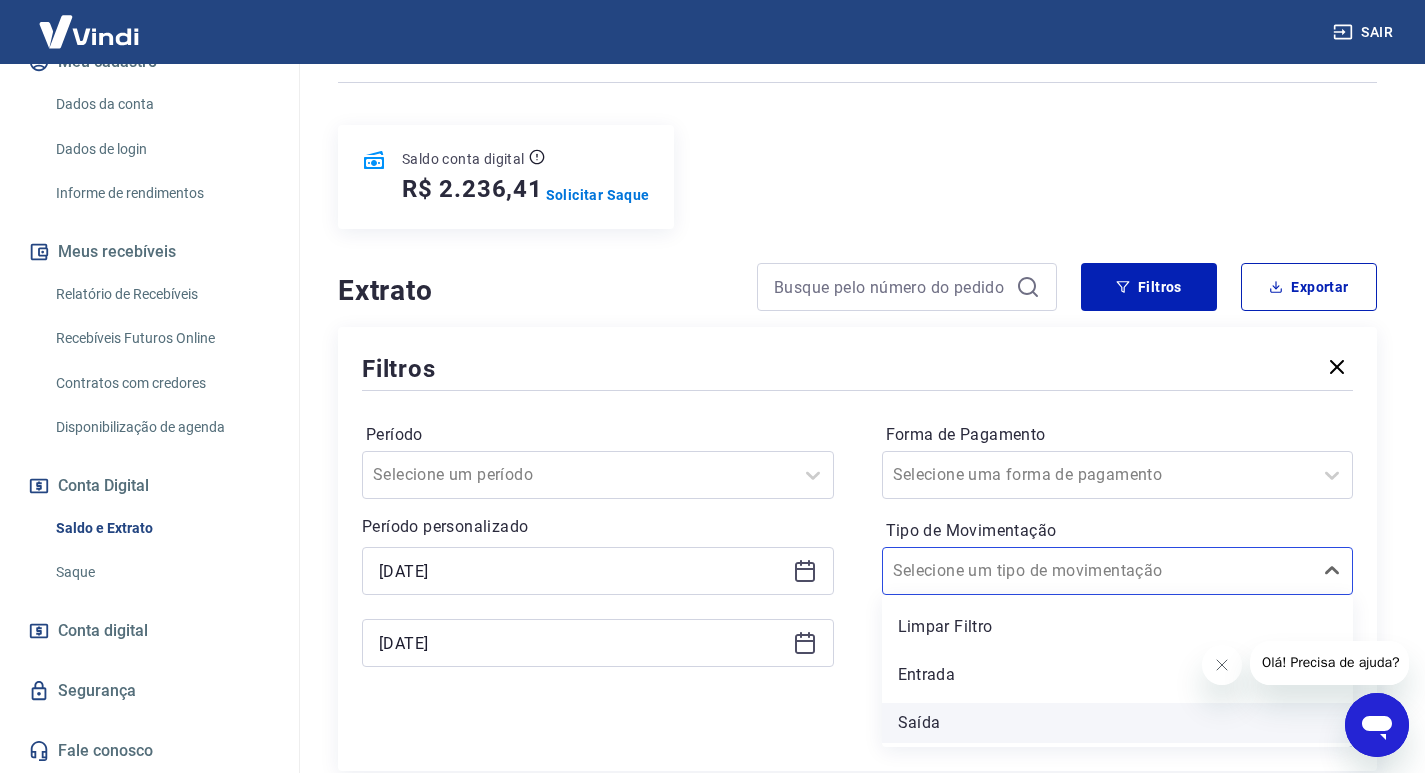 click on "Saída" at bounding box center (1118, 723) 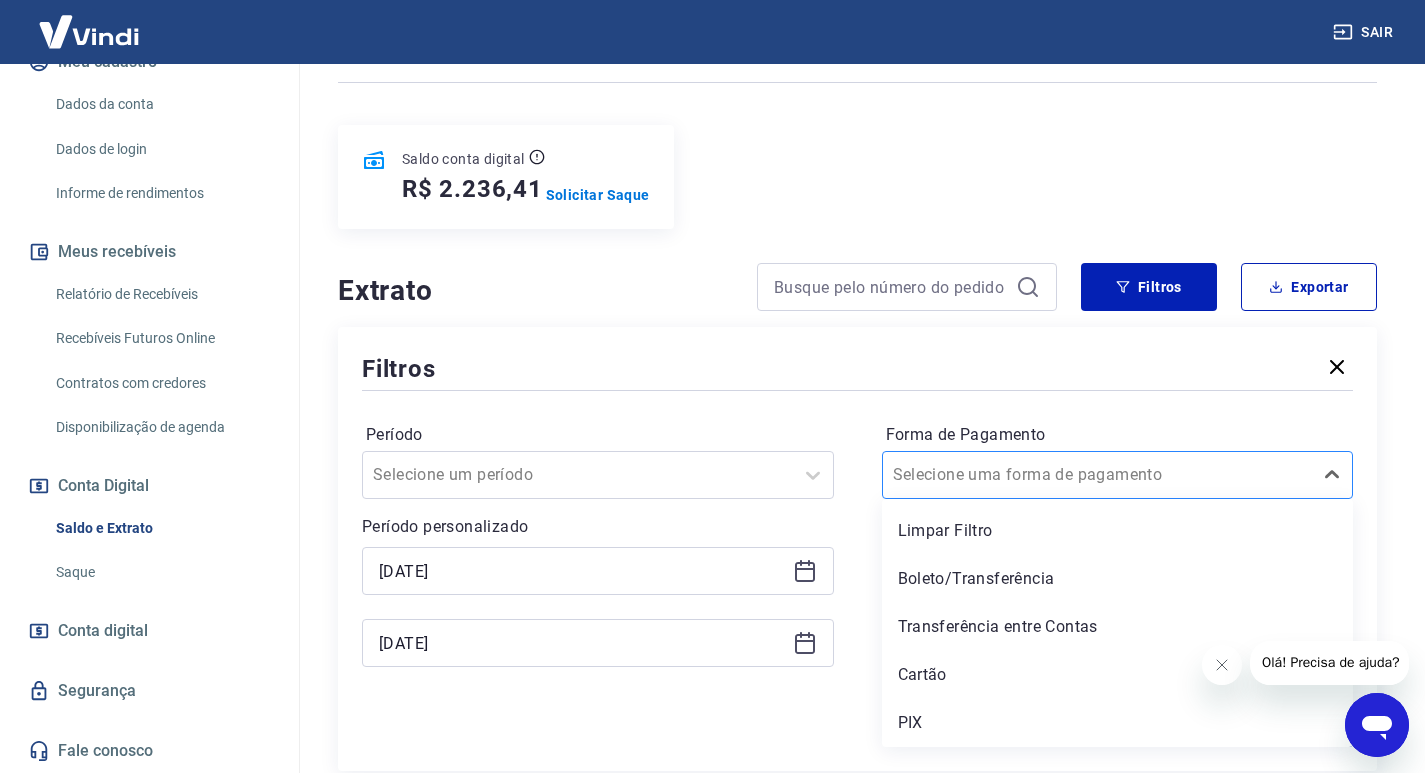 click at bounding box center (1098, 475) 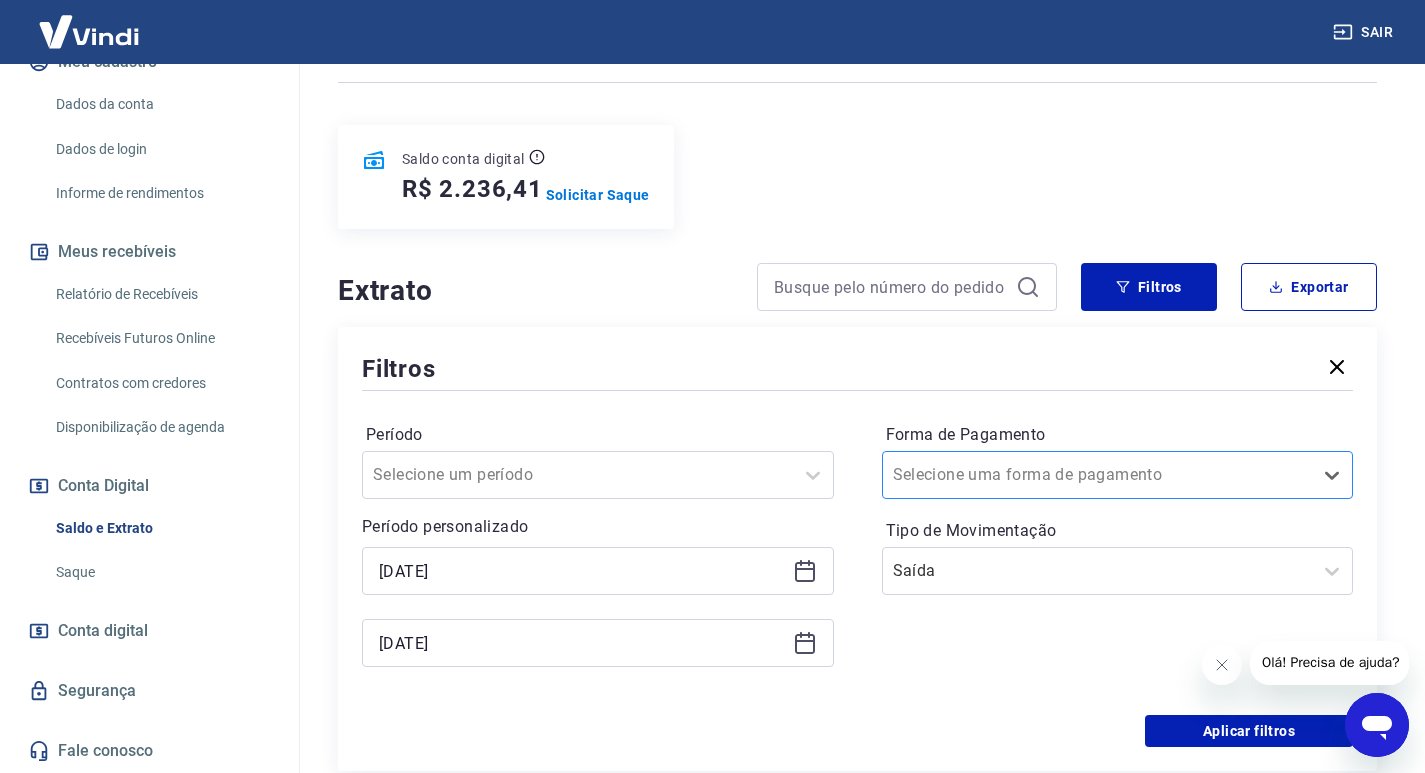 click at bounding box center (1098, 475) 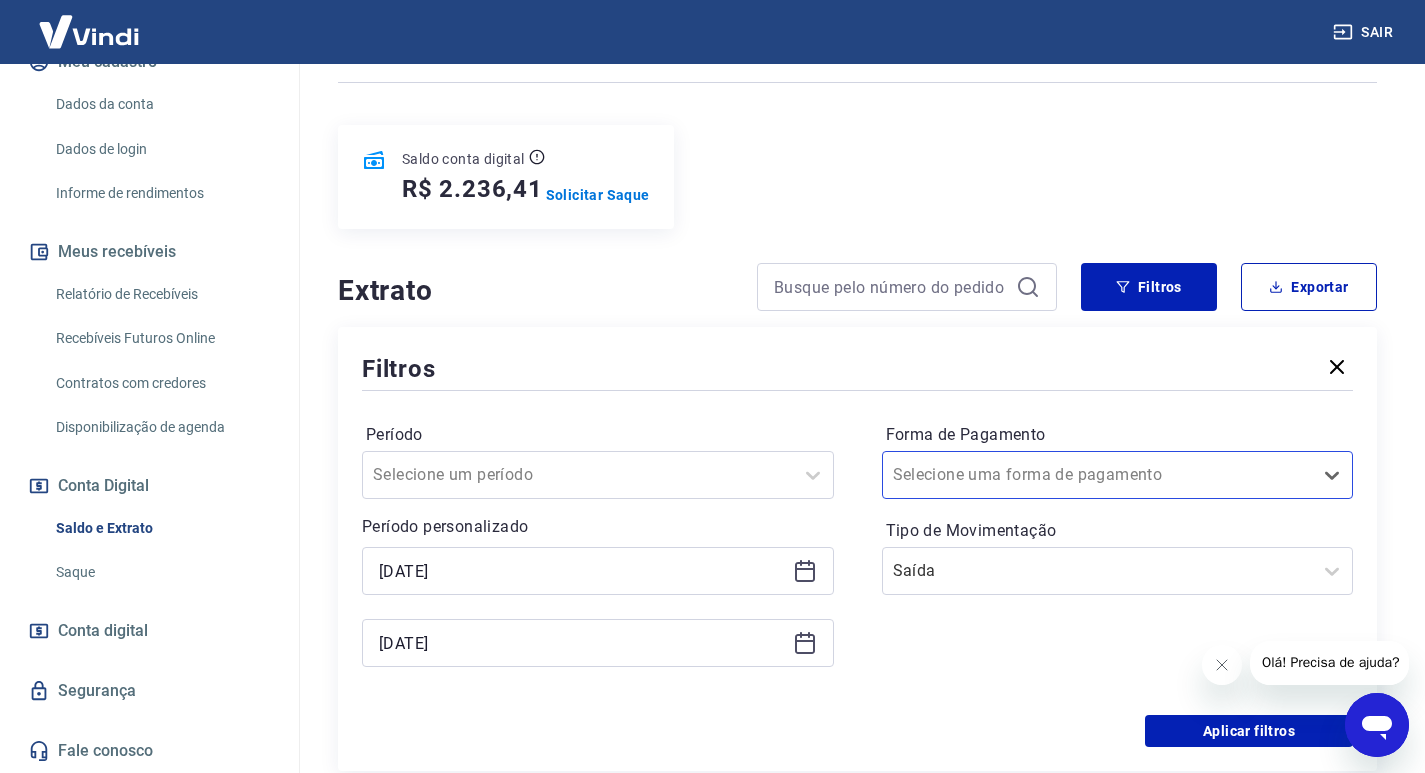 scroll, scrollTop: 500, scrollLeft: 0, axis: vertical 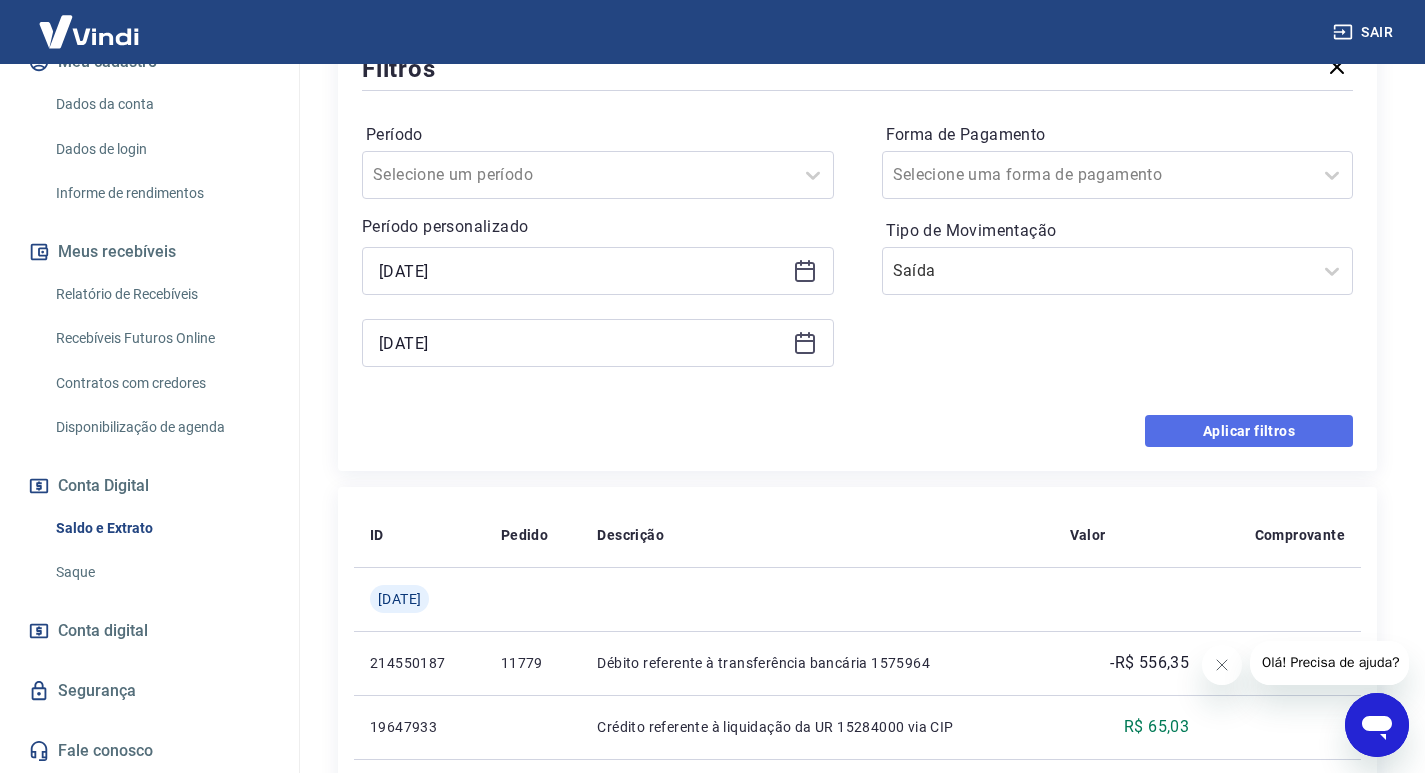 click on "Aplicar filtros" at bounding box center [1249, 431] 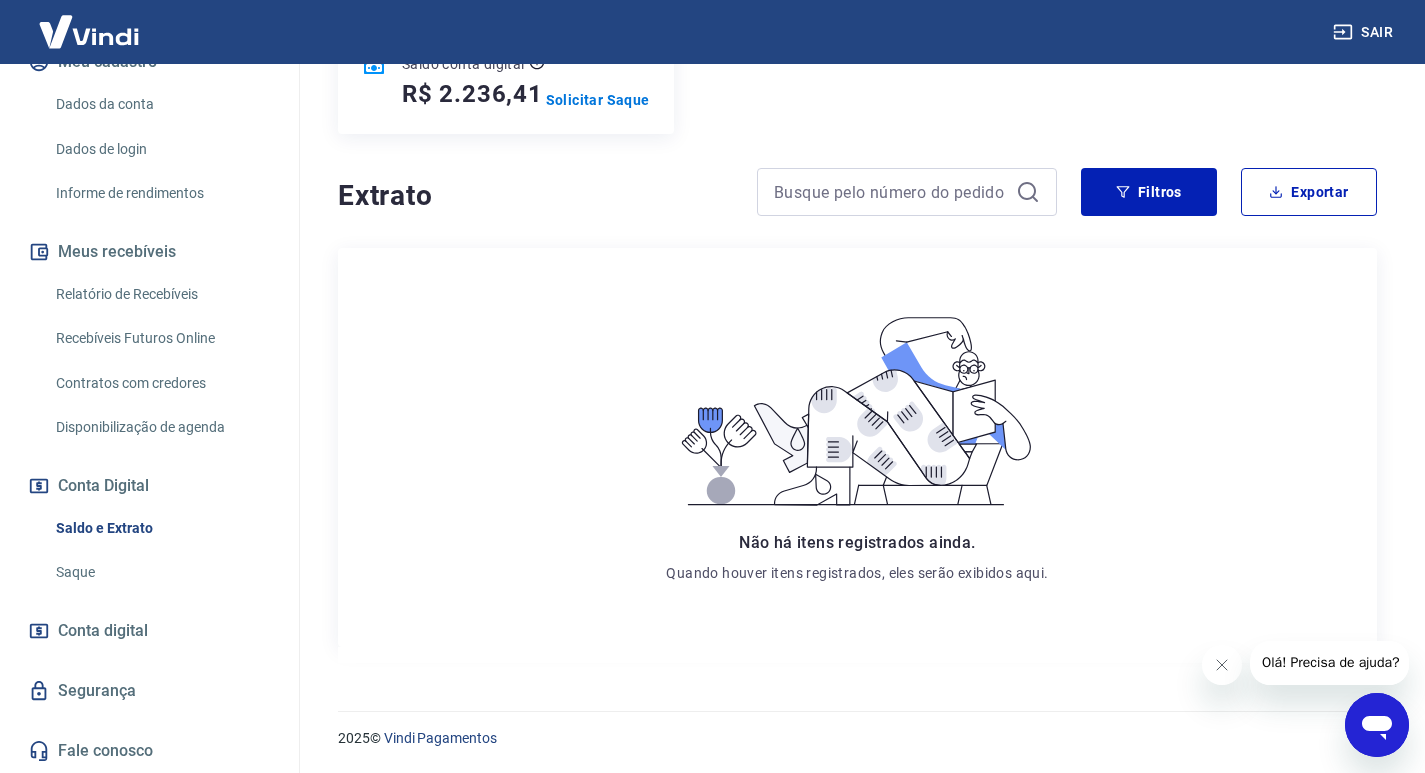 scroll, scrollTop: 0, scrollLeft: 0, axis: both 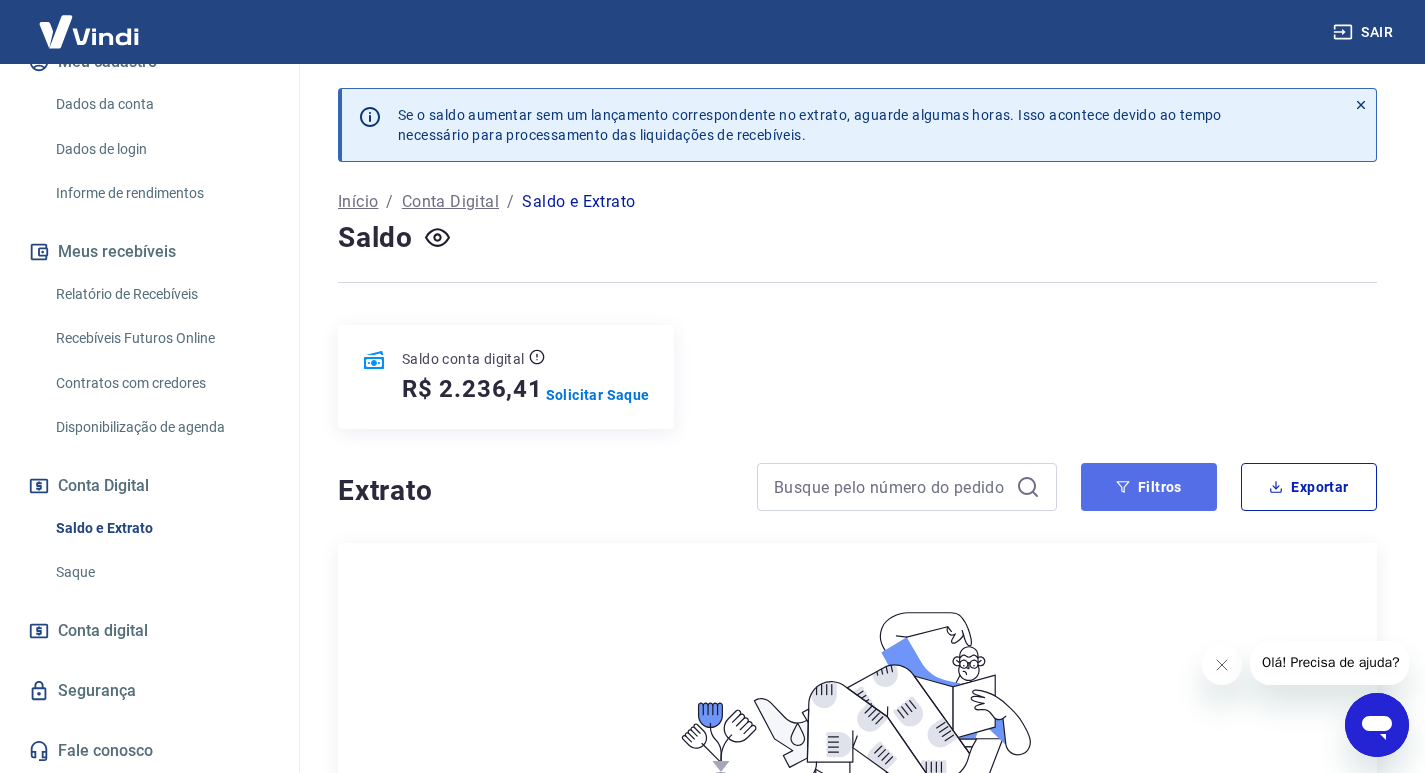 click on "Filtros" at bounding box center [1149, 487] 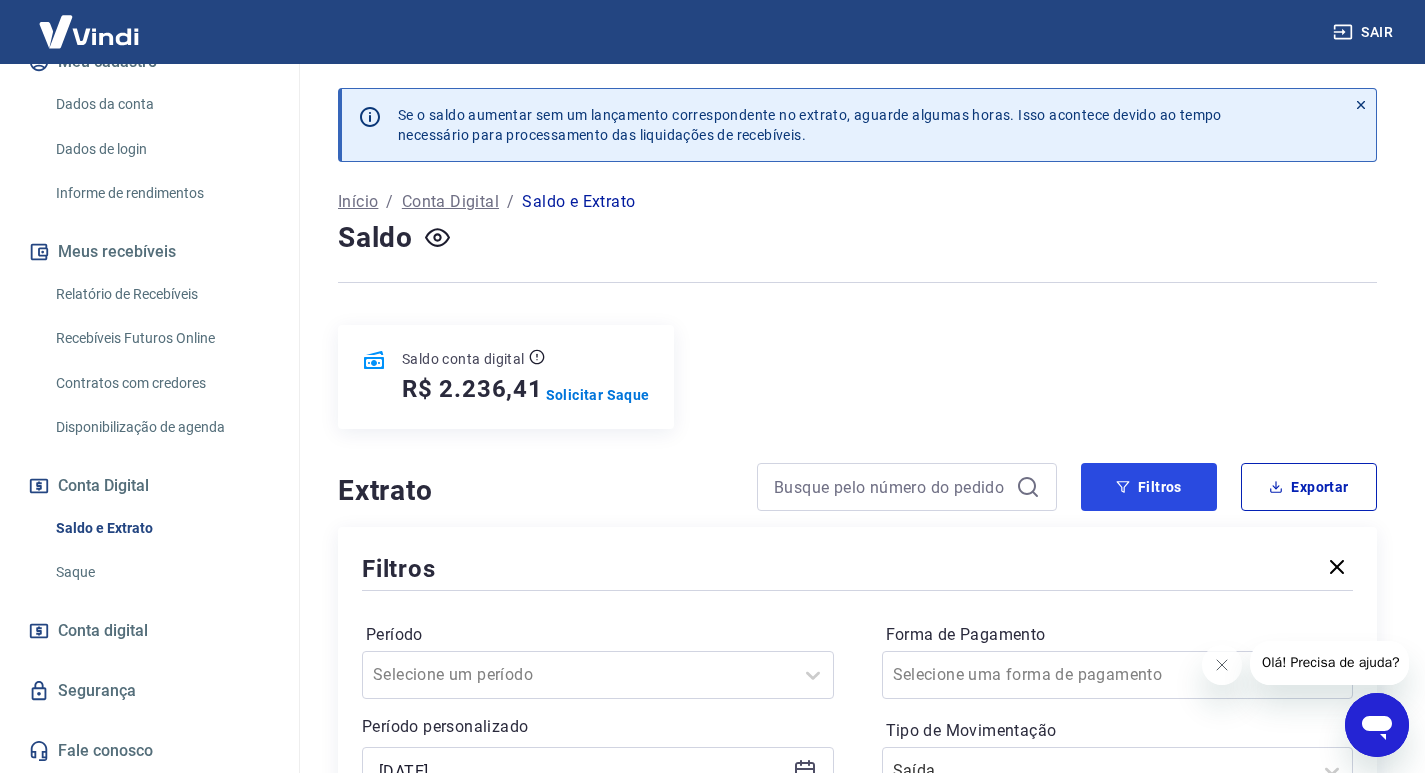 scroll, scrollTop: 400, scrollLeft: 0, axis: vertical 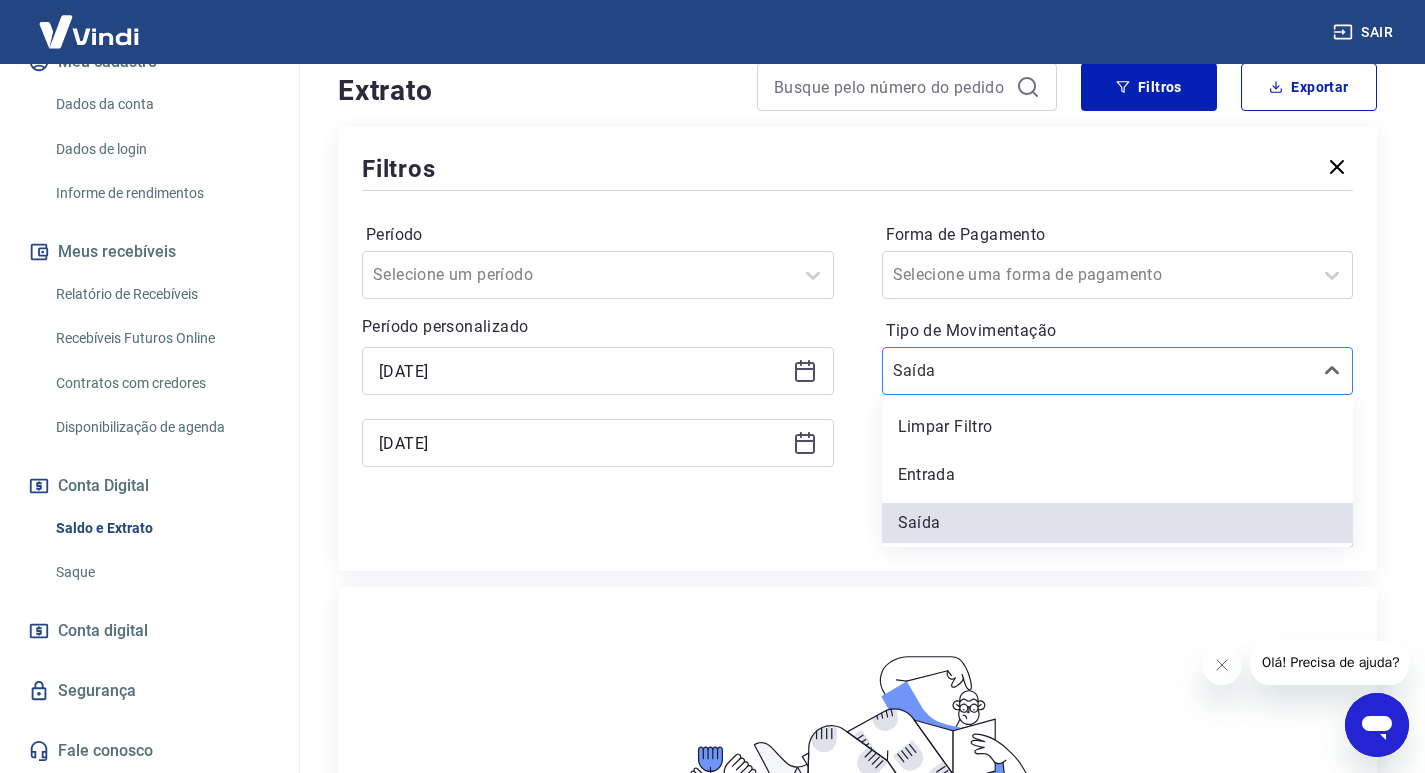 click on "Tipo de Movimentação" at bounding box center [994, 371] 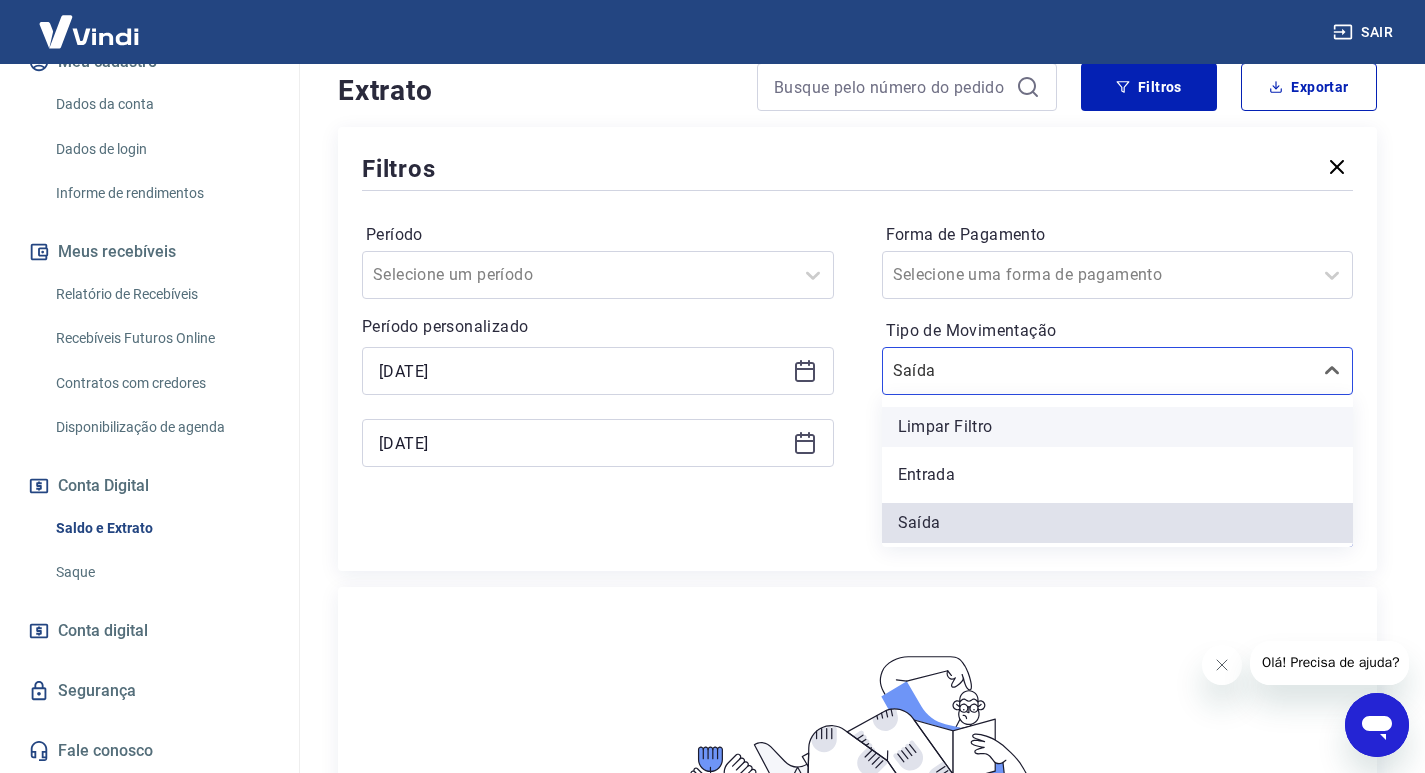 click on "Limpar Filtro" at bounding box center [1118, 427] 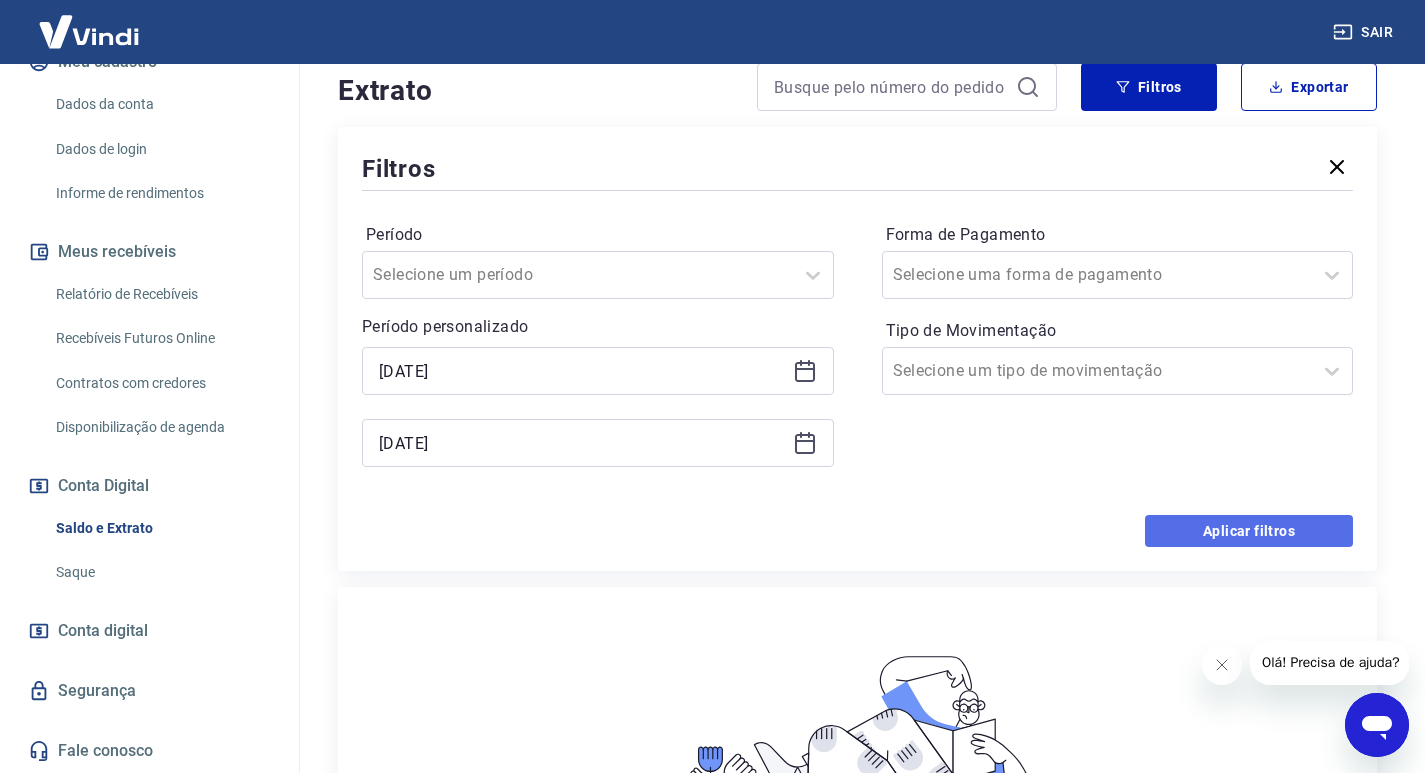 click on "Aplicar filtros" at bounding box center (1249, 531) 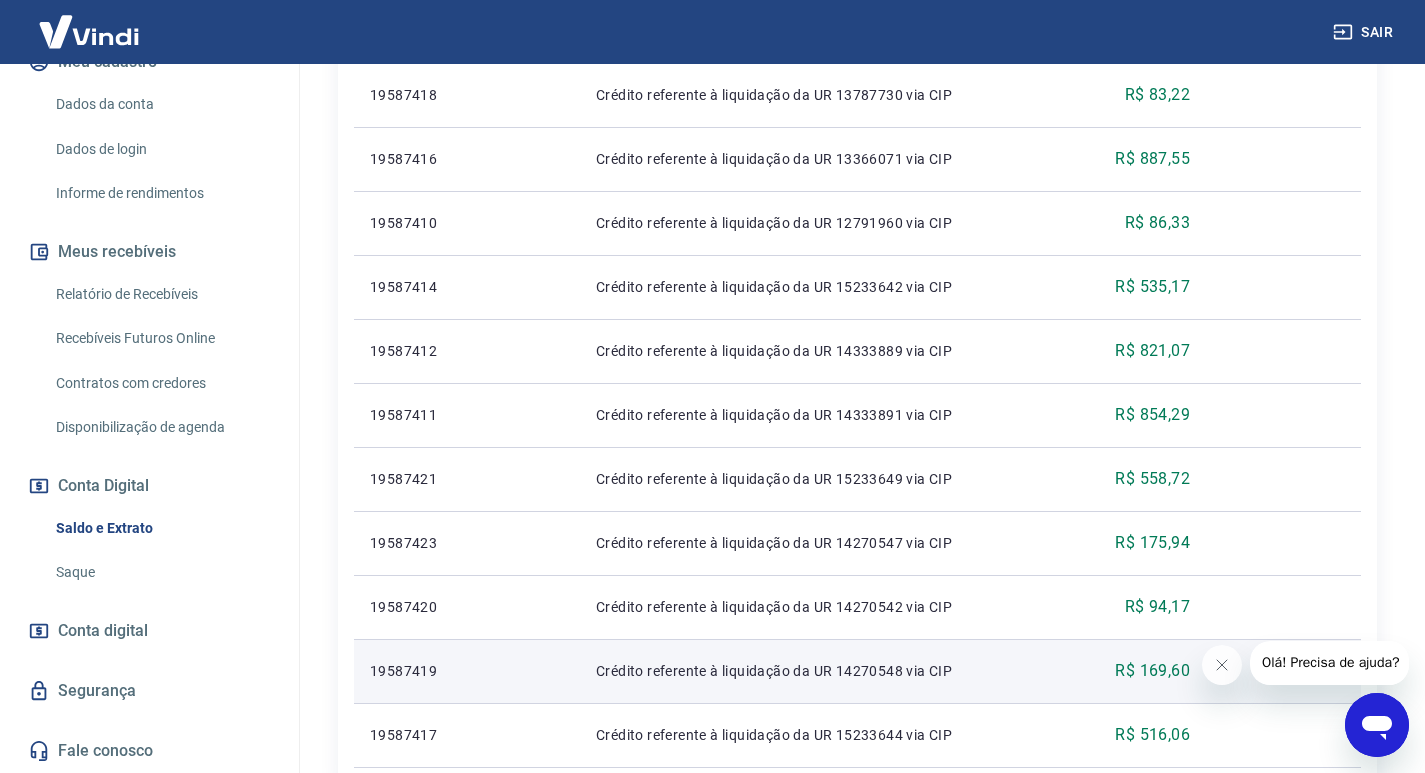 scroll, scrollTop: 1385, scrollLeft: 0, axis: vertical 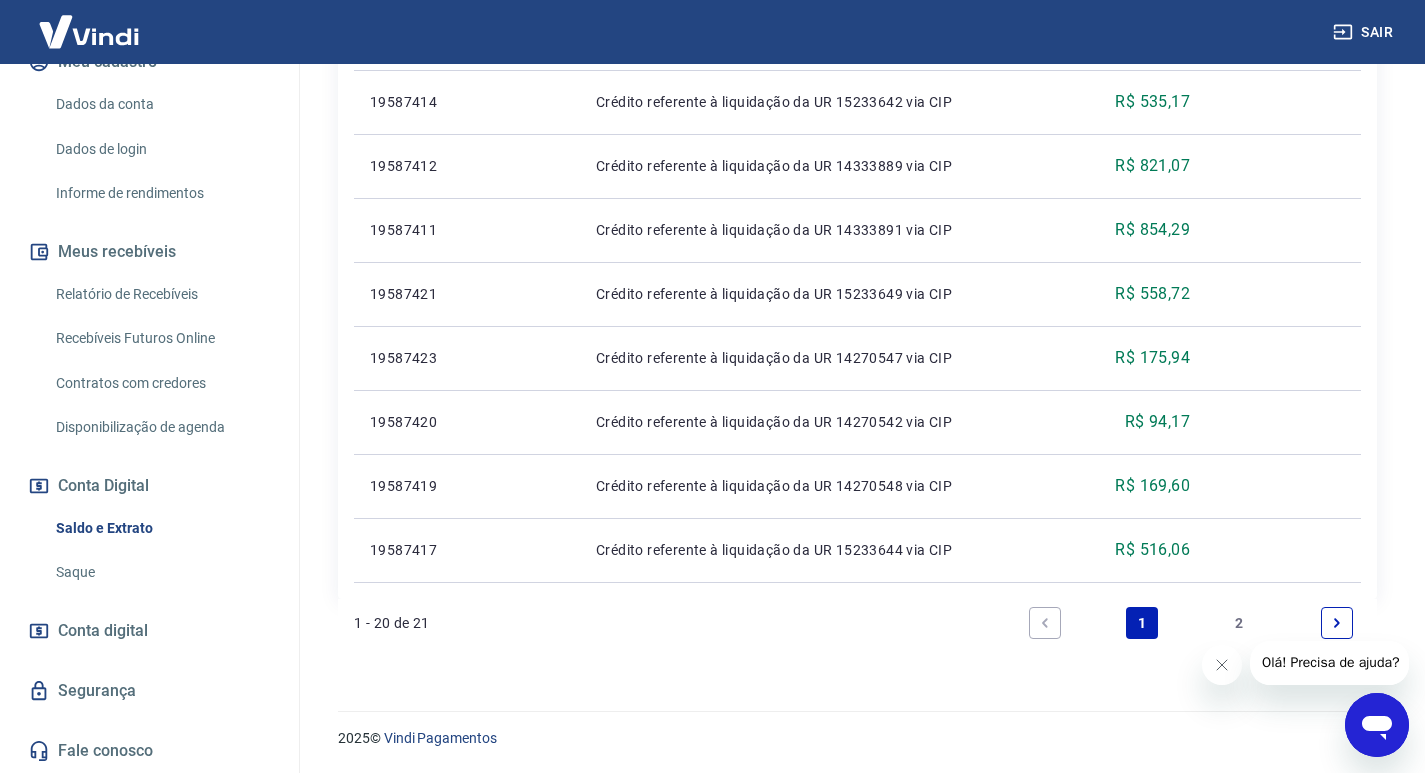 click on "2" at bounding box center [1240, 623] 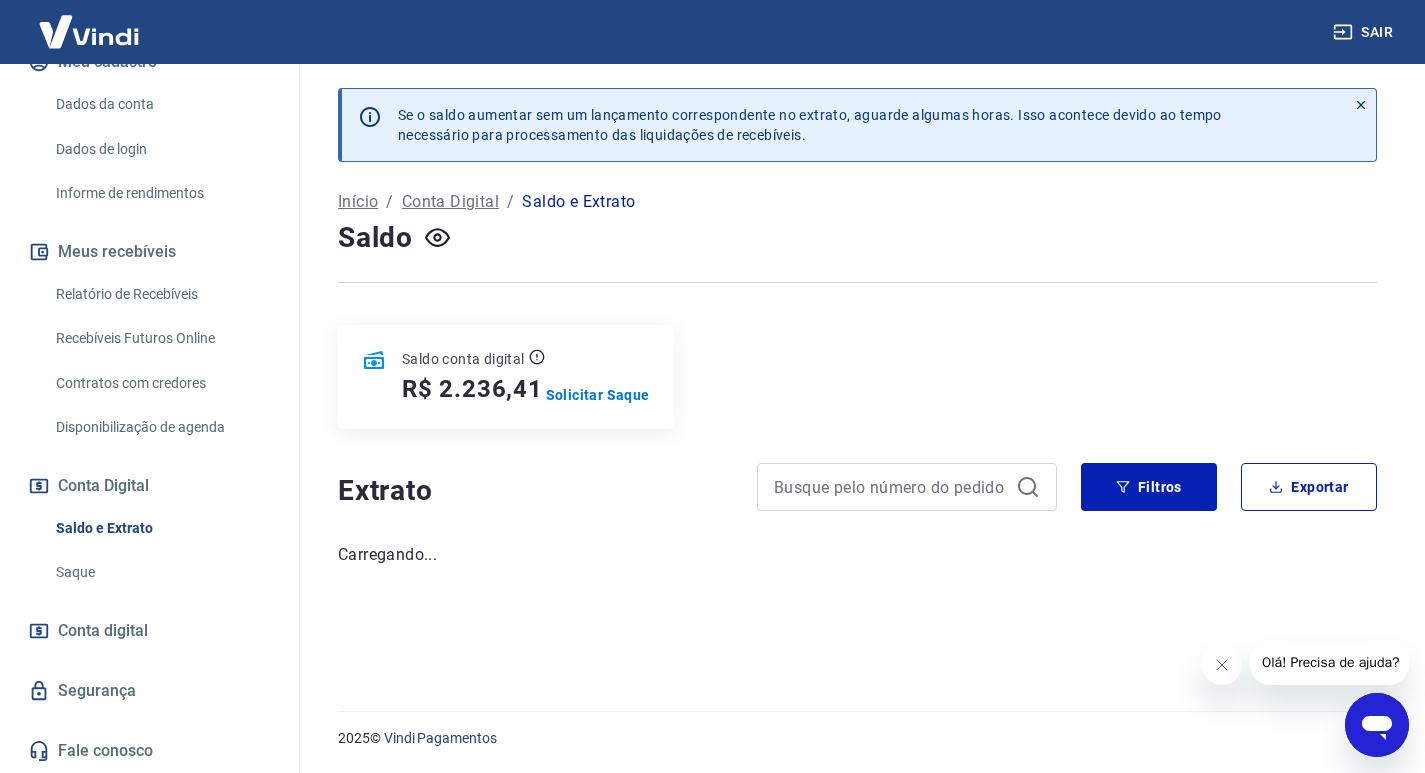 scroll, scrollTop: 169, scrollLeft: 0, axis: vertical 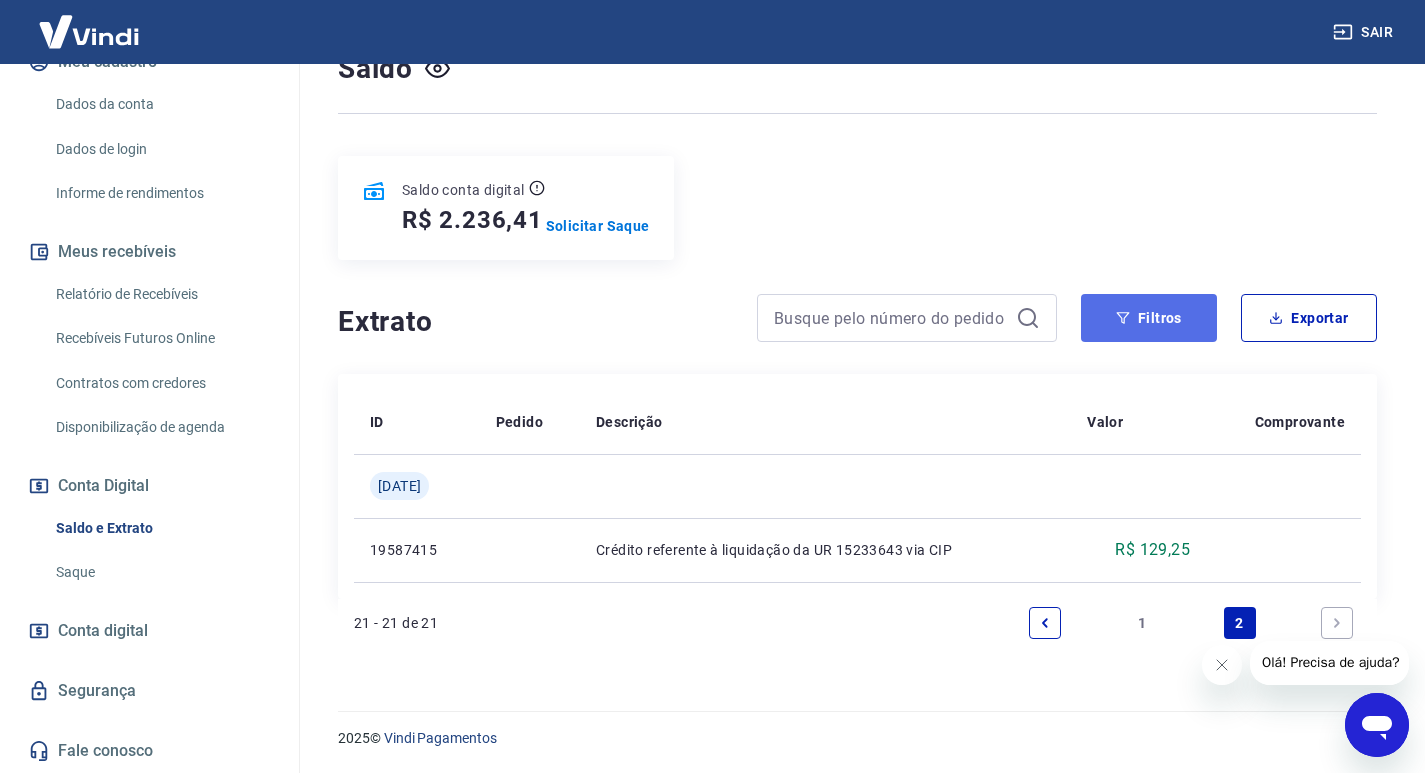 click on "Filtros" at bounding box center (1149, 318) 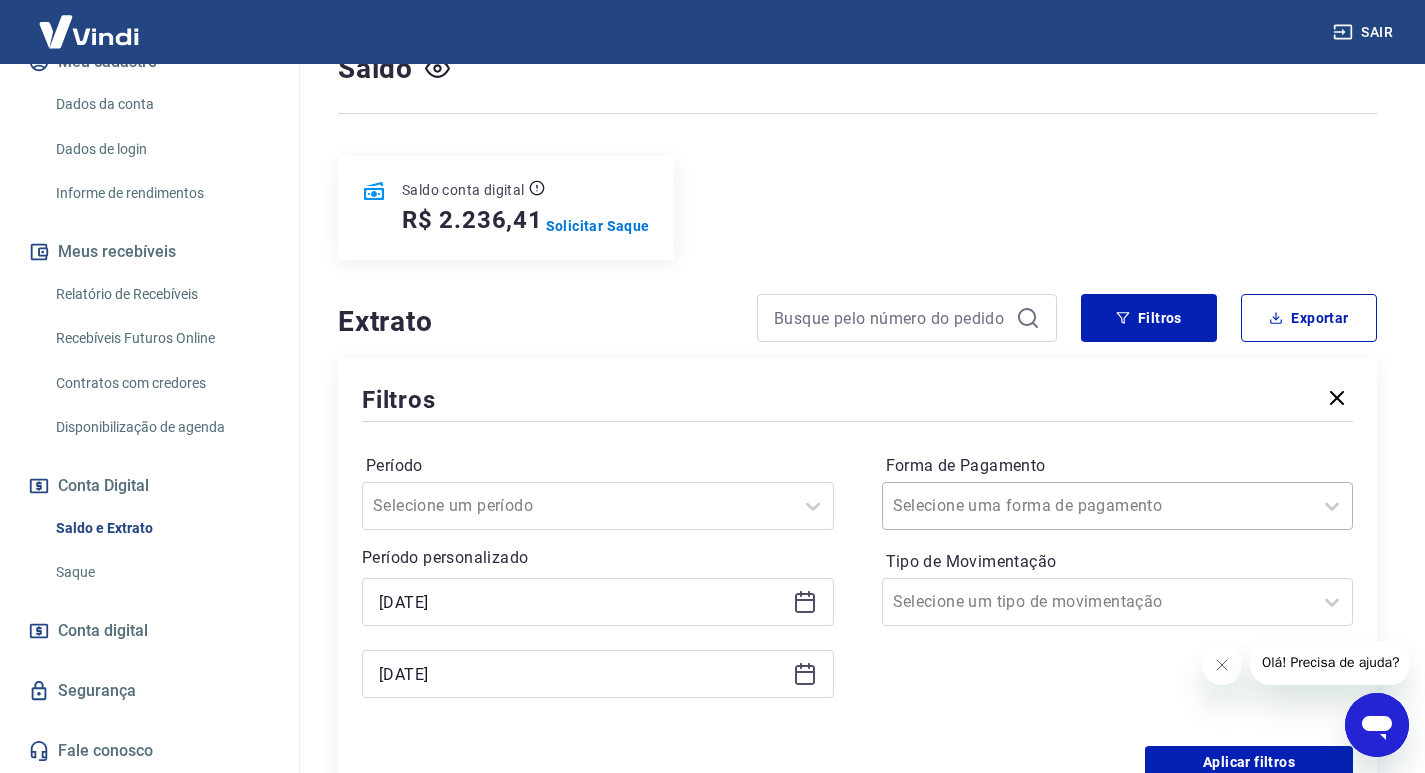 click on "Selecione uma forma de pagamento" at bounding box center (1098, 506) 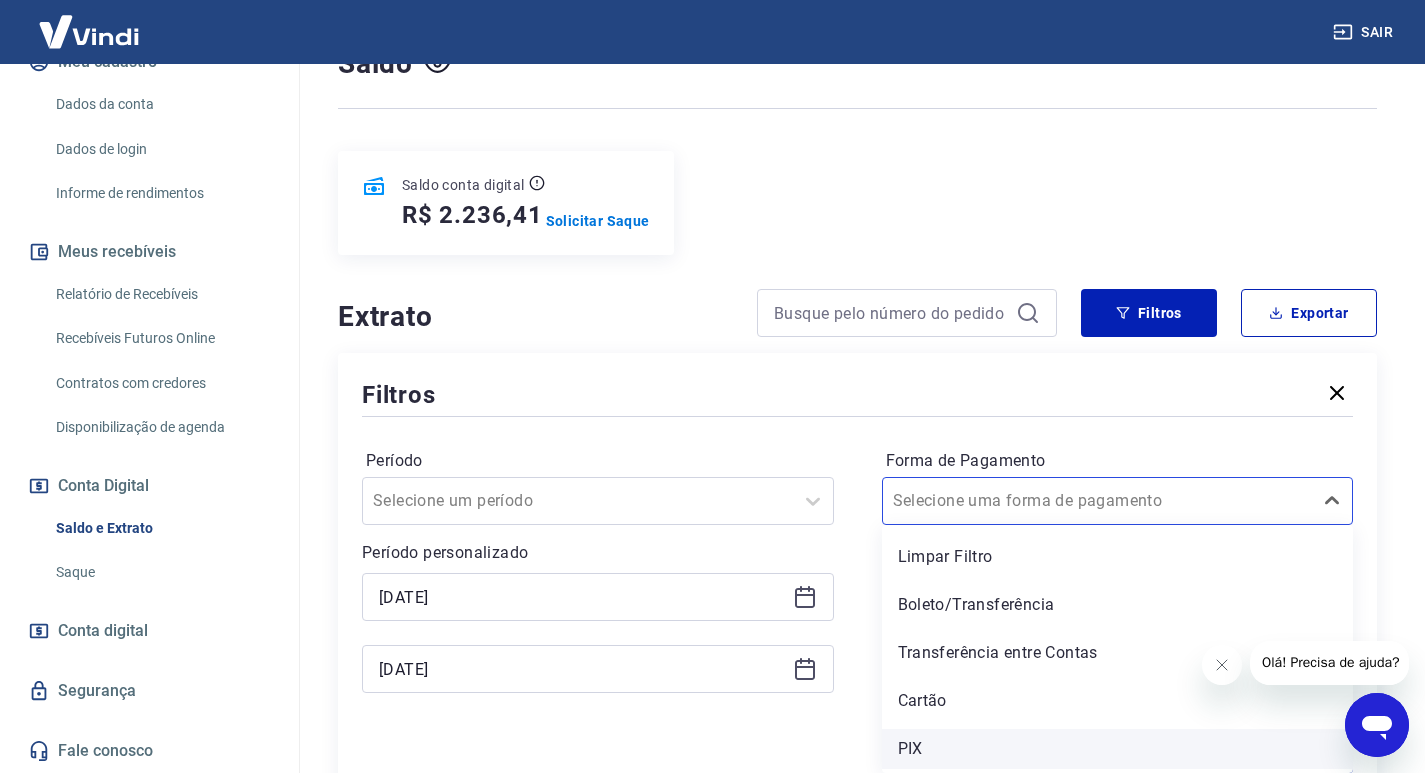 click on "PIX" at bounding box center (1118, 749) 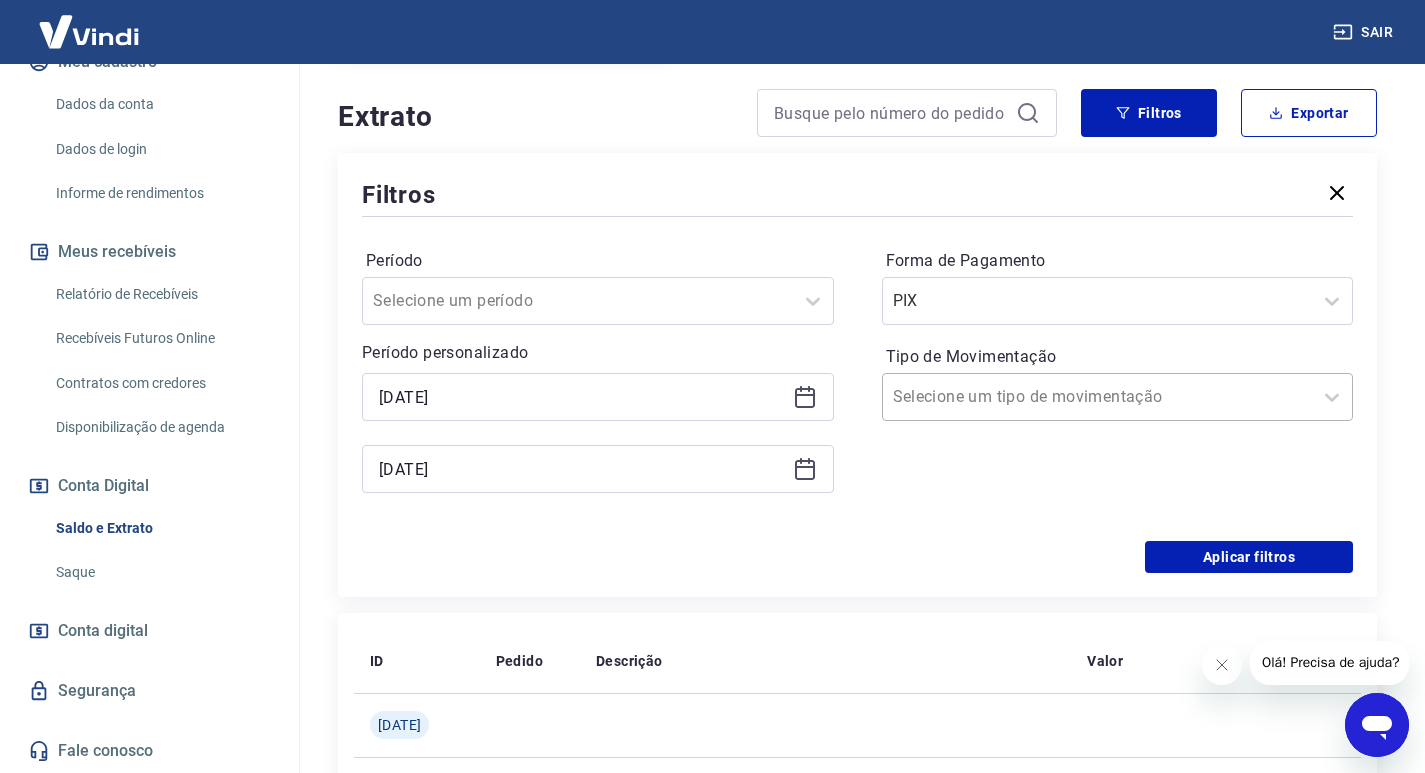 click on "Selecione um tipo de movimentação" at bounding box center [1118, 397] 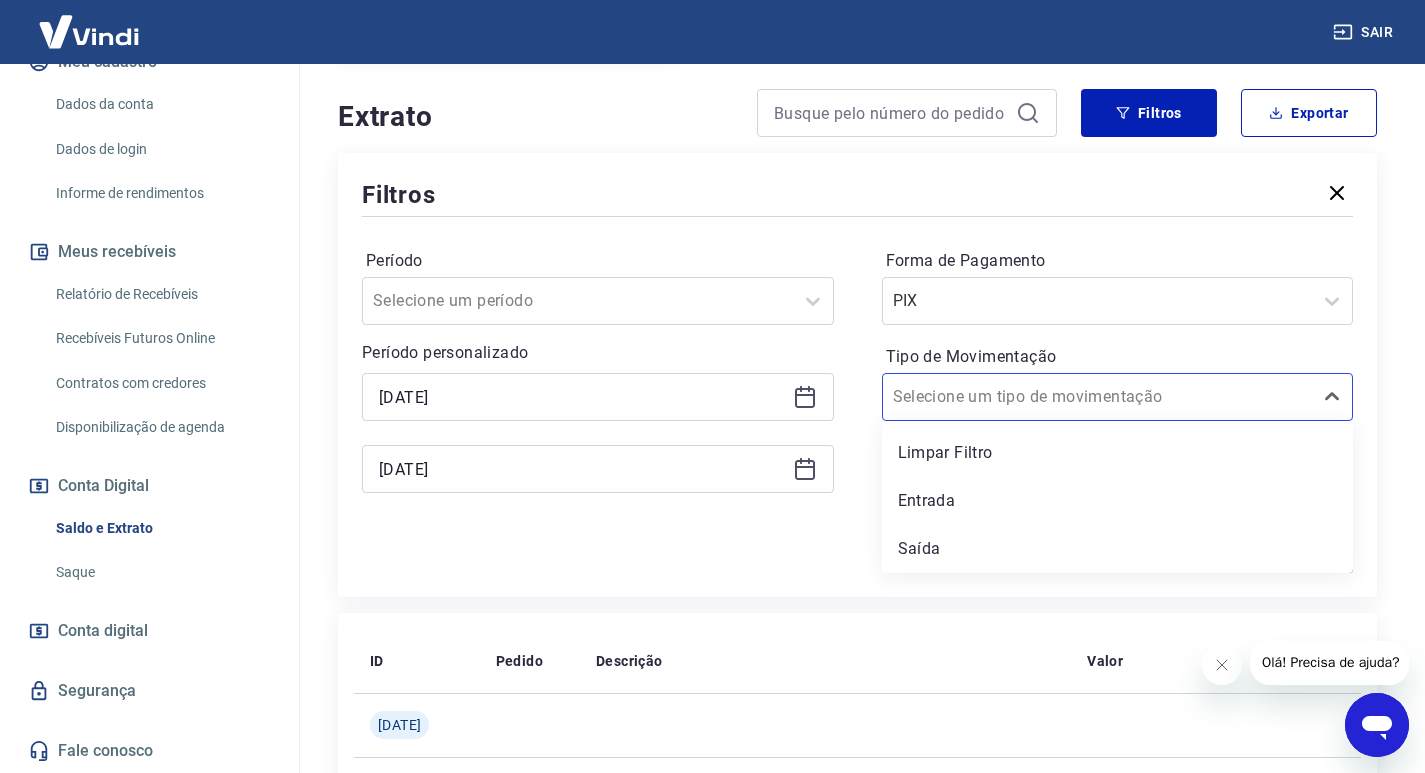 scroll, scrollTop: 474, scrollLeft: 0, axis: vertical 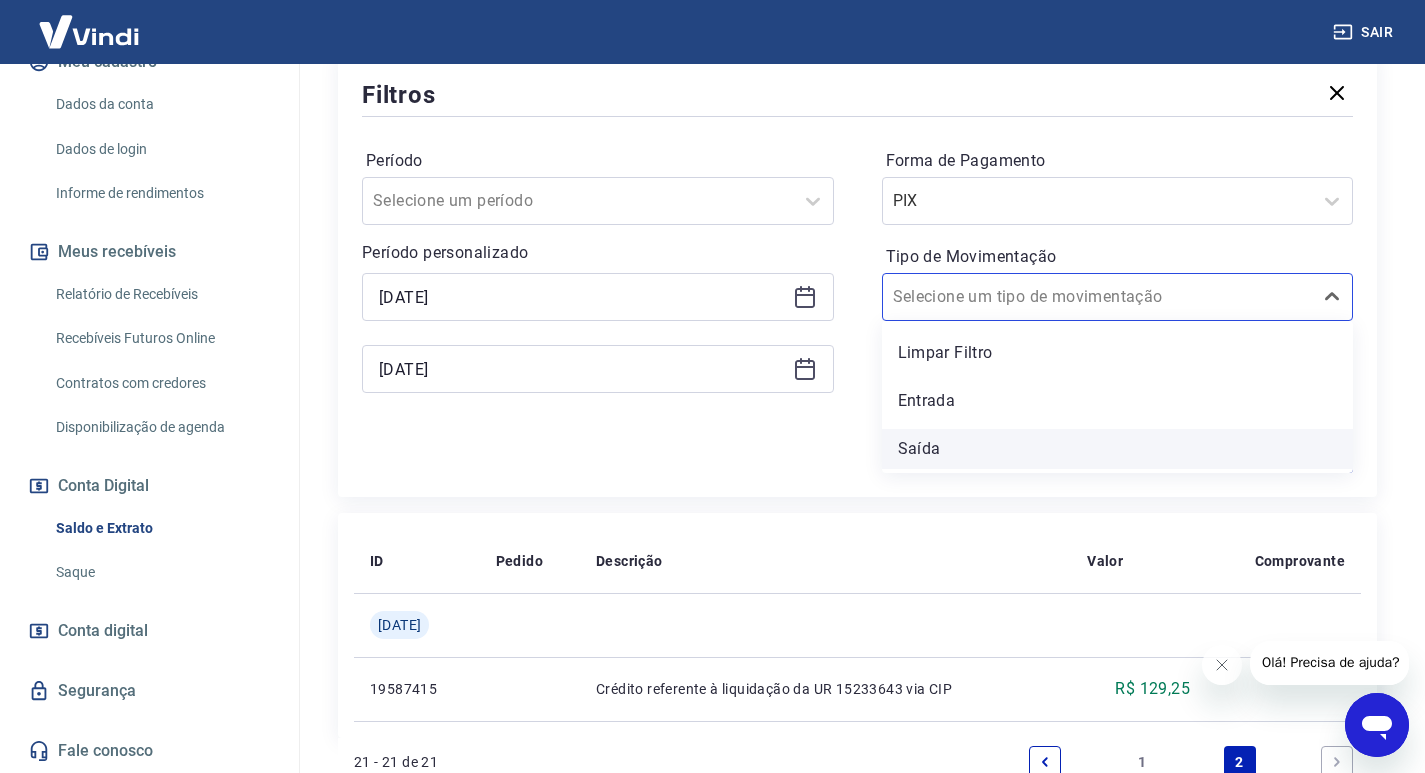 click on "Saída" at bounding box center (1118, 449) 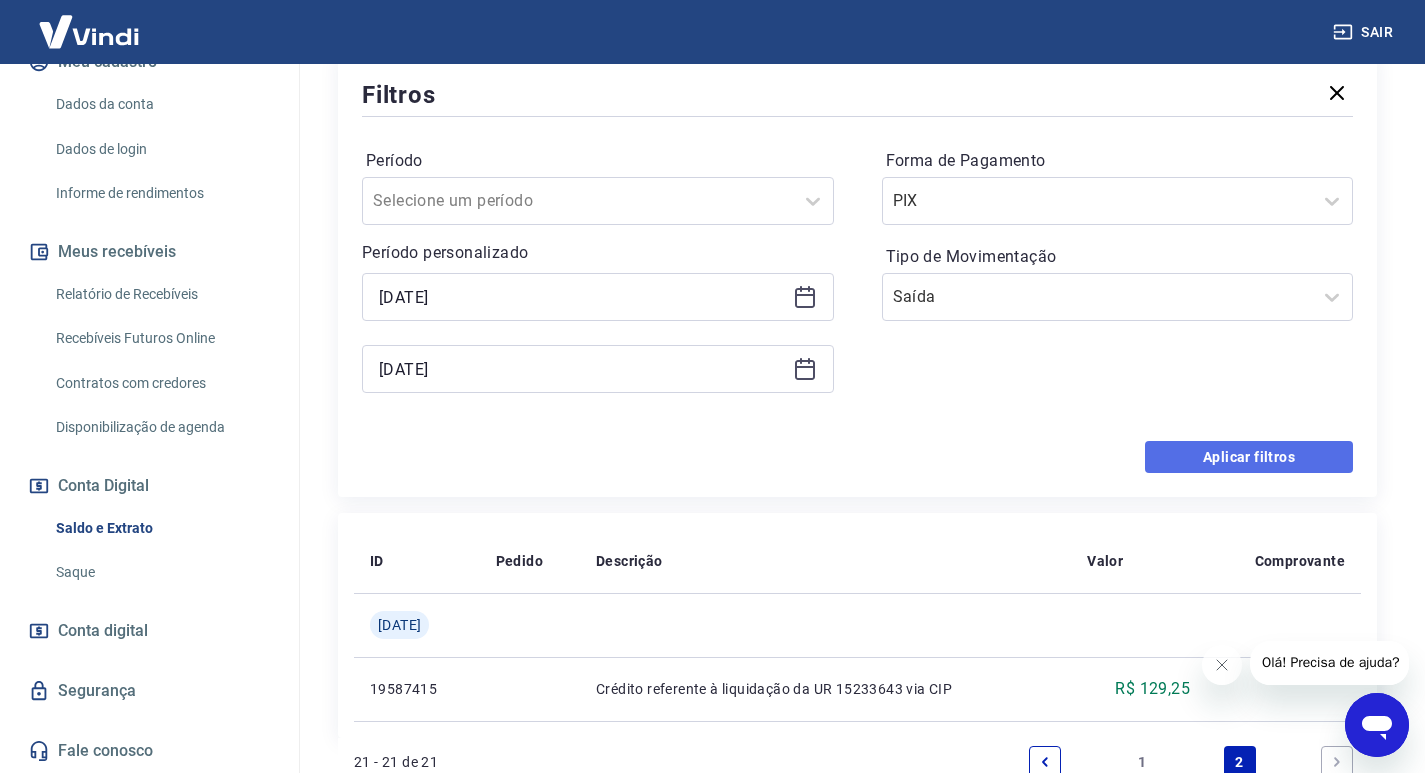 click on "Aplicar filtros" at bounding box center [1249, 457] 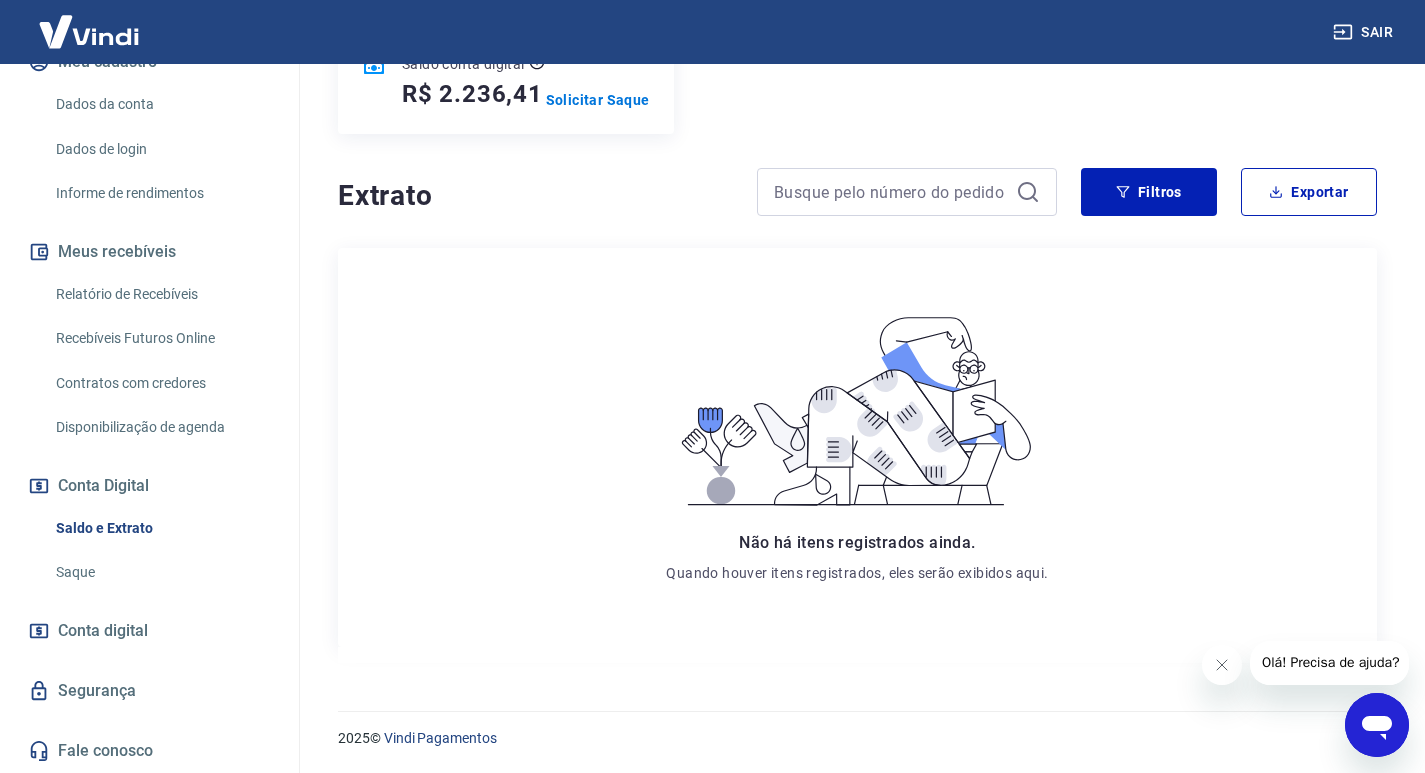 scroll, scrollTop: 0, scrollLeft: 0, axis: both 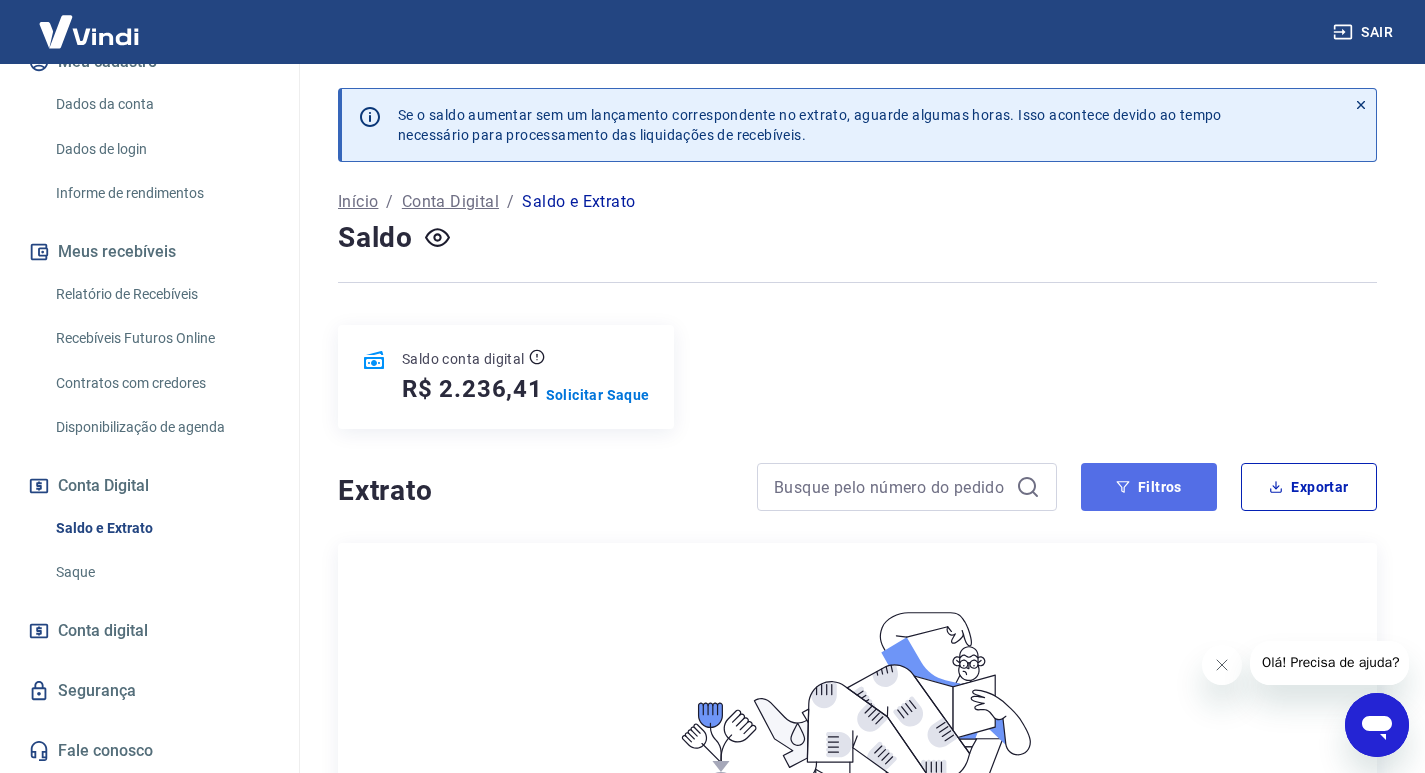 click on "Filtros" at bounding box center [1149, 487] 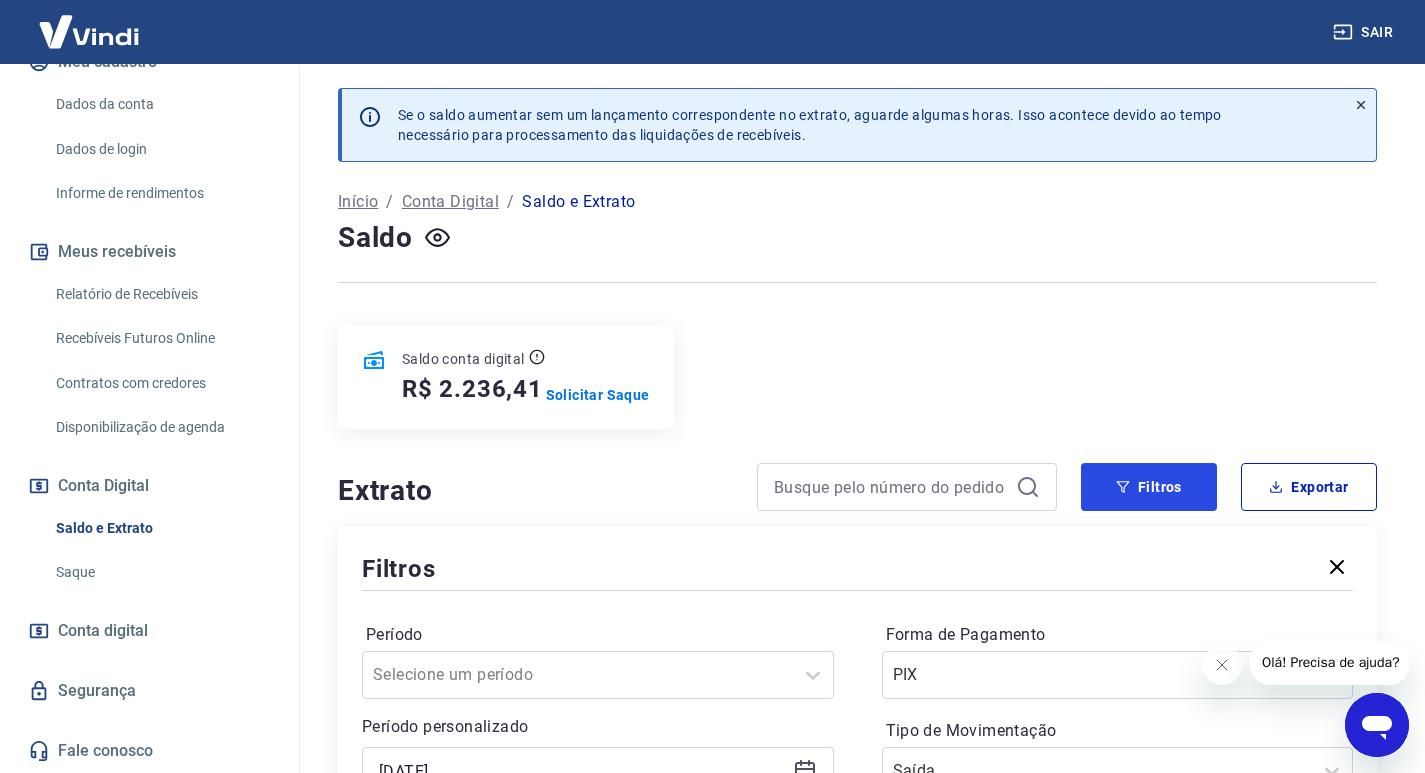scroll, scrollTop: 300, scrollLeft: 0, axis: vertical 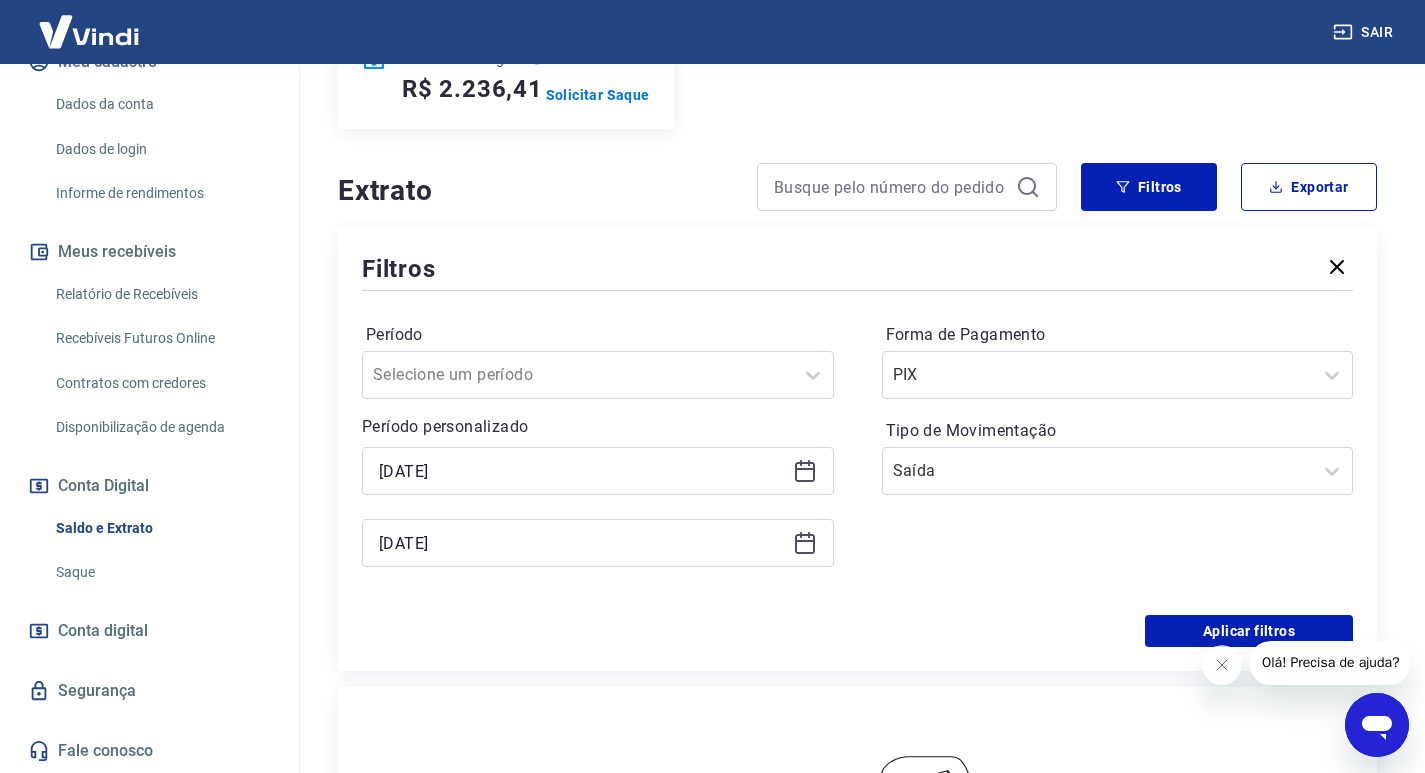 click 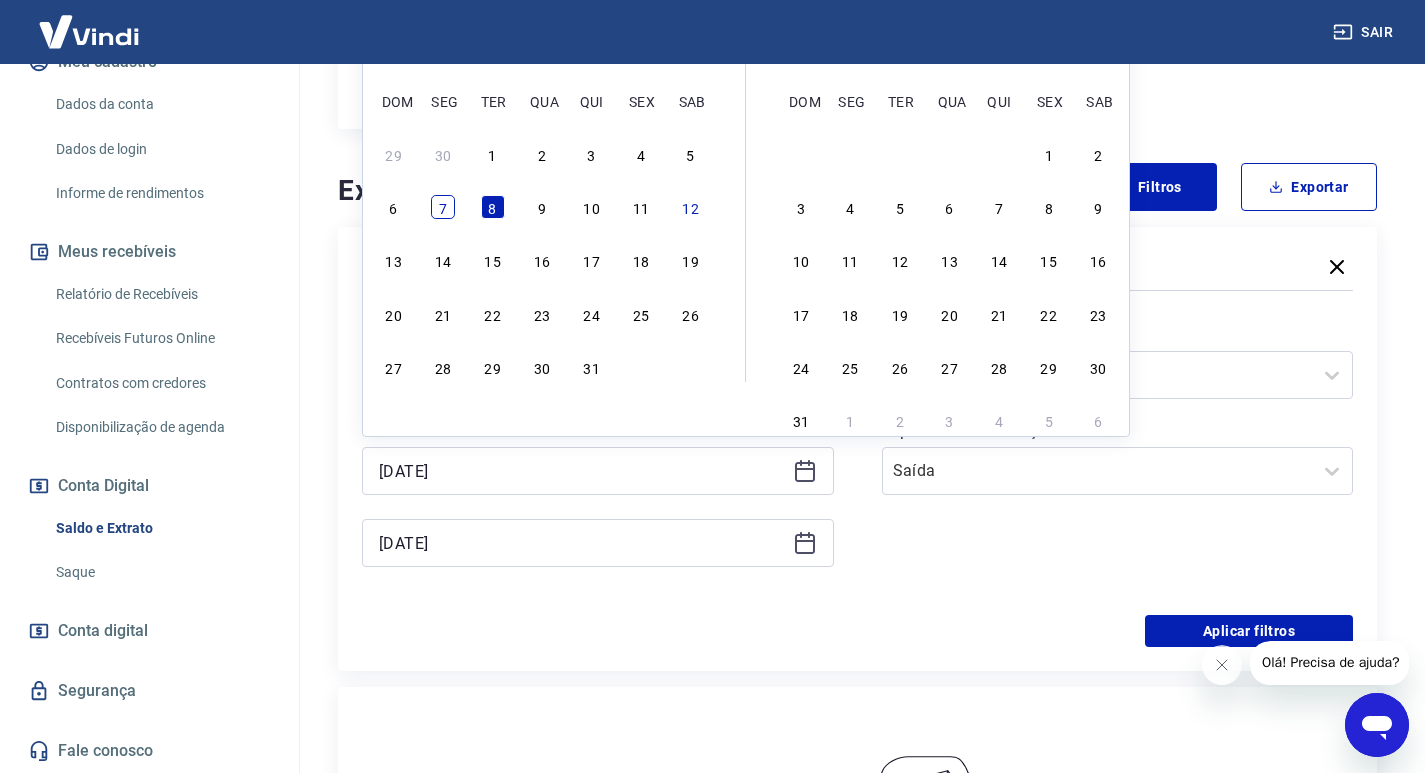 click on "7" at bounding box center (443, 207) 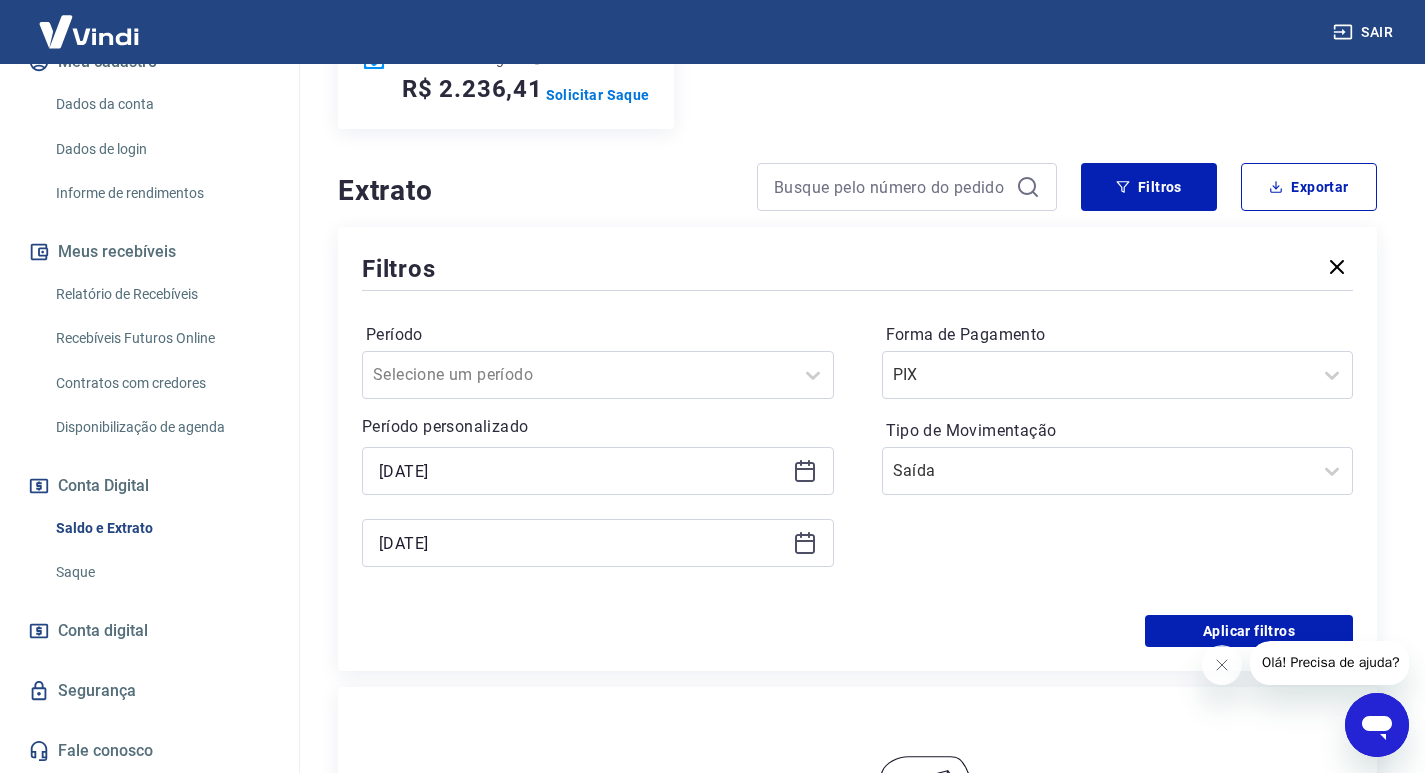 click 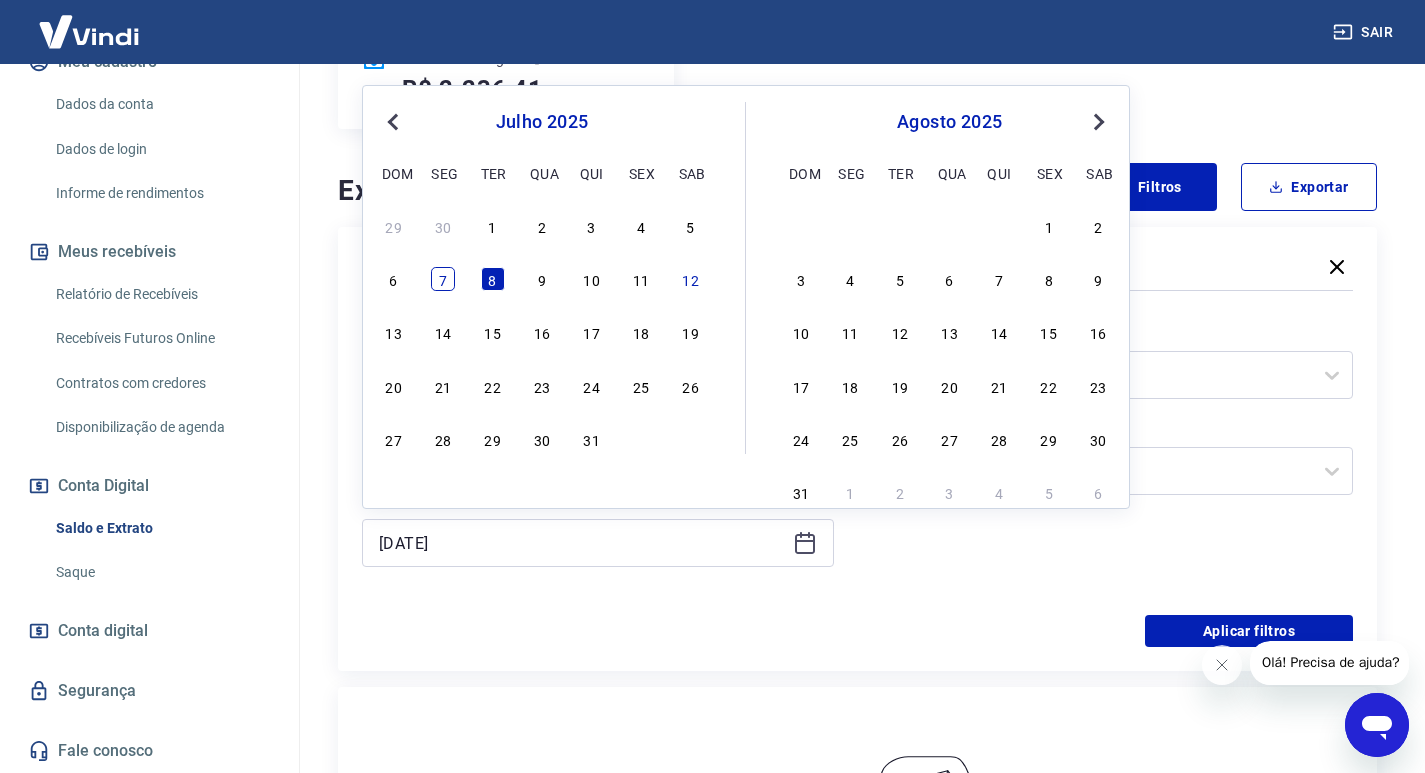 click on "7" at bounding box center [443, 279] 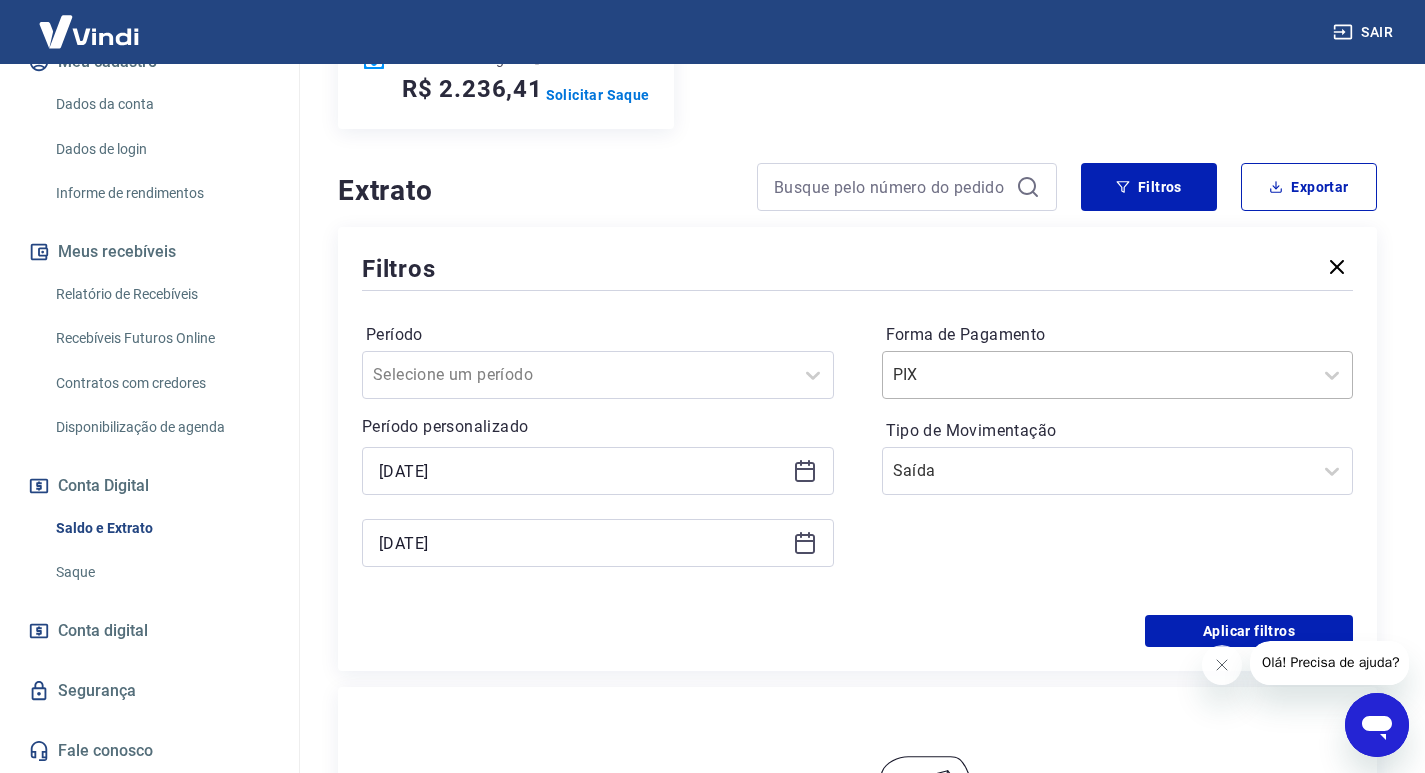 click on "Forma de Pagamento" at bounding box center [994, 375] 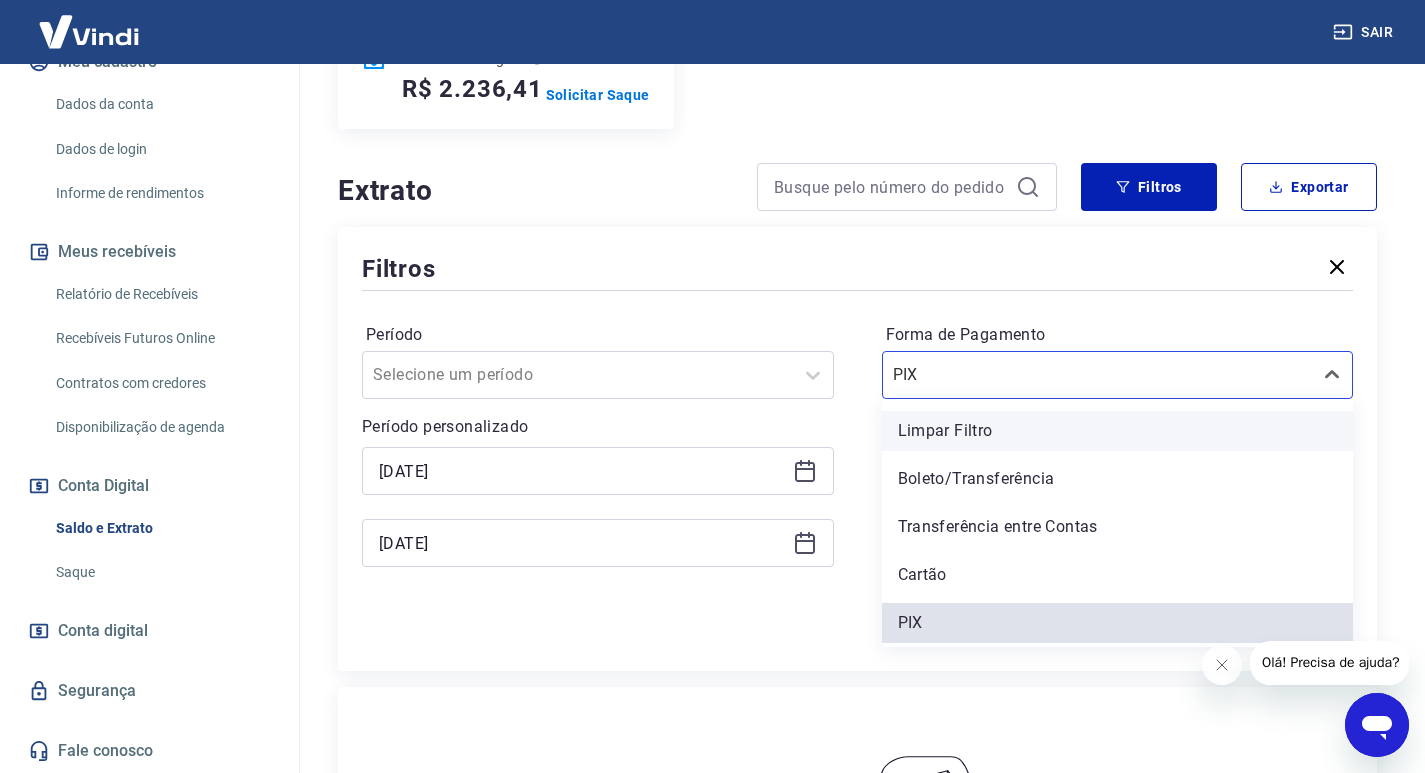 click on "Limpar Filtro" at bounding box center (1118, 431) 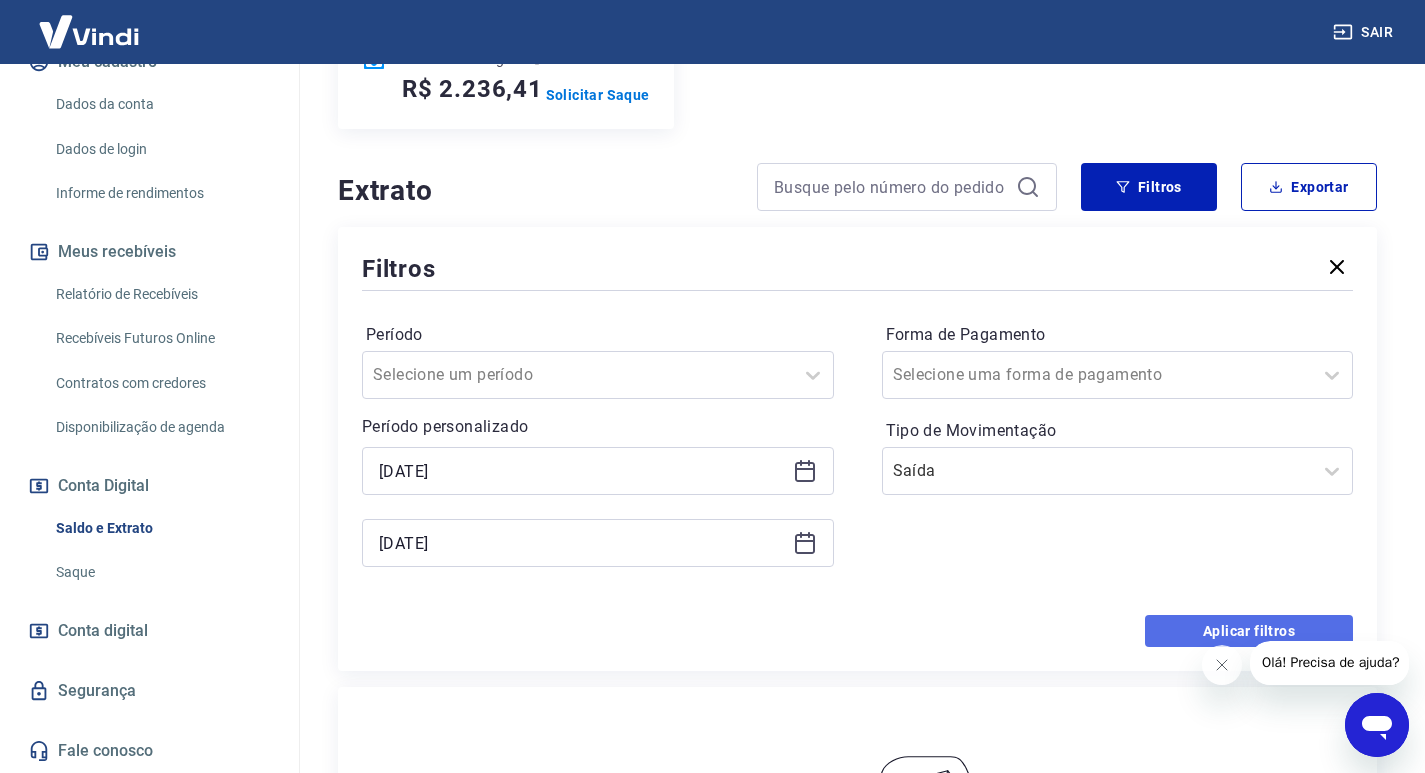 click on "Aplicar filtros" at bounding box center [1249, 631] 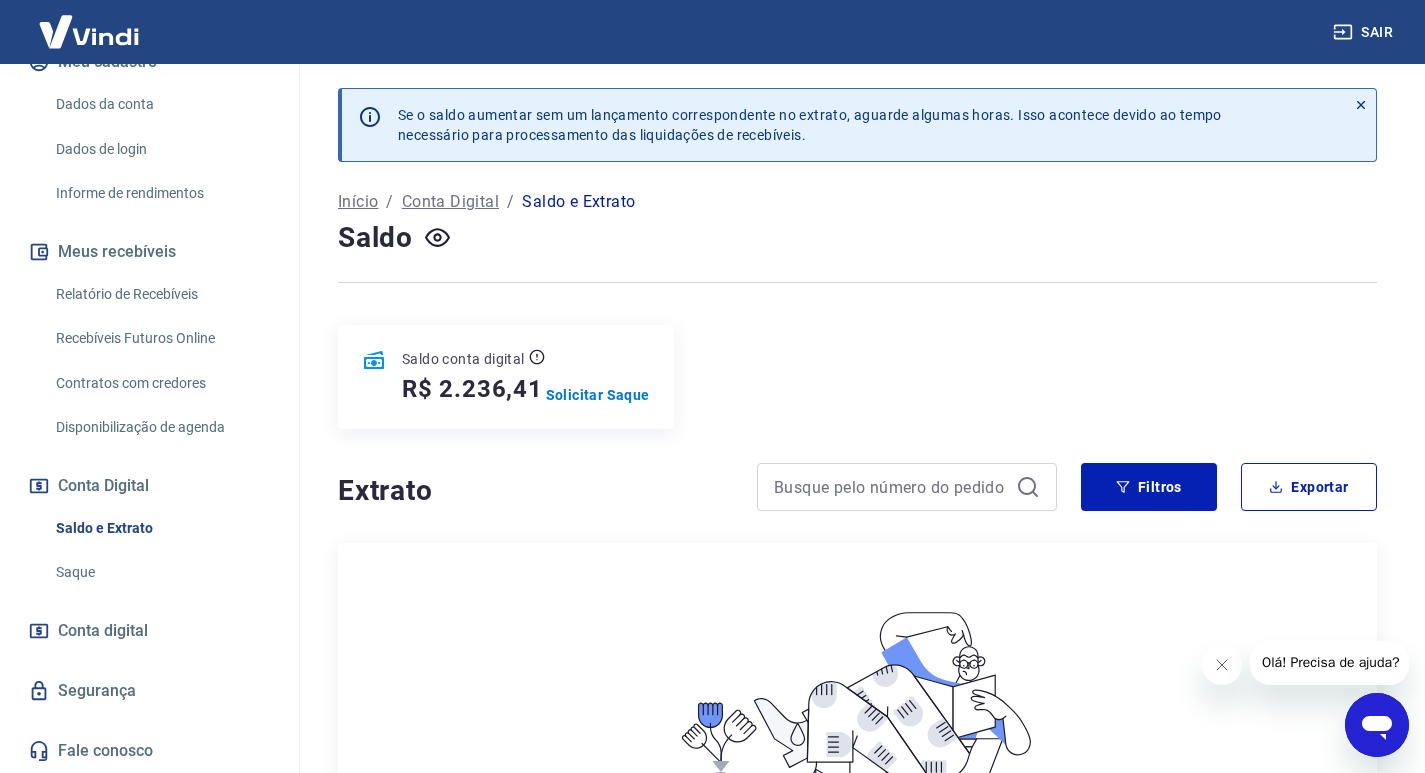 scroll, scrollTop: 296, scrollLeft: 0, axis: vertical 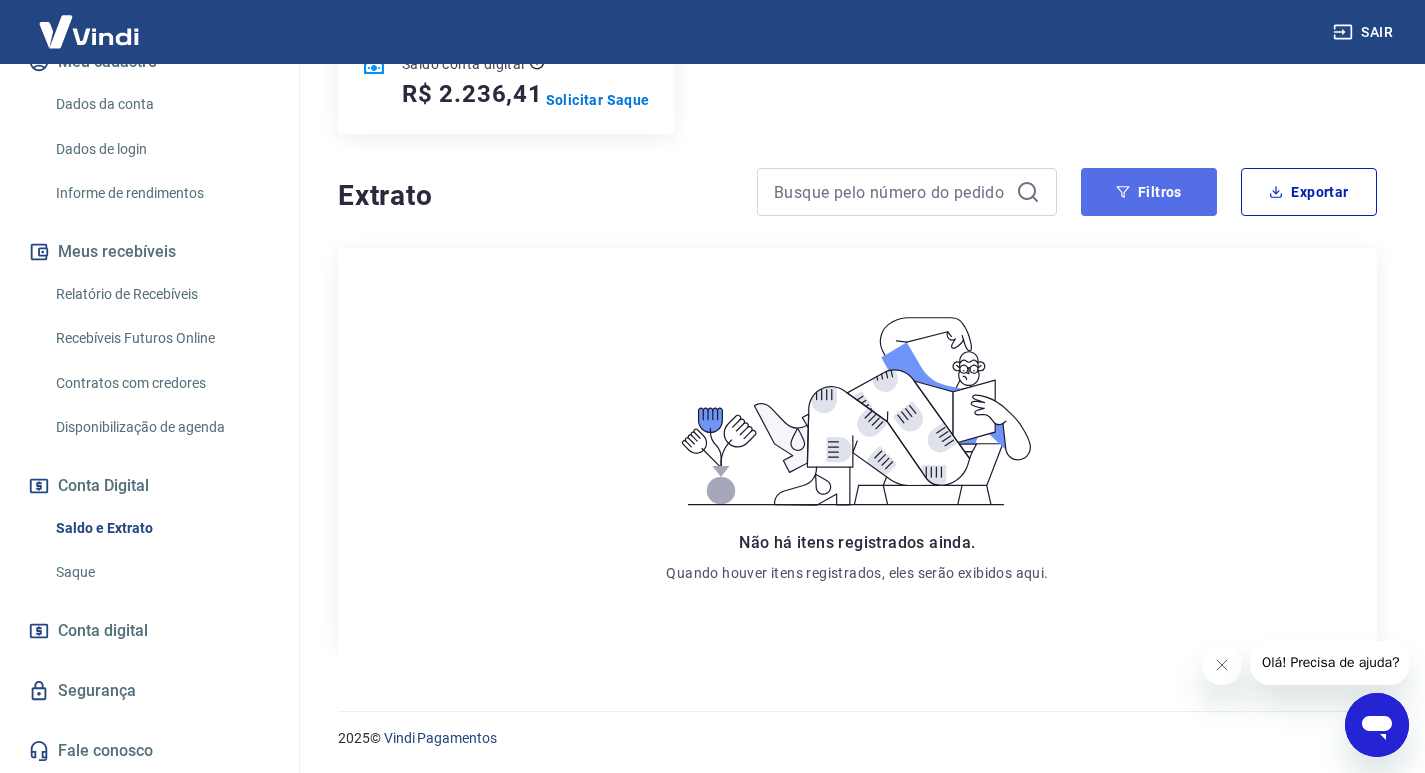 click on "Filtros" at bounding box center [1149, 192] 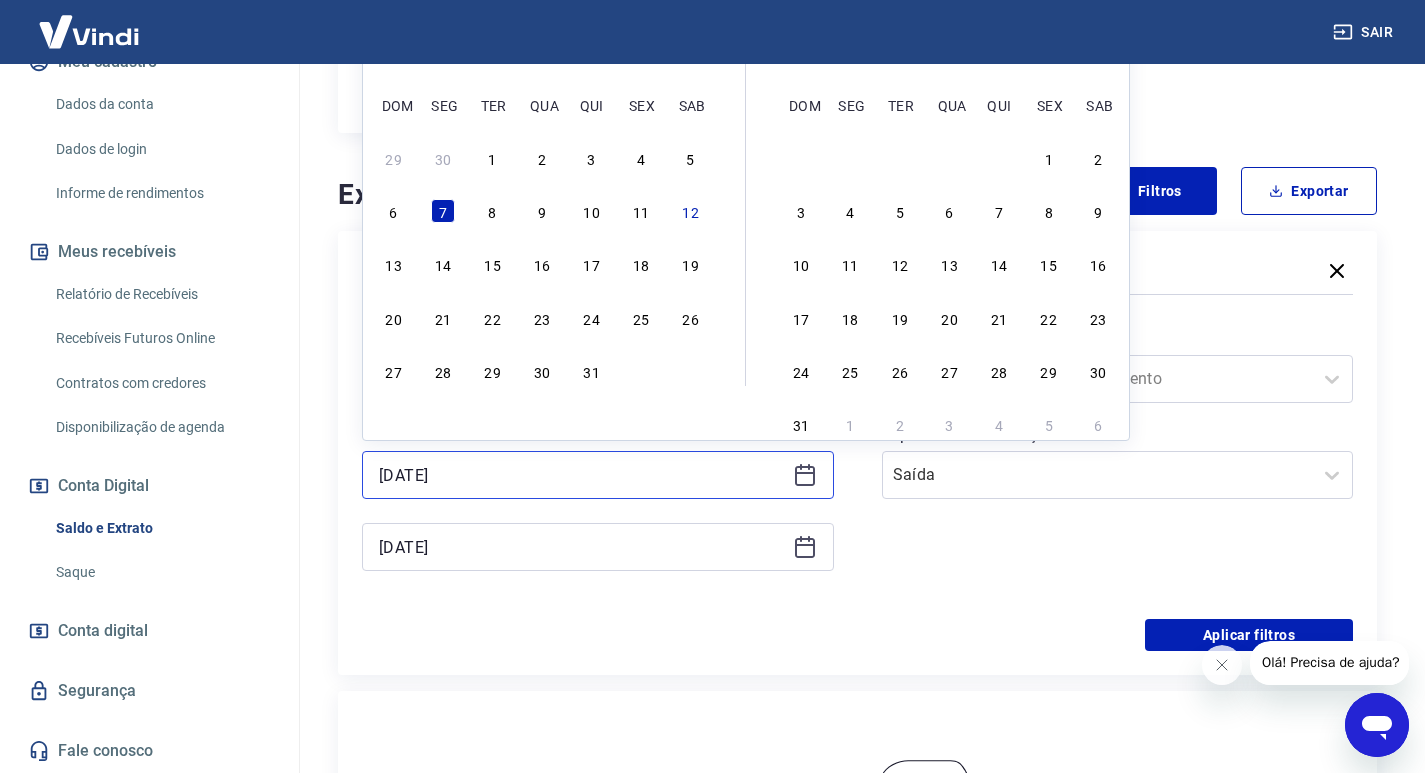 click on "07/07/2025" at bounding box center [582, 475] 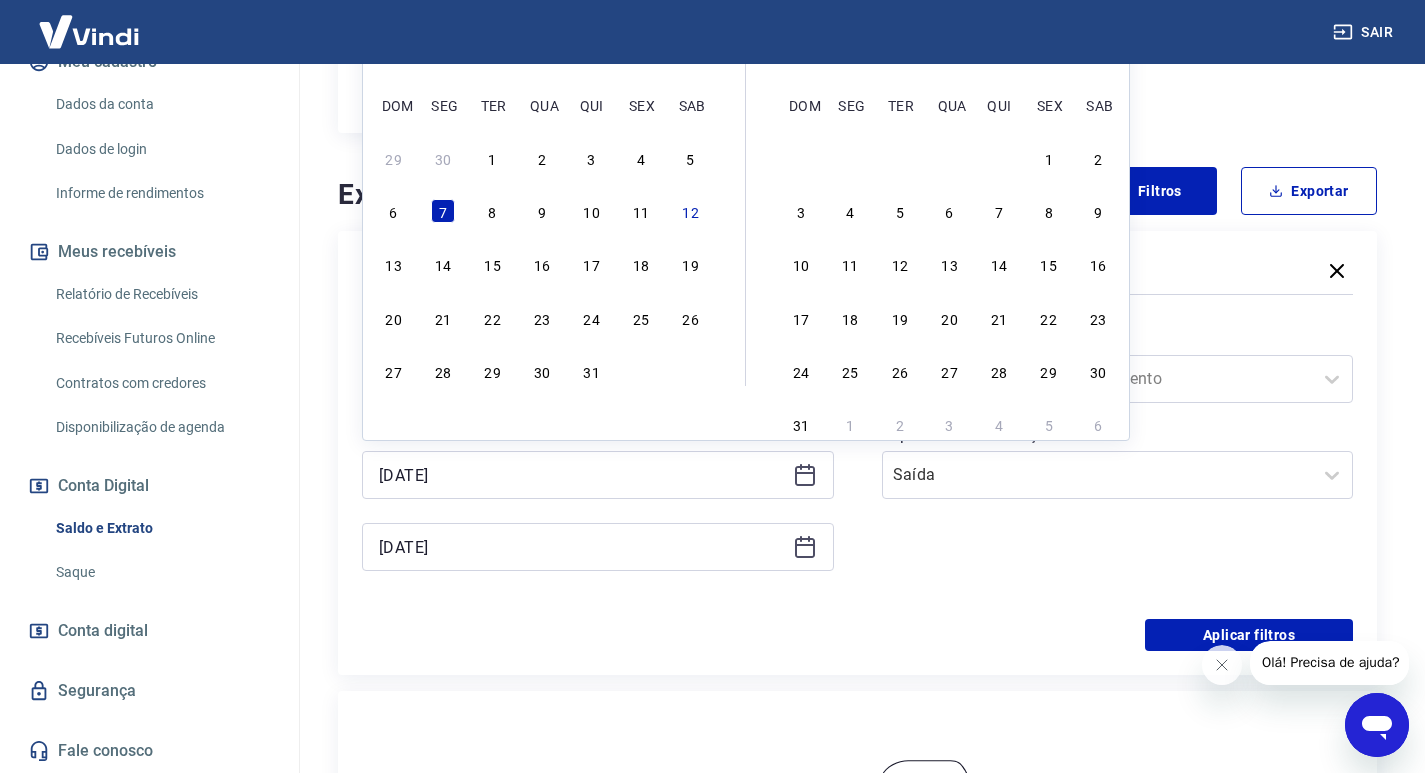 click 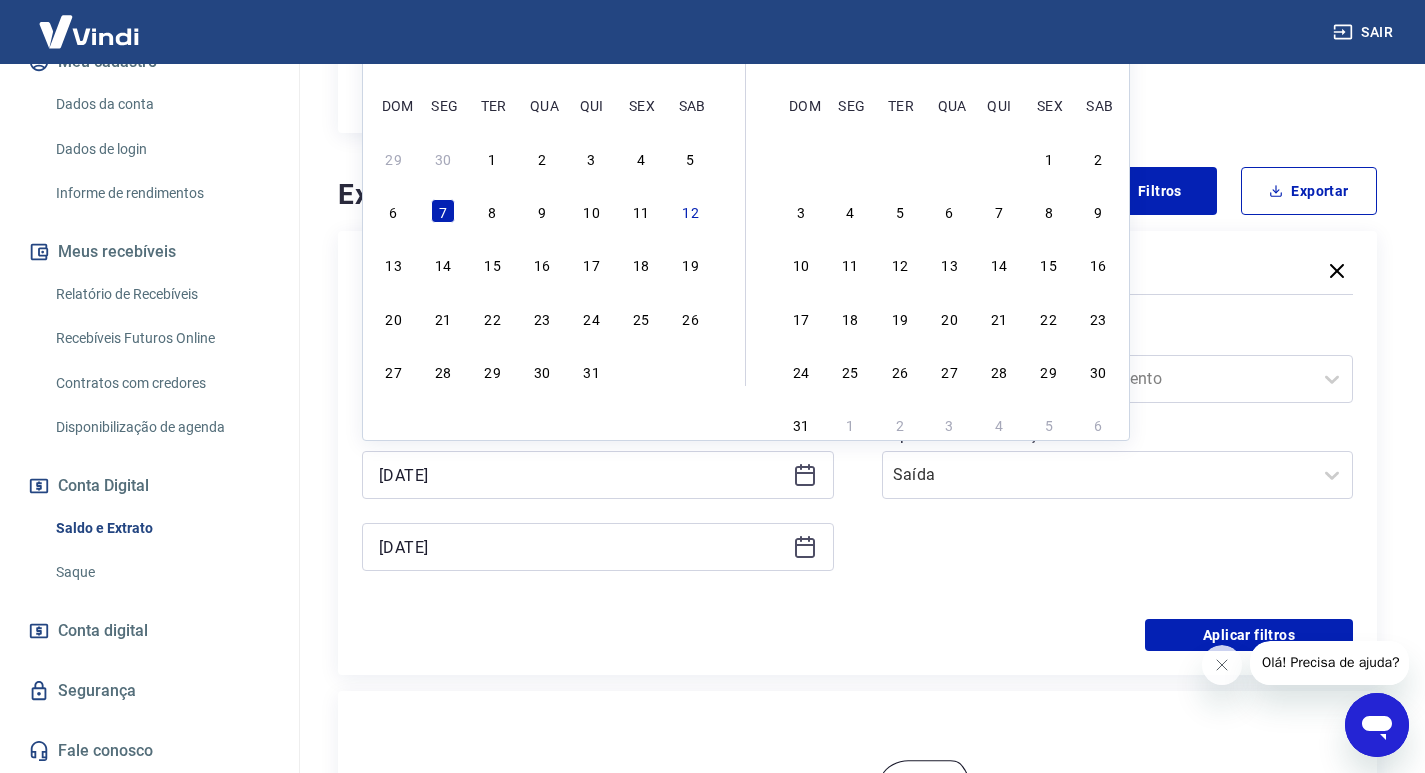 click 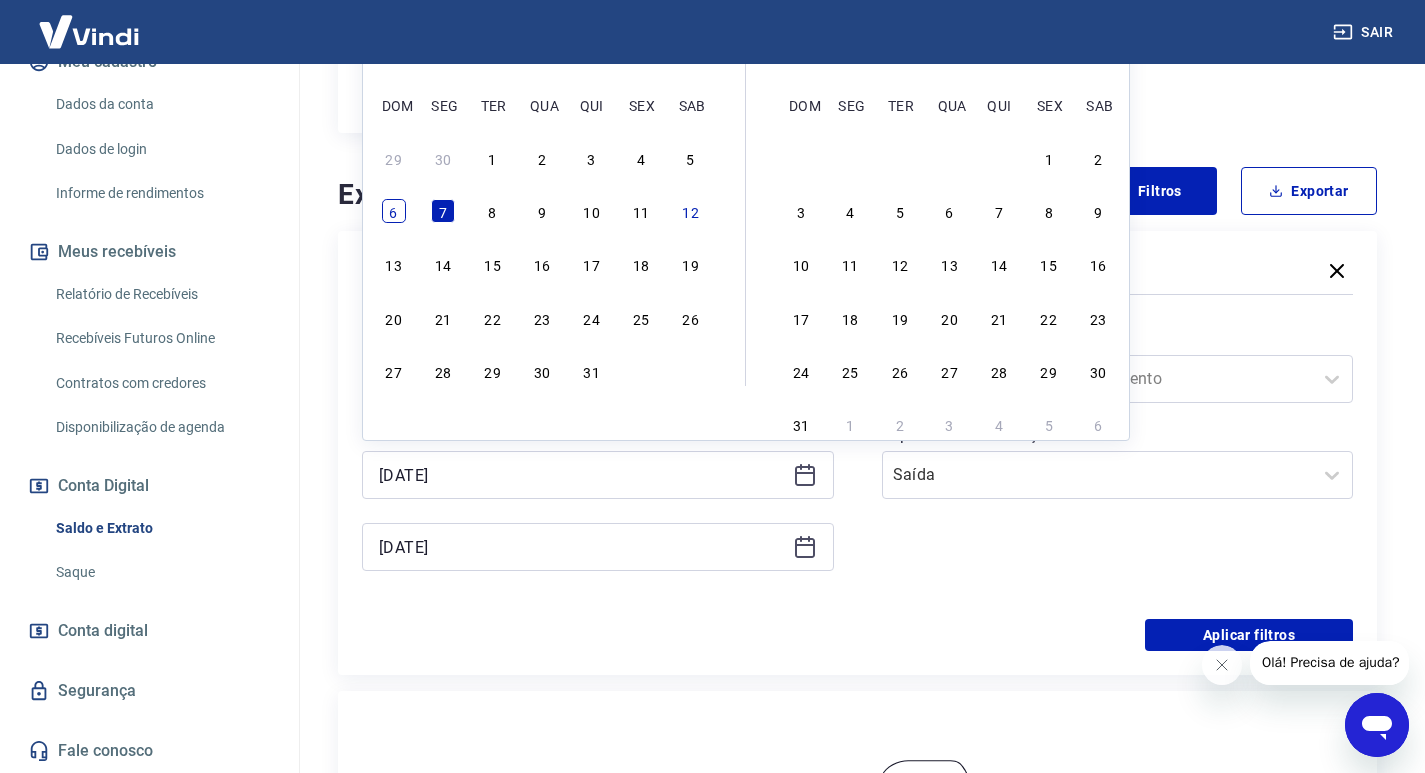 click on "6" at bounding box center (394, 211) 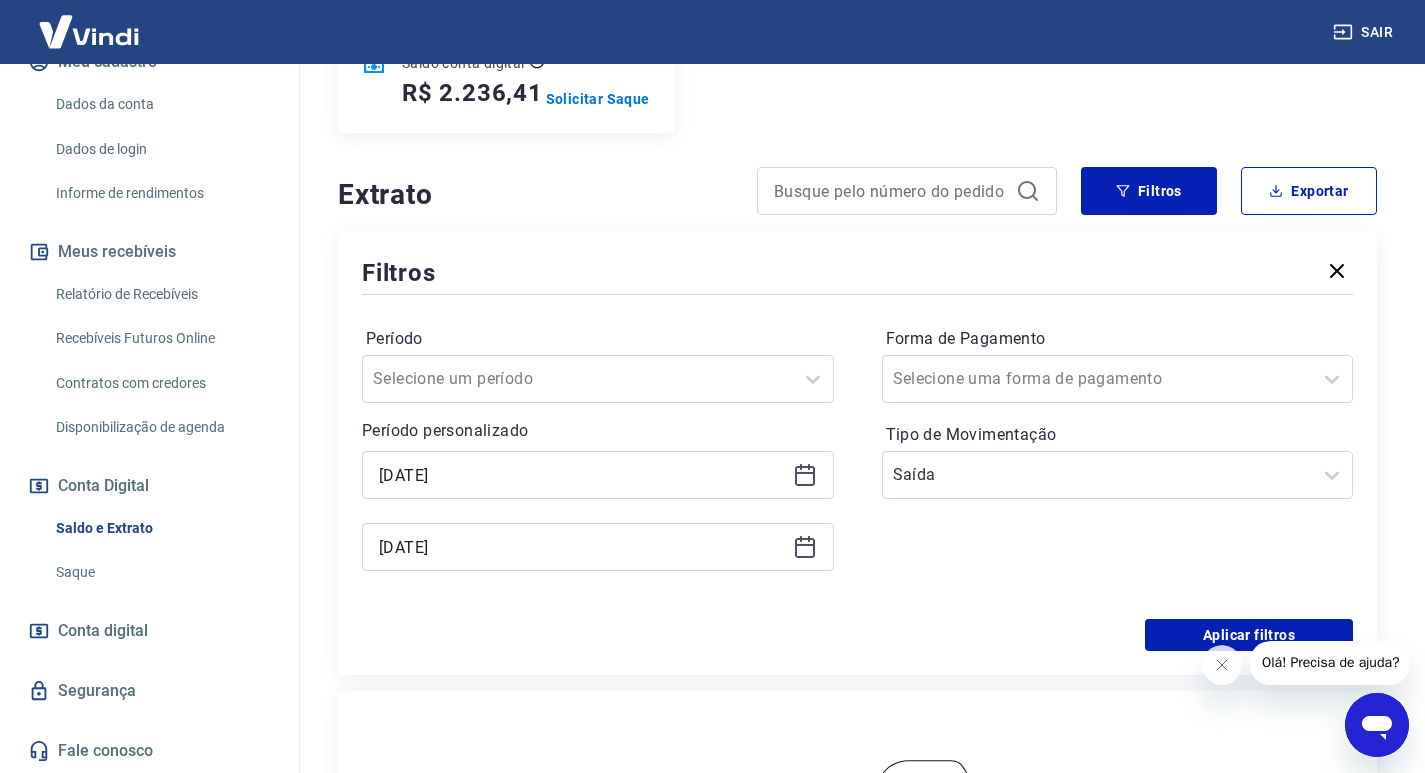 click on "07/07/2025" at bounding box center [598, 547] 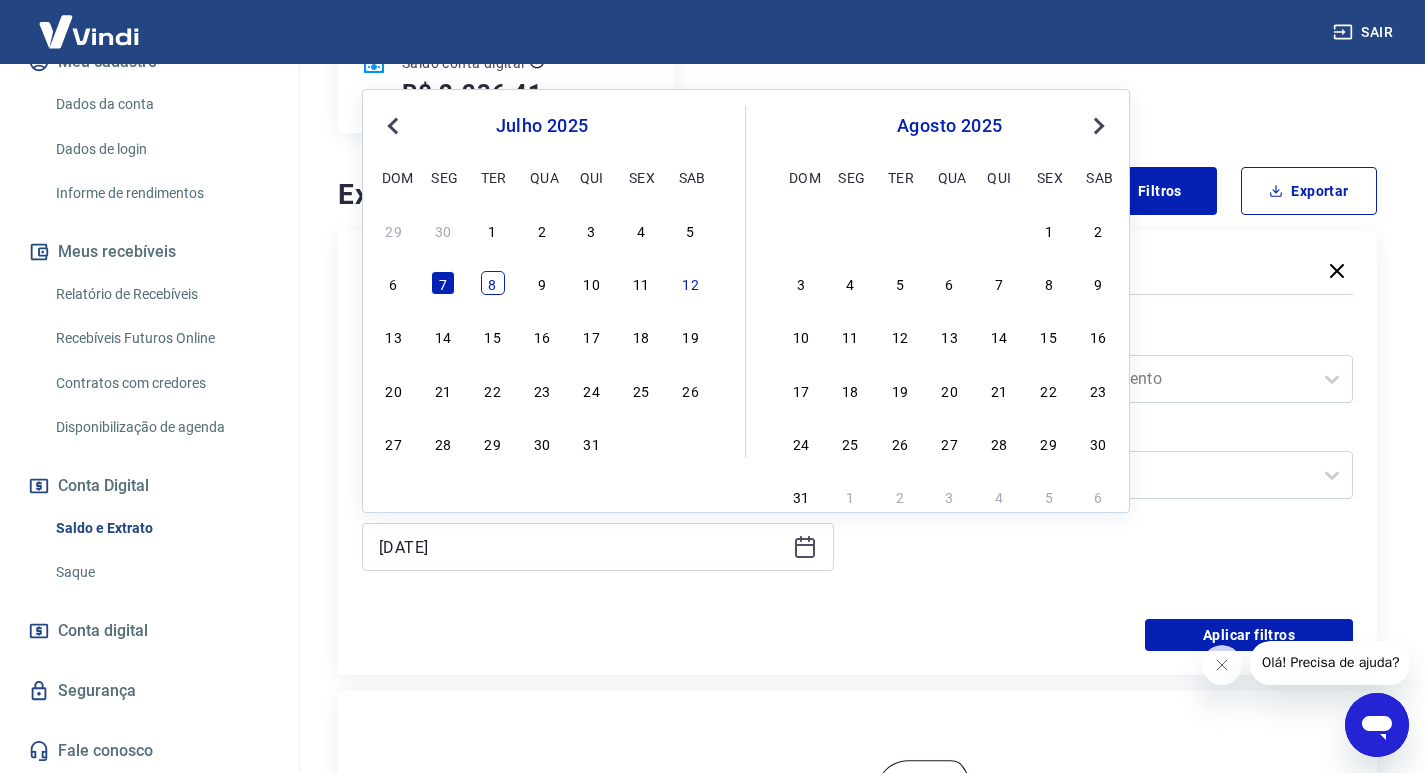 click on "8" at bounding box center [493, 283] 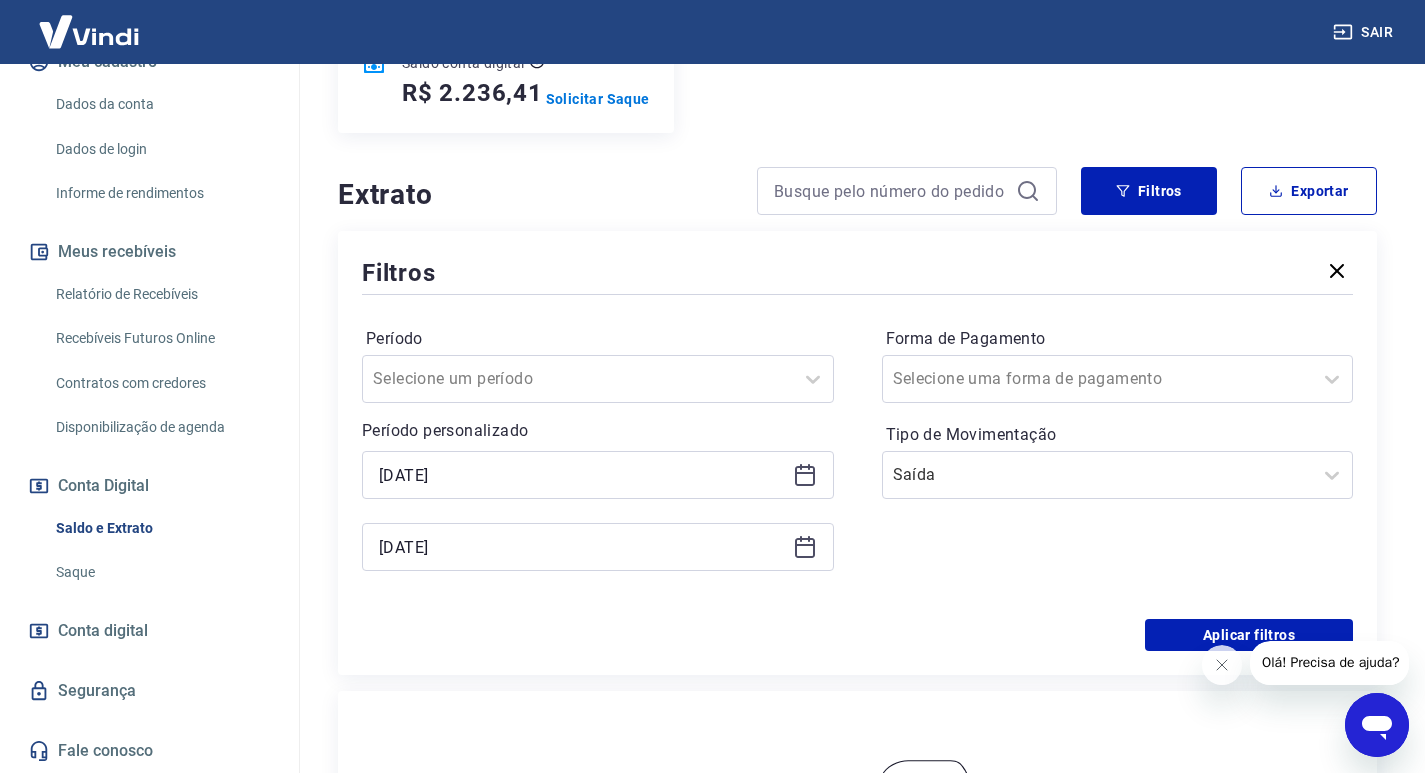 scroll, scrollTop: 496, scrollLeft: 0, axis: vertical 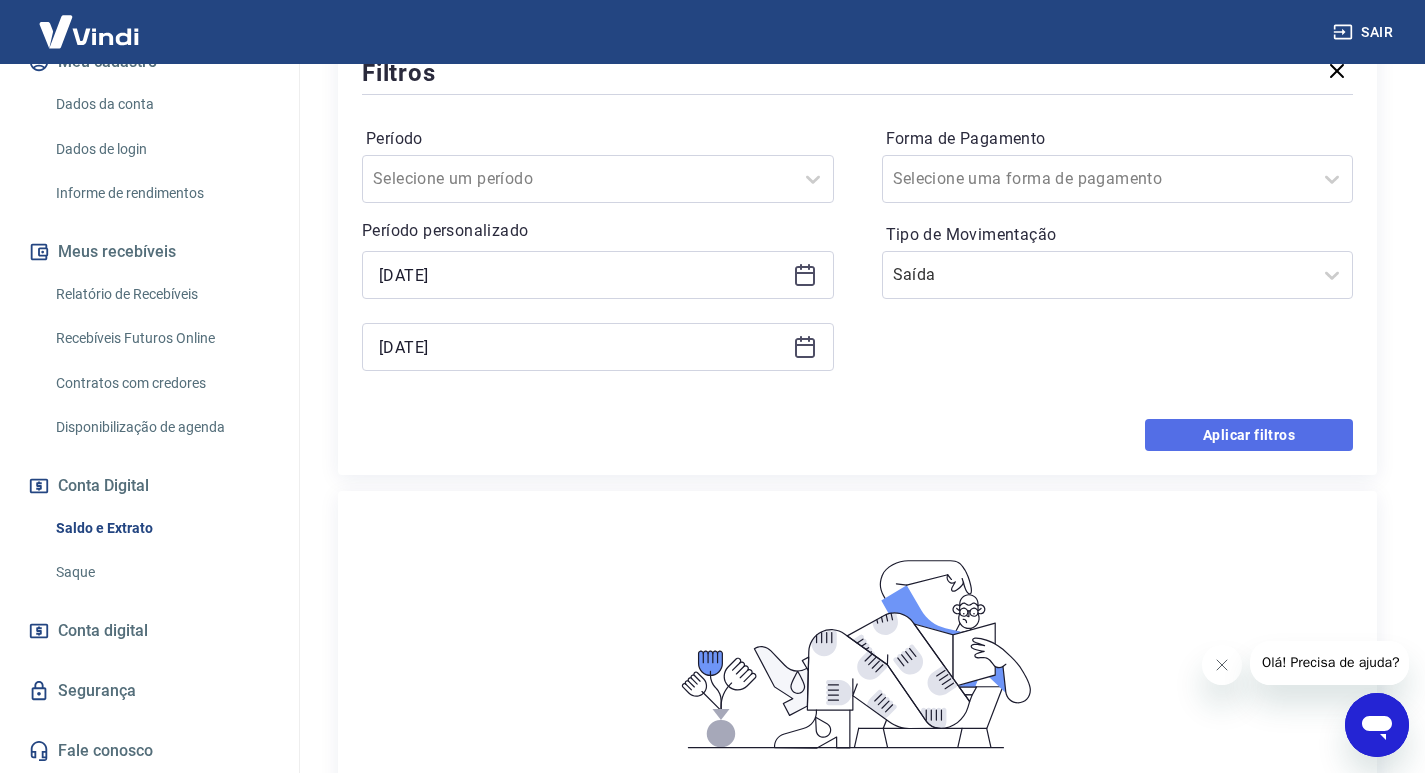 click on "Aplicar filtros" at bounding box center [1249, 435] 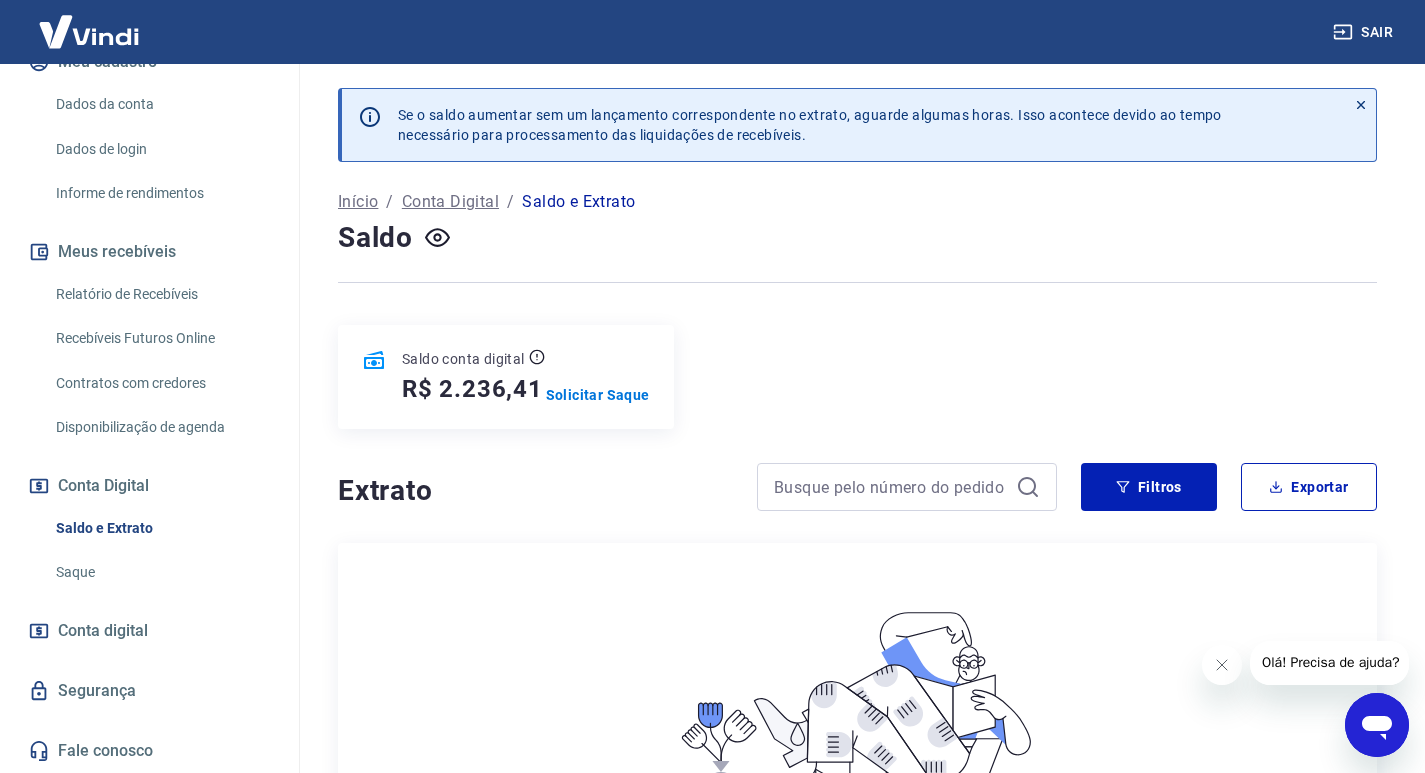 scroll, scrollTop: 296, scrollLeft: 0, axis: vertical 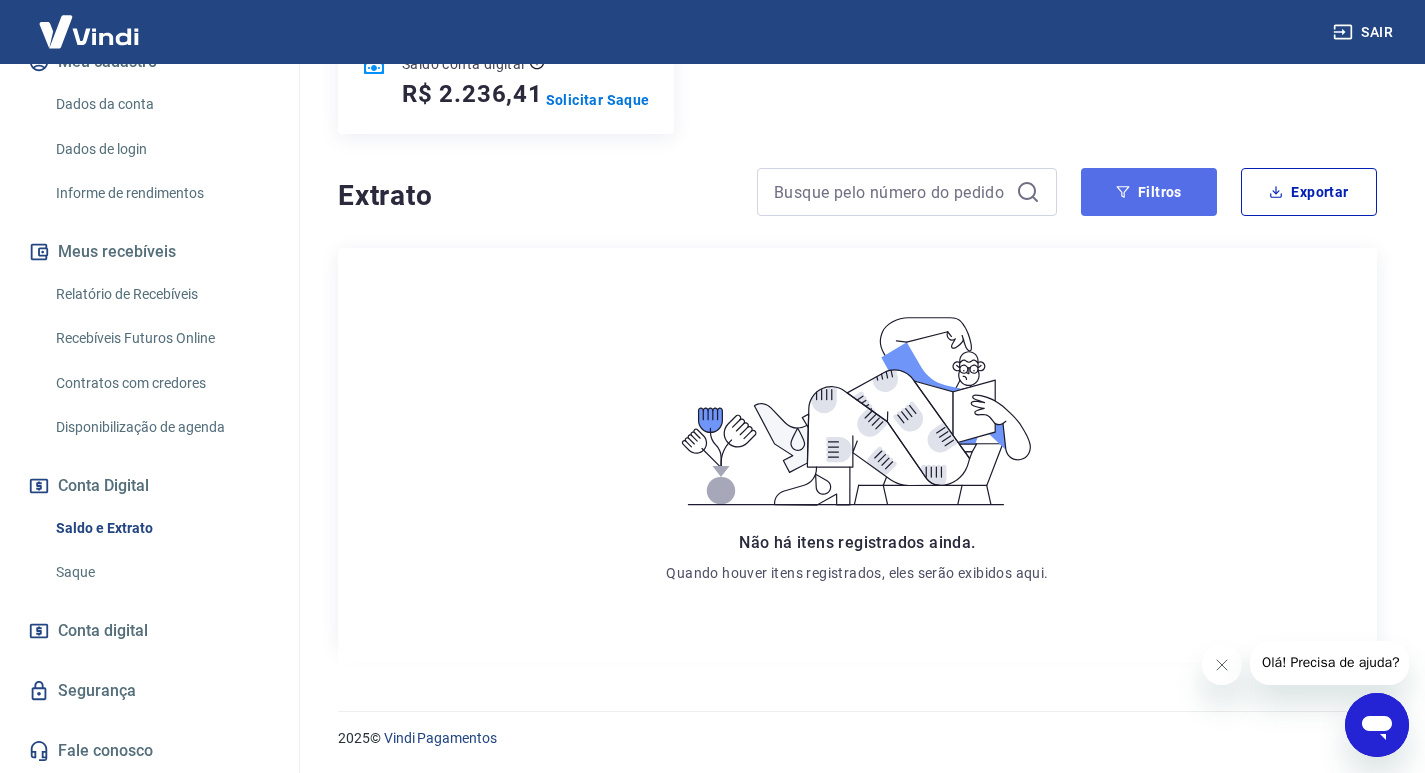 click on "Filtros" at bounding box center [1149, 192] 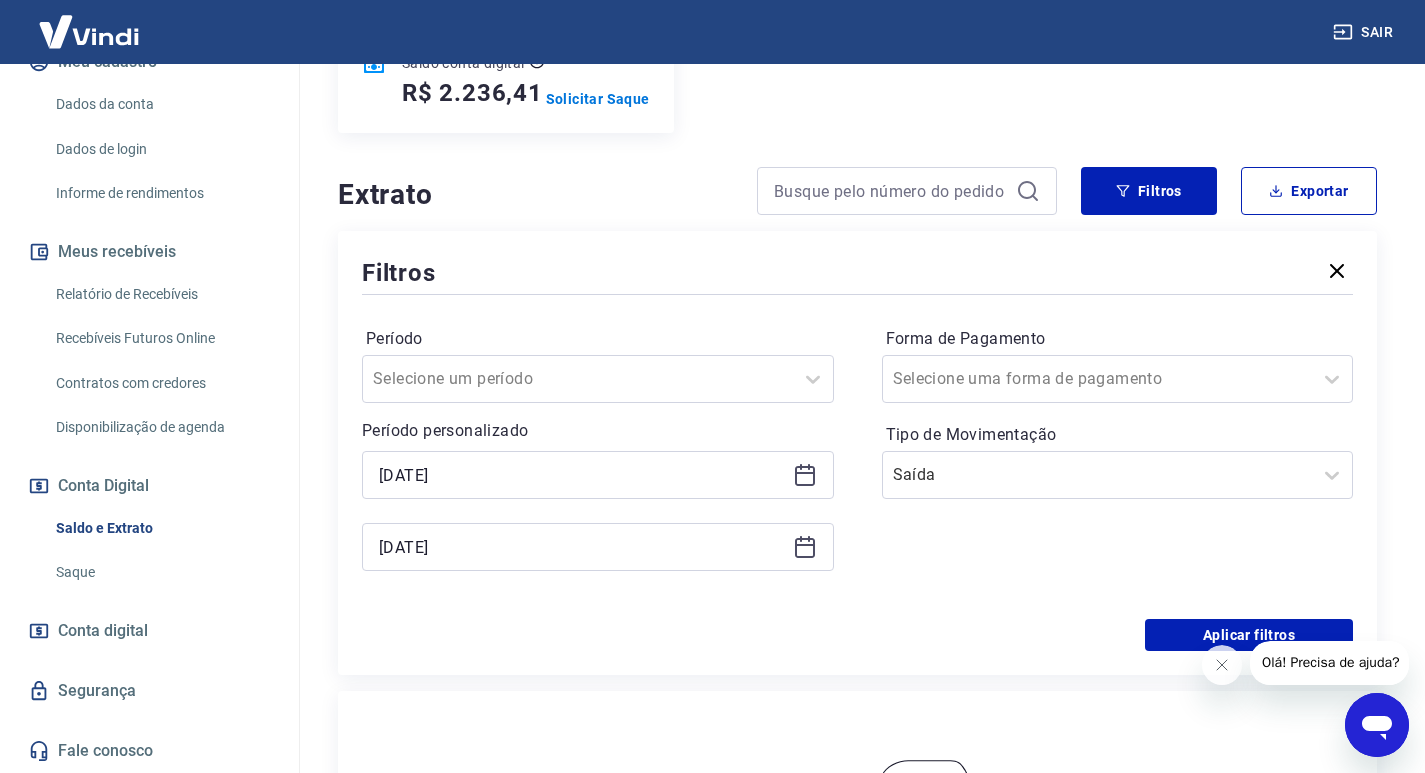 click on "06/07/2025" at bounding box center [598, 475] 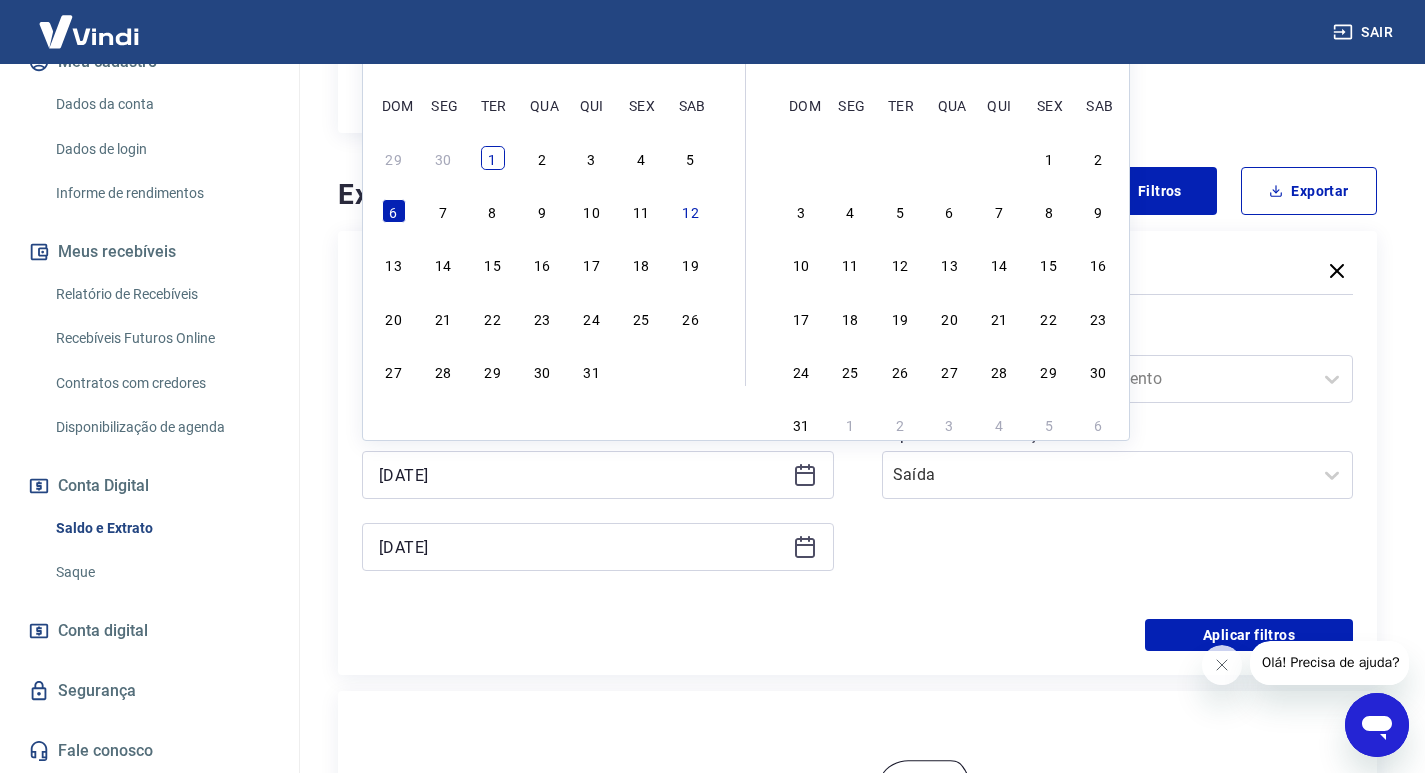 click on "1" at bounding box center [493, 158] 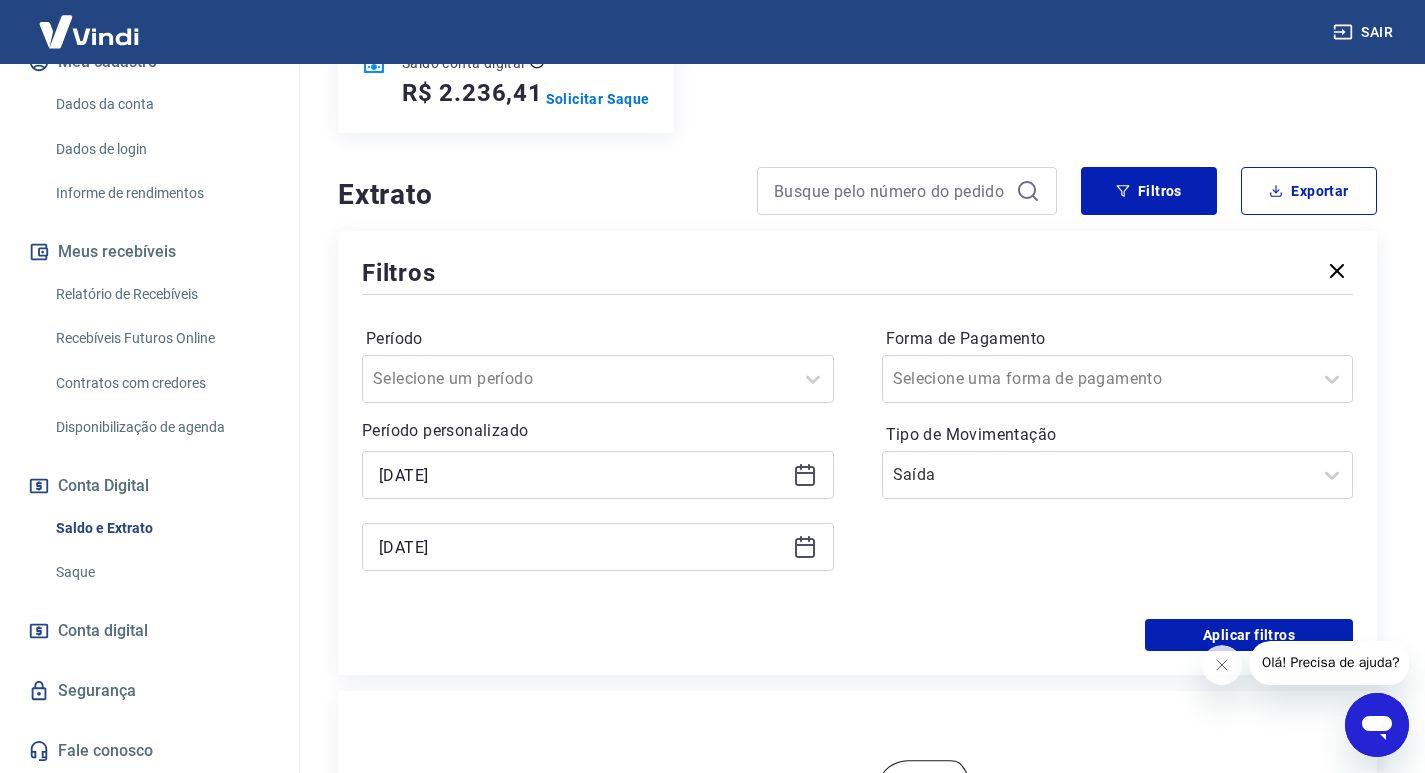 click 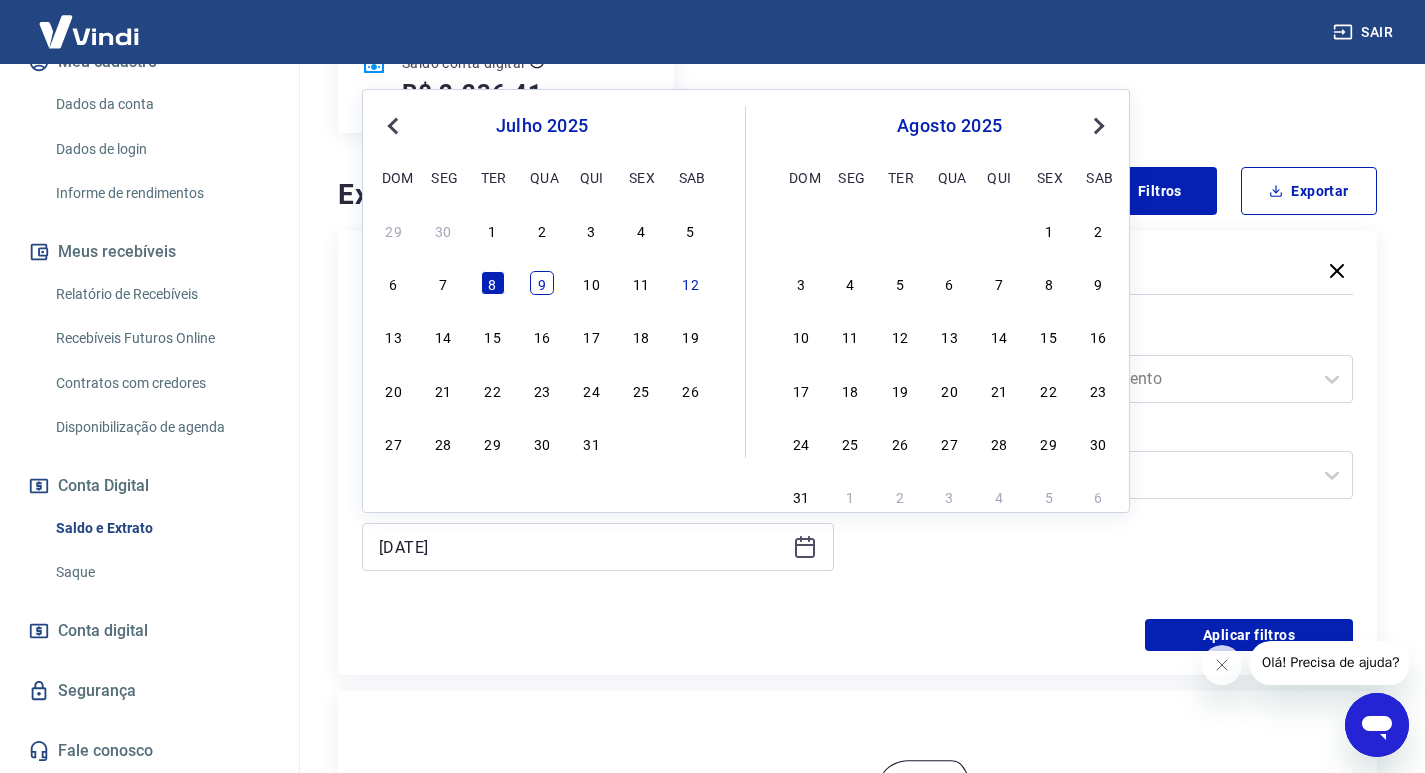 click on "9" at bounding box center [542, 283] 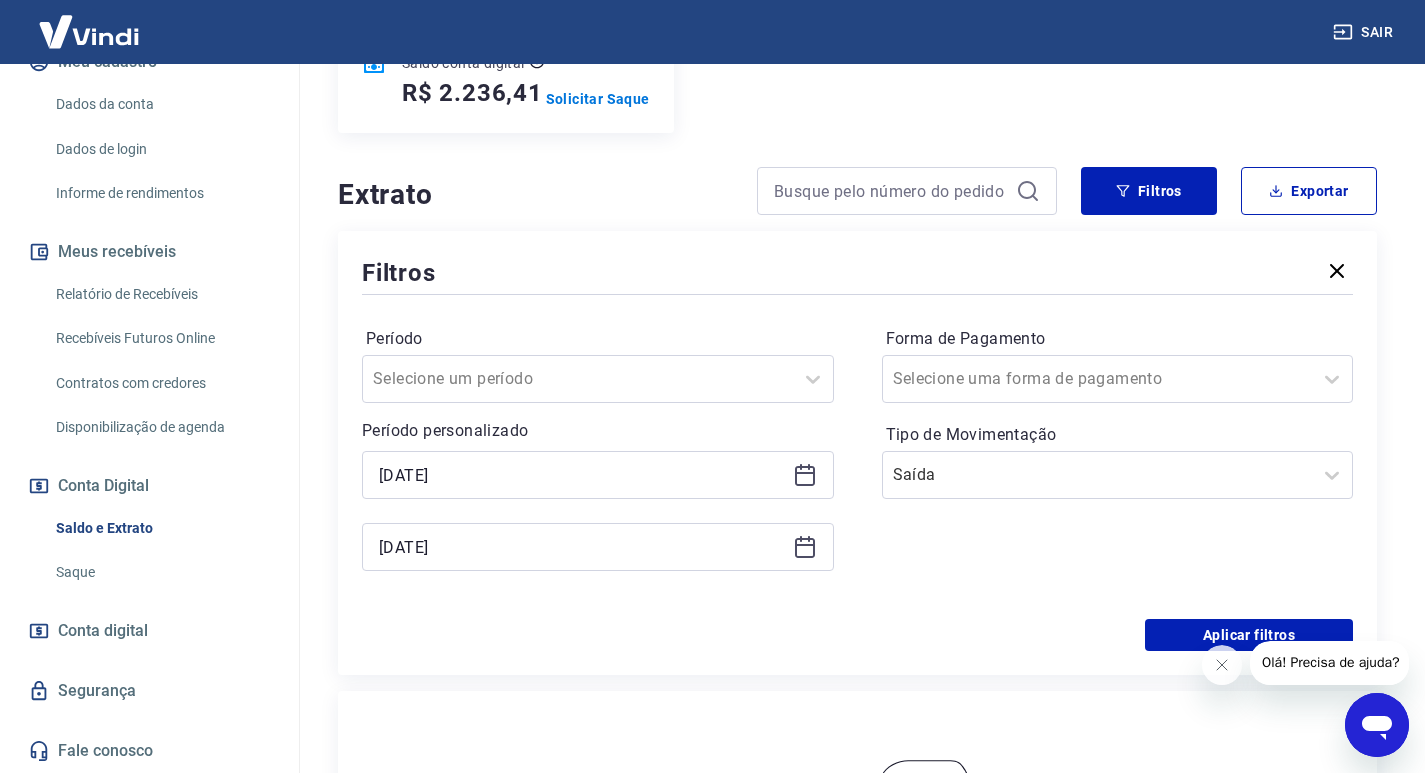 scroll, scrollTop: 496, scrollLeft: 0, axis: vertical 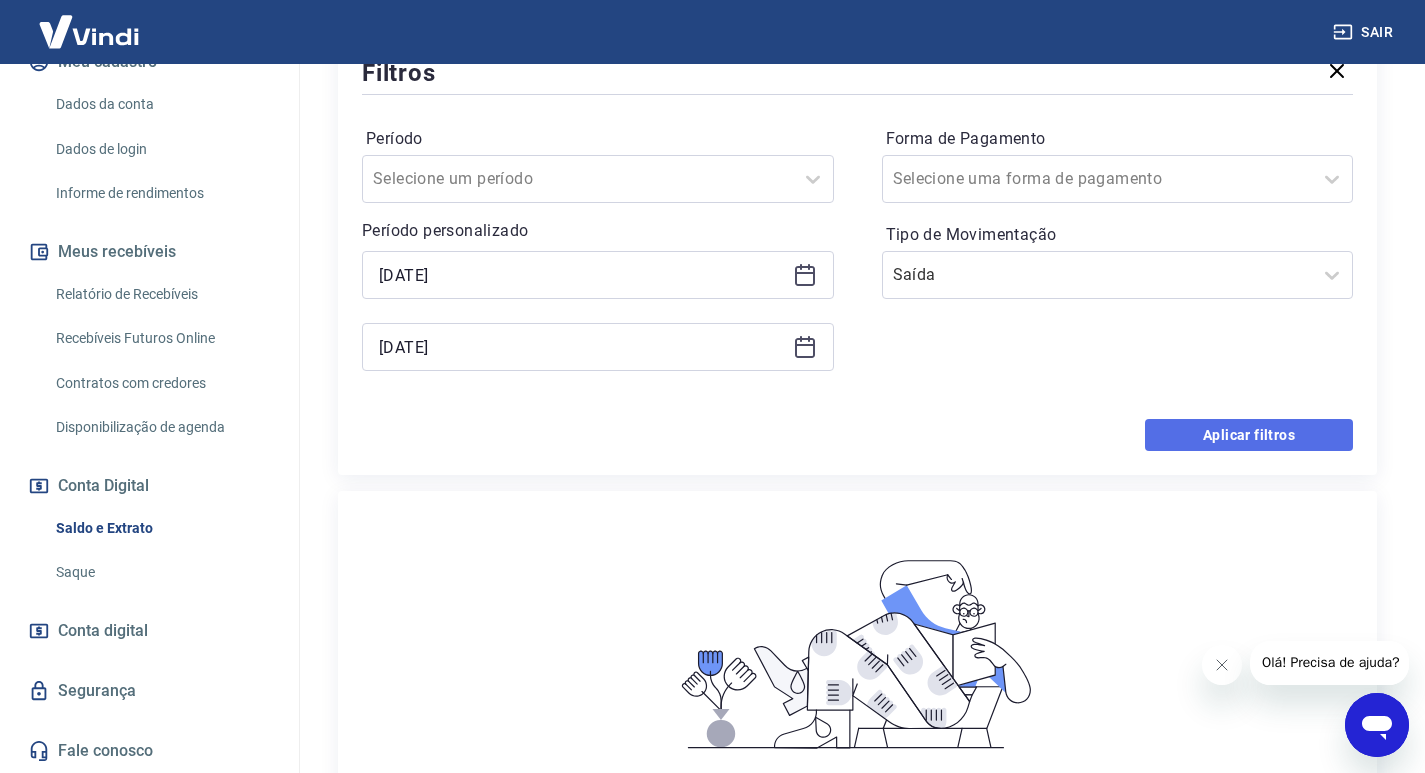 click on "Aplicar filtros" at bounding box center [1249, 435] 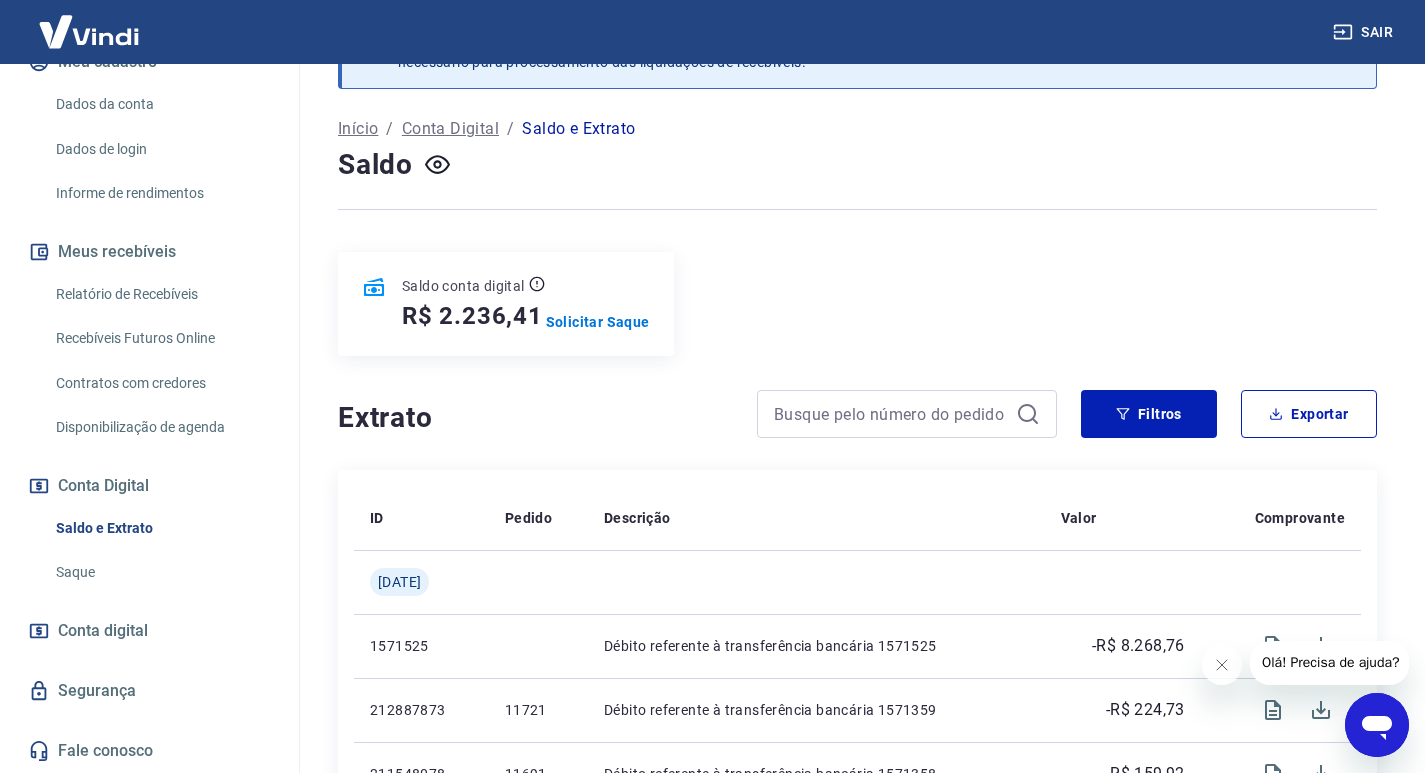 scroll, scrollTop: 273, scrollLeft: 0, axis: vertical 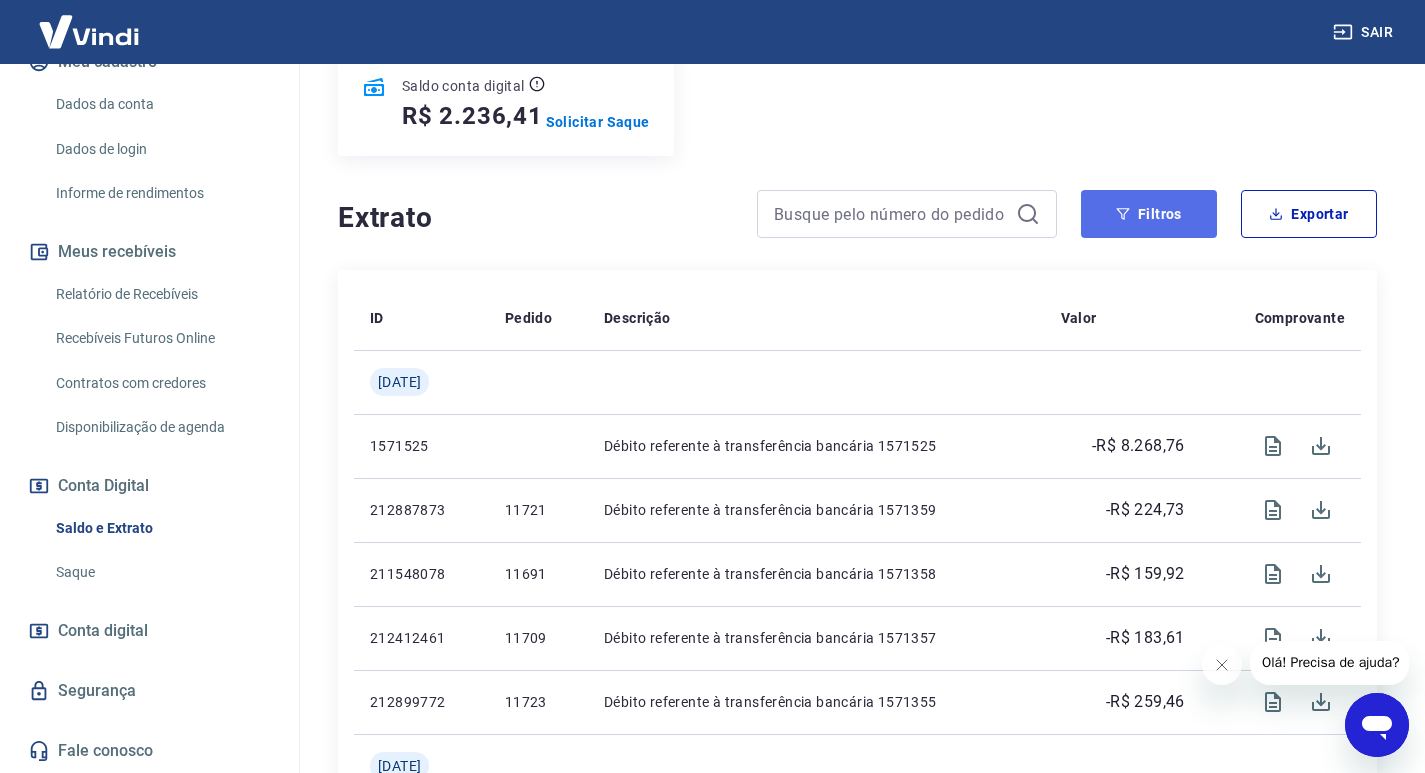 click on "Filtros" at bounding box center [1149, 214] 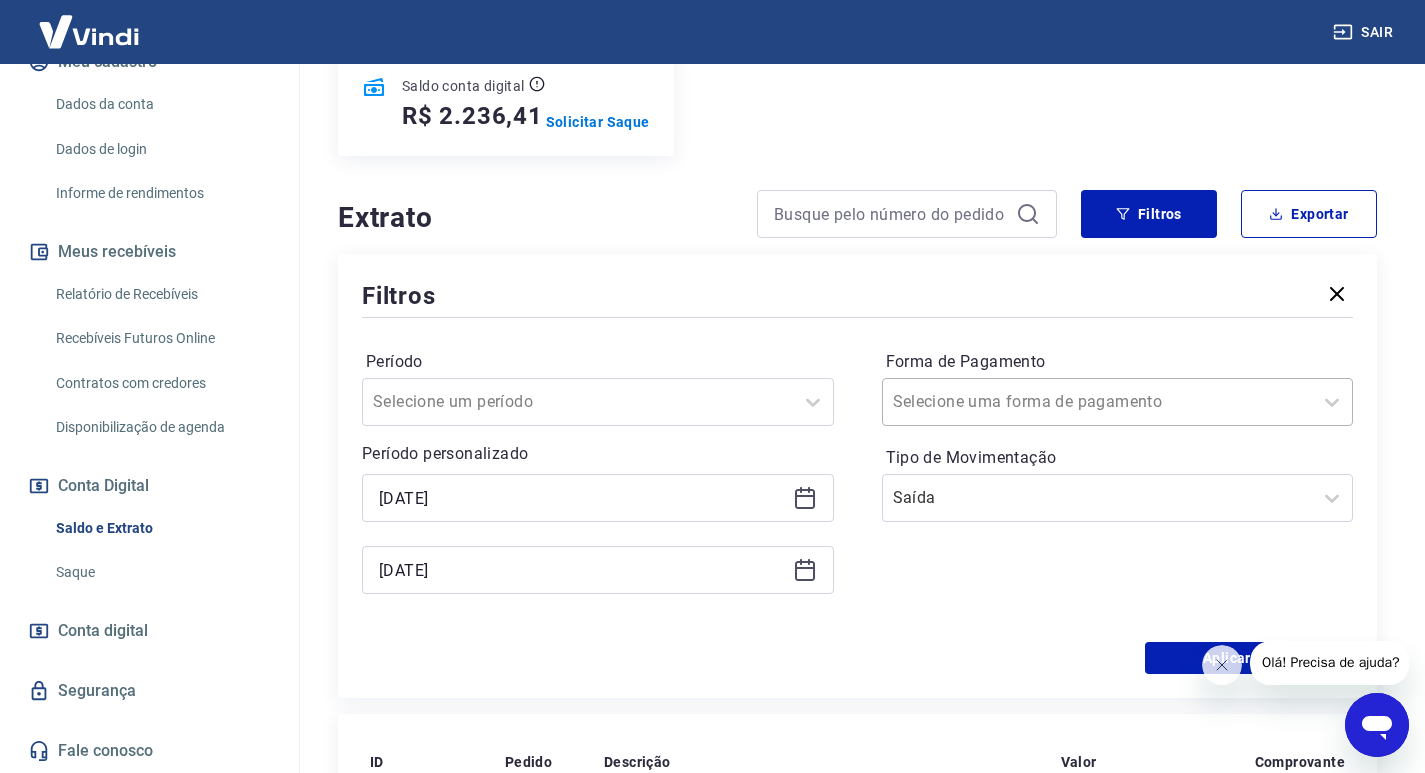 click at bounding box center [1098, 402] 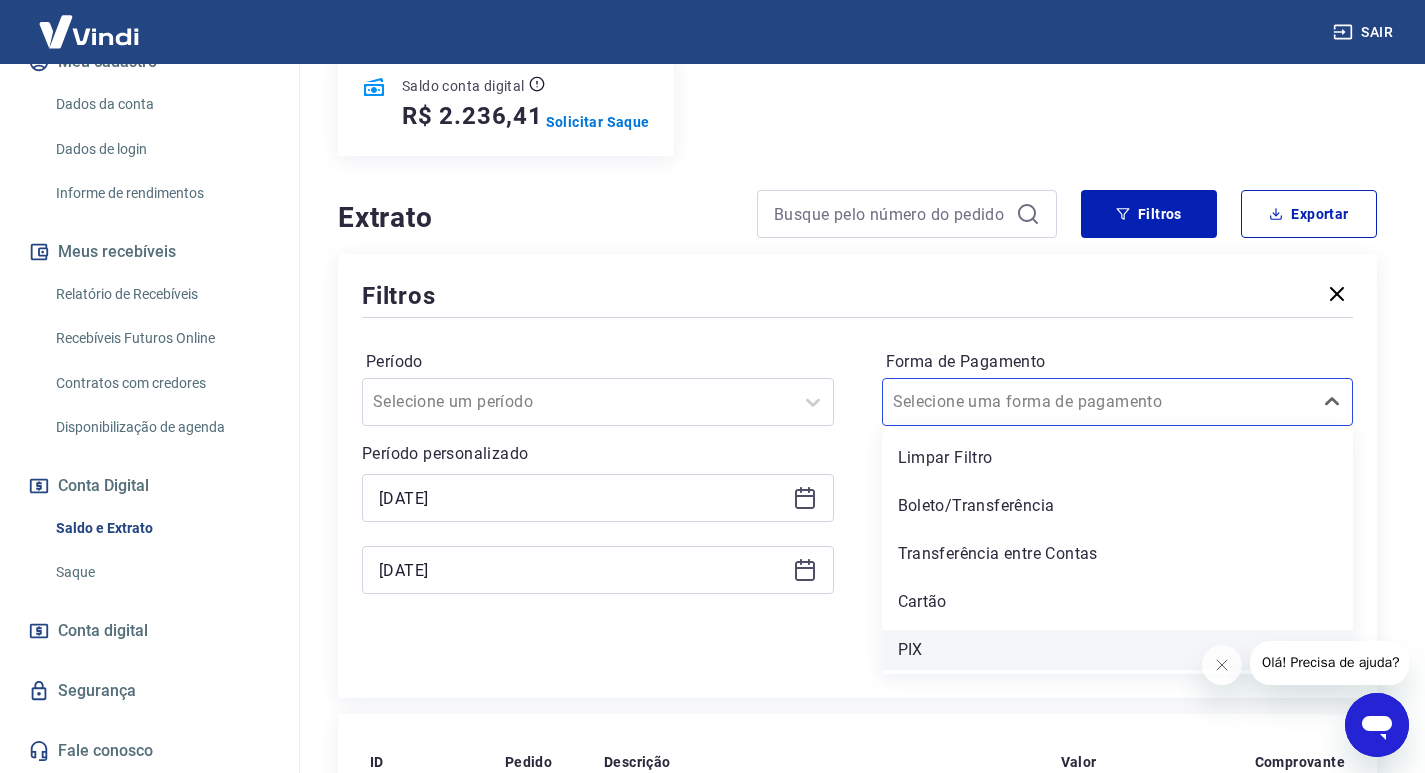 click on "PIX" at bounding box center (1118, 650) 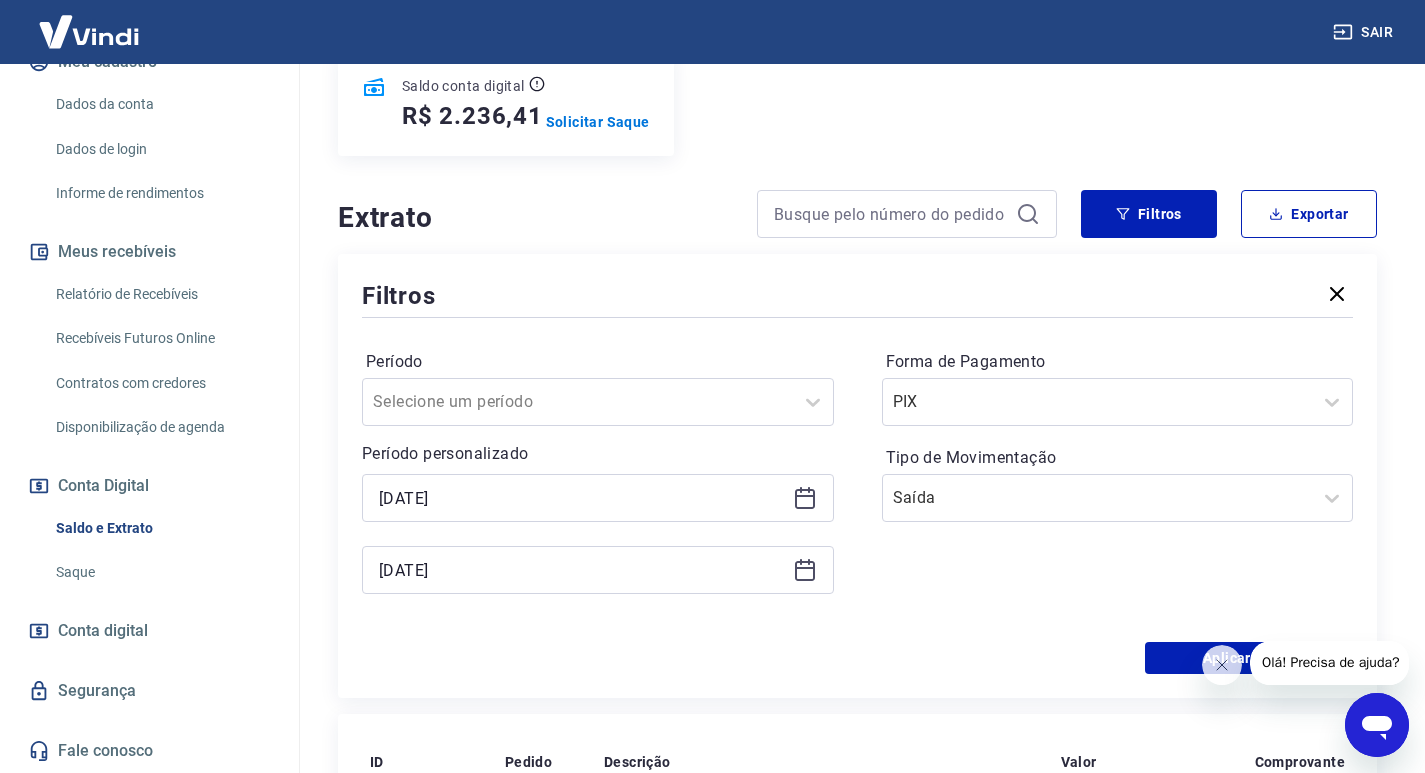 scroll, scrollTop: 473, scrollLeft: 0, axis: vertical 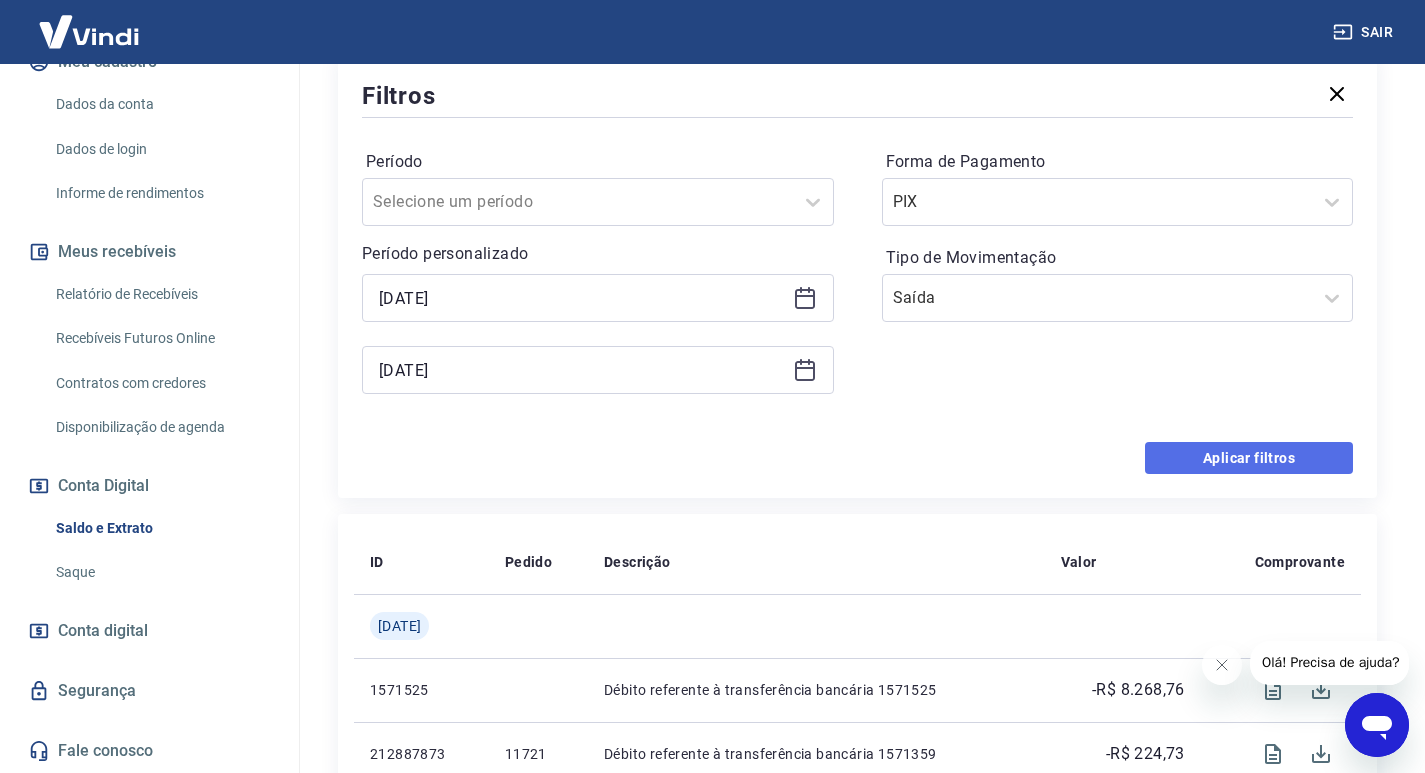 click on "Aplicar filtros" at bounding box center (1249, 458) 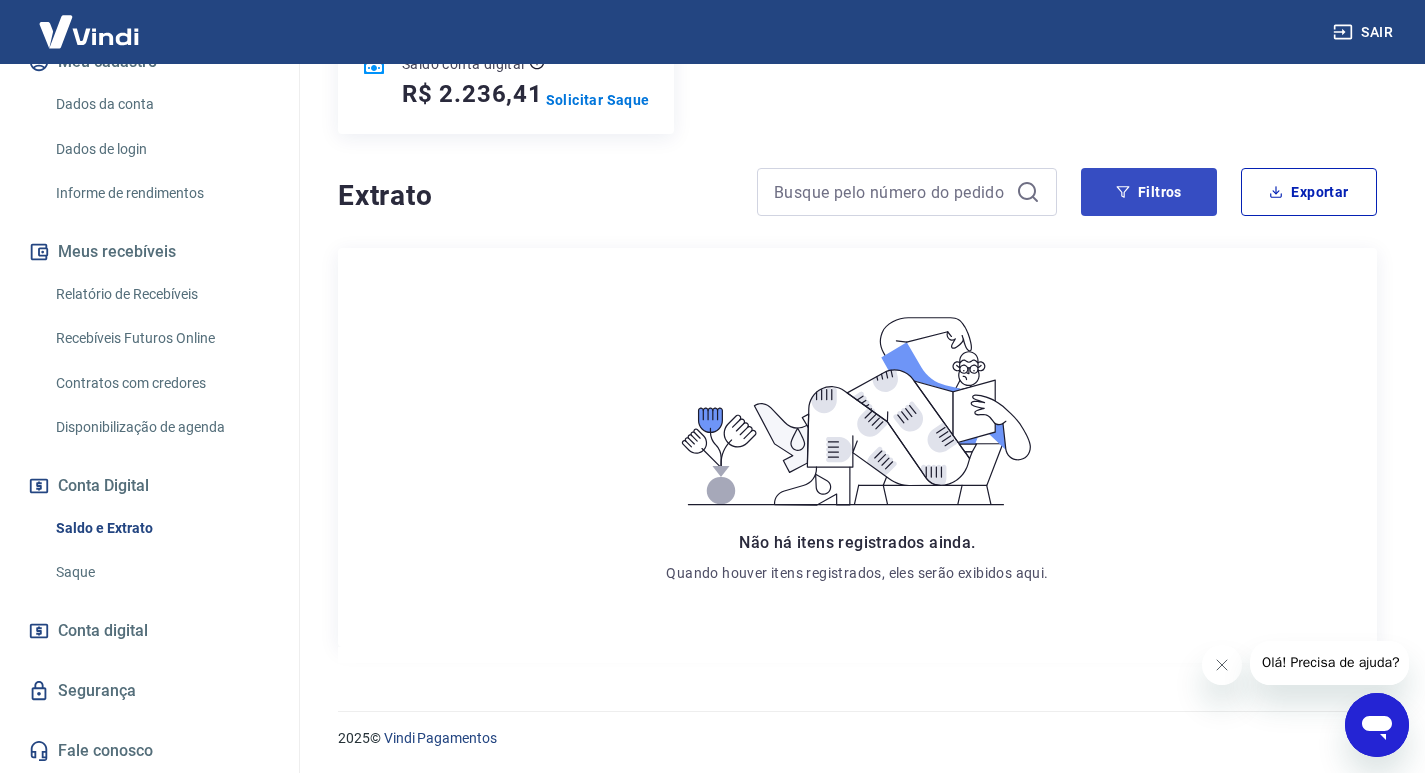 scroll, scrollTop: 96, scrollLeft: 0, axis: vertical 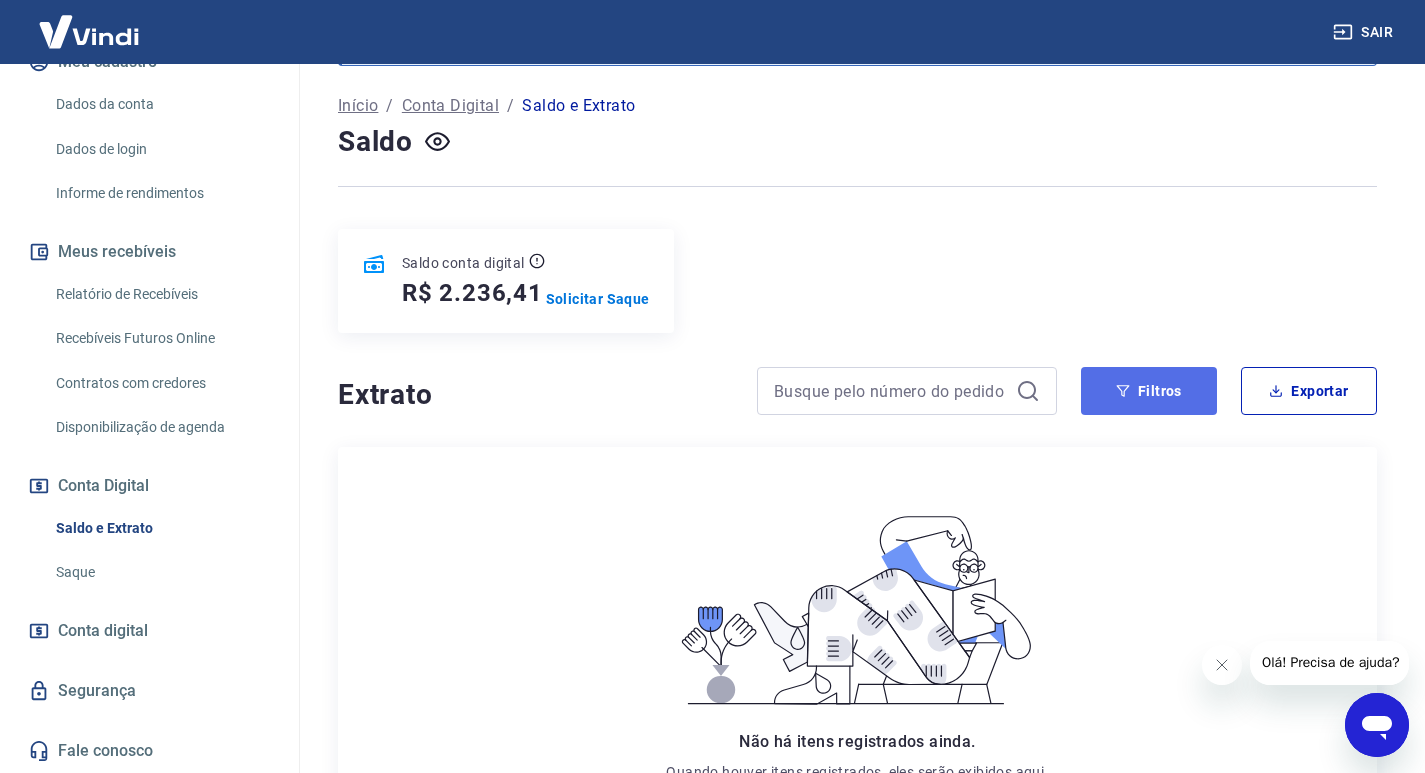 click on "Filtros" at bounding box center [1149, 391] 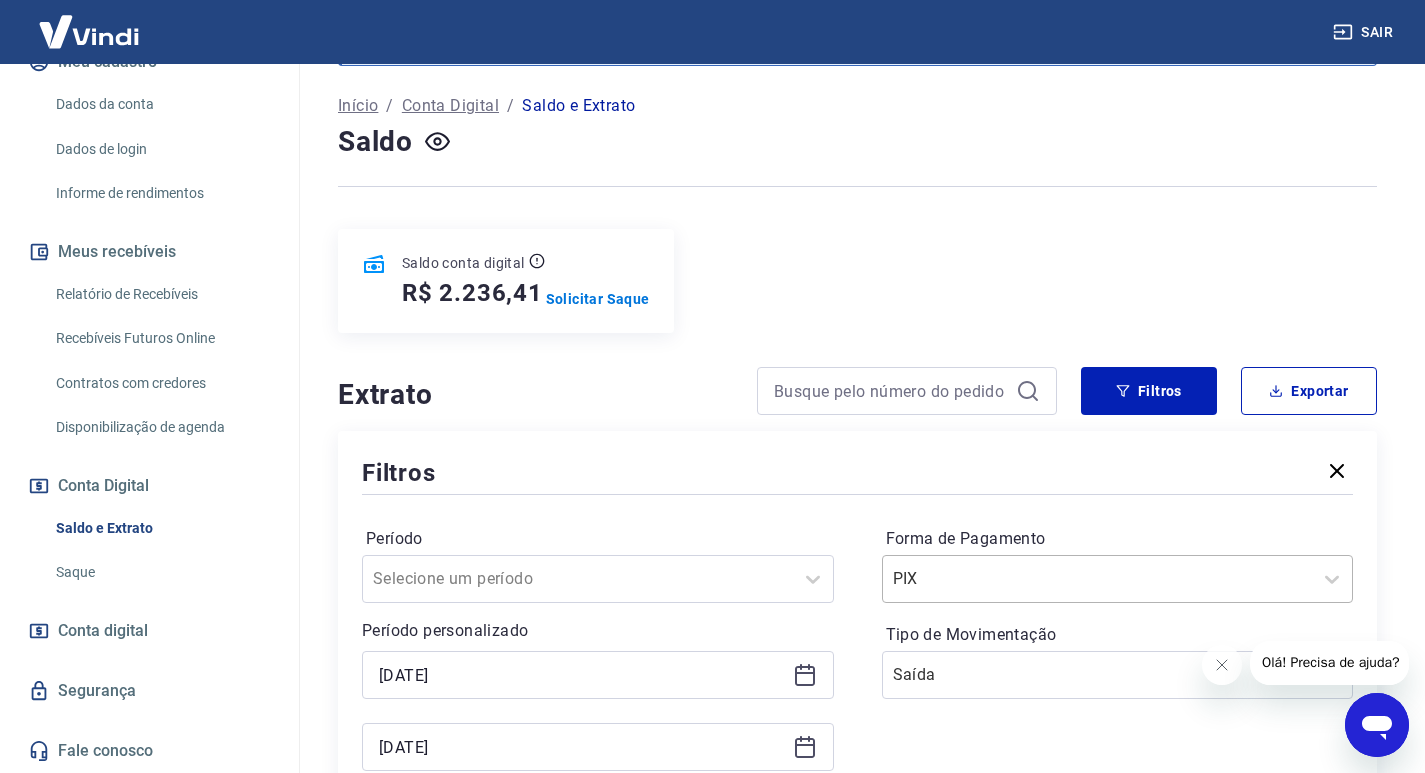 click on "PIX" at bounding box center (1118, 579) 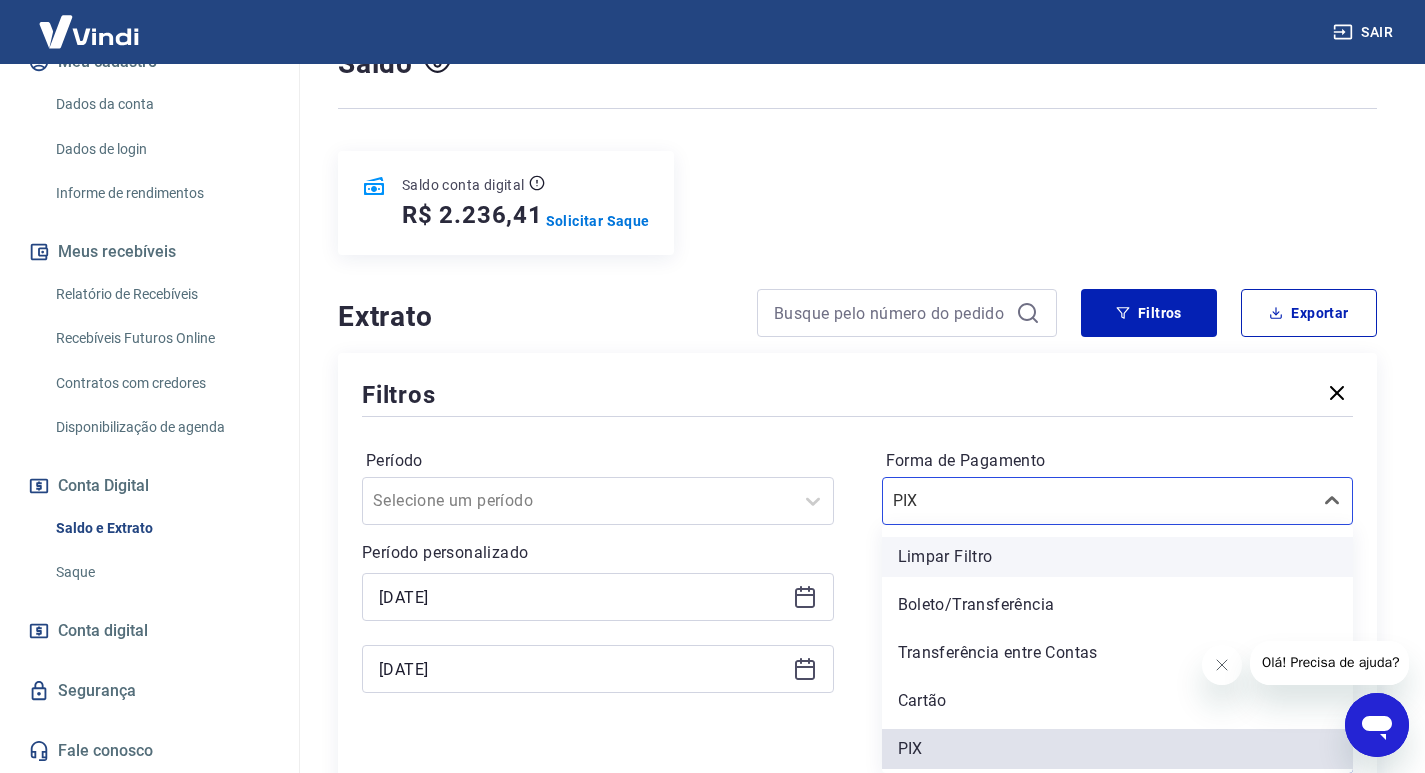 click on "Limpar Filtro" at bounding box center [1118, 557] 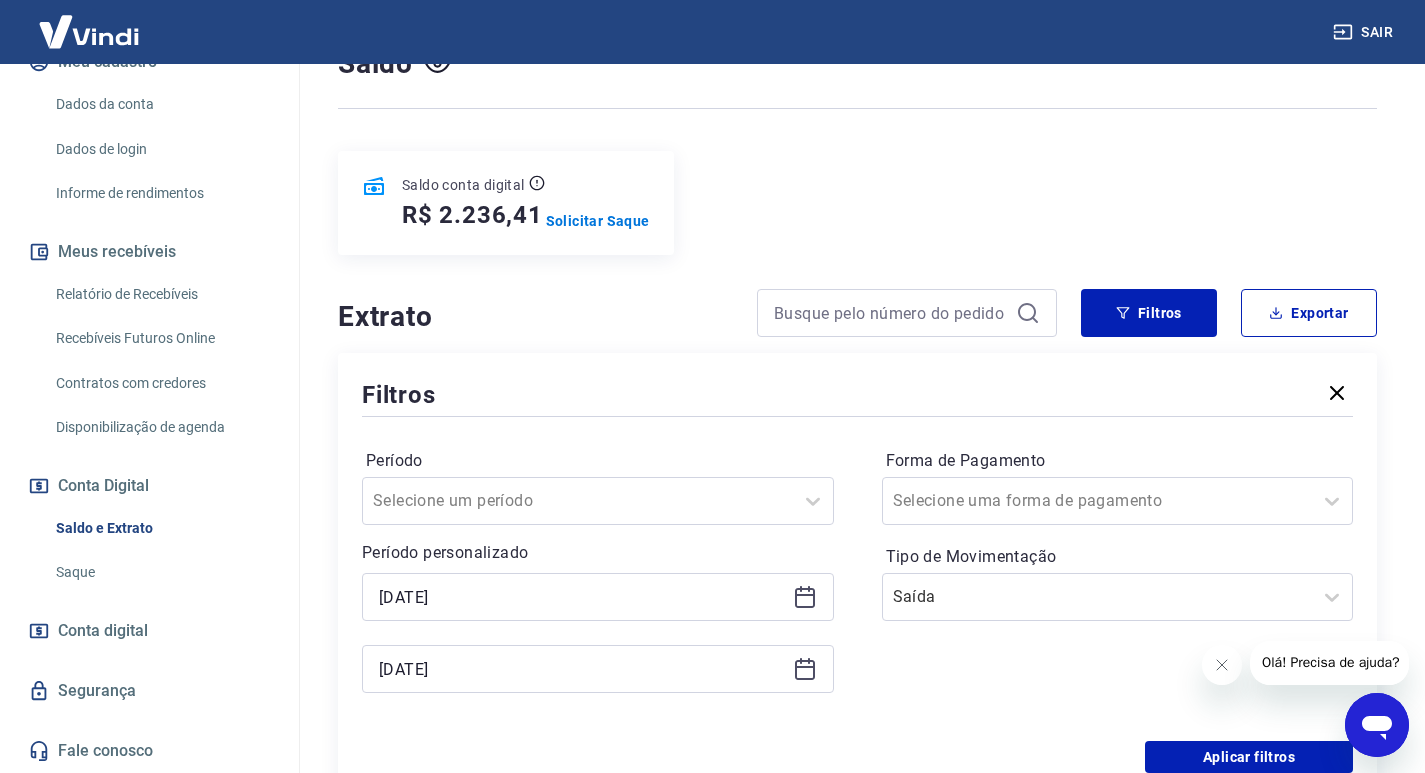 scroll, scrollTop: 374, scrollLeft: 0, axis: vertical 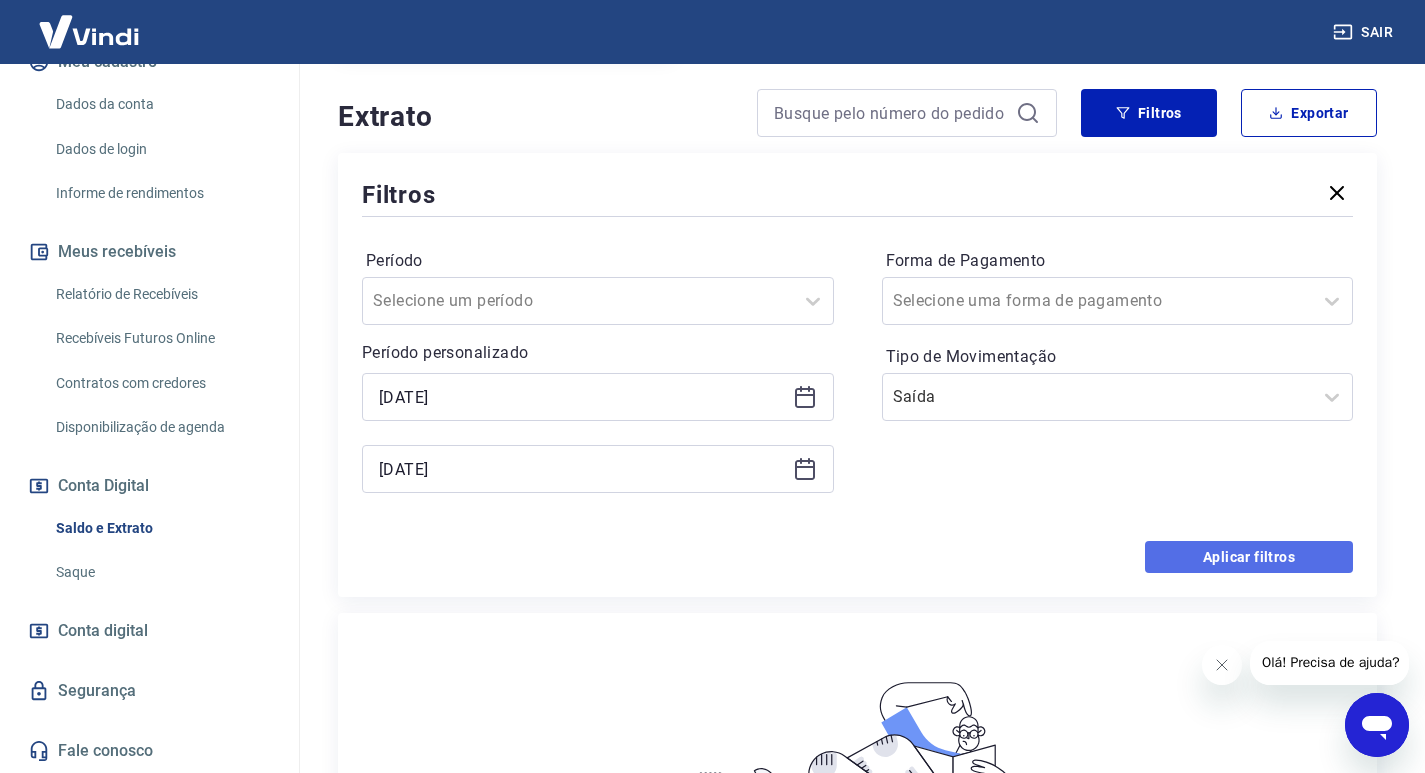 click on "Aplicar filtros" at bounding box center [1249, 557] 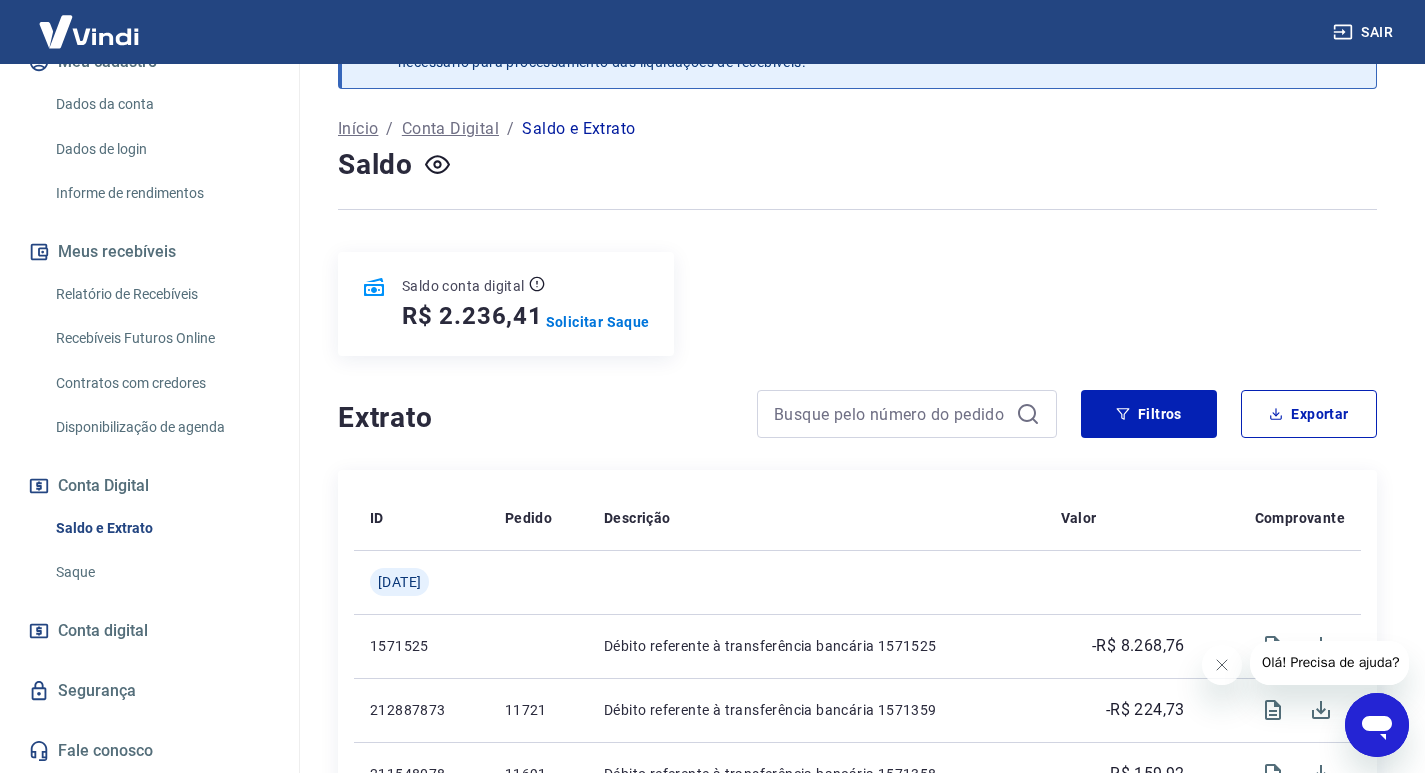 scroll, scrollTop: 0, scrollLeft: 0, axis: both 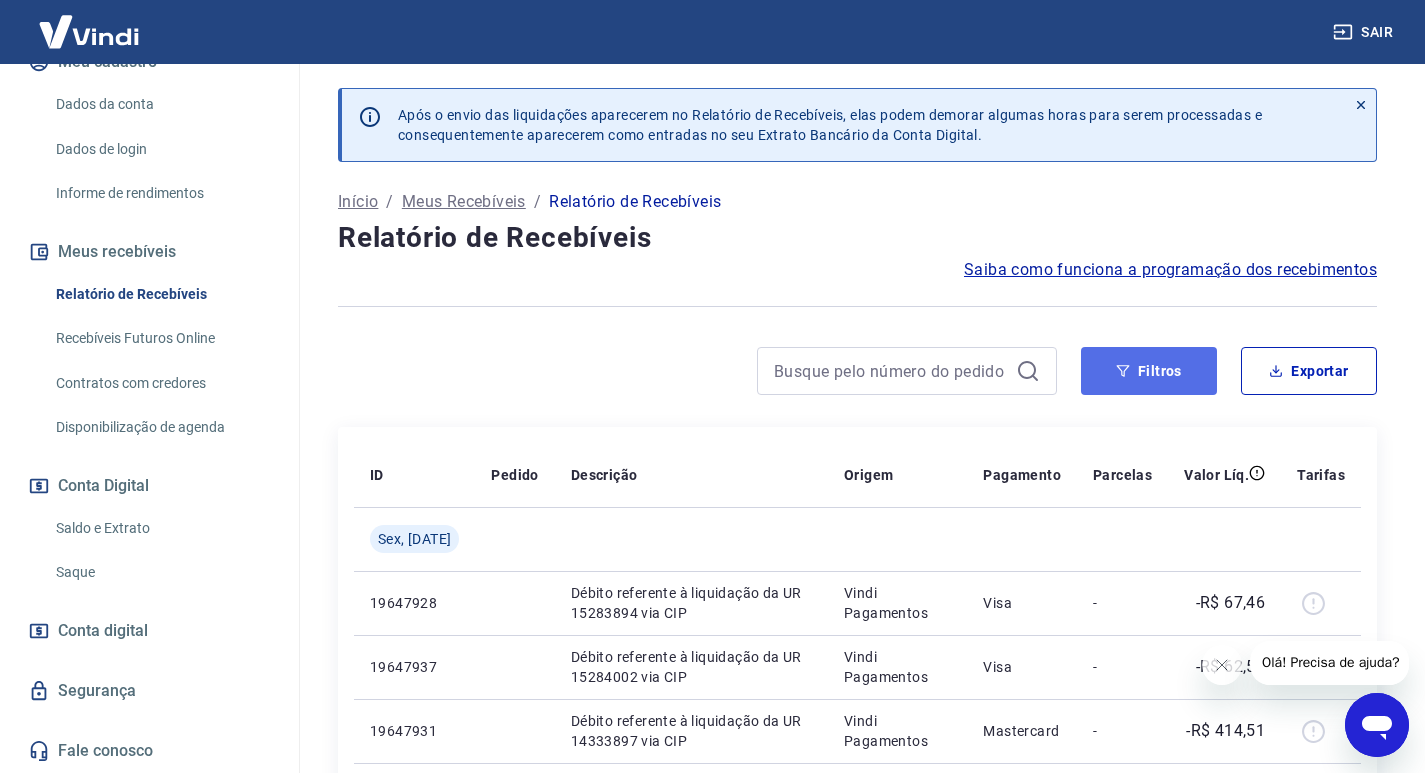 click on "Filtros" at bounding box center (1149, 371) 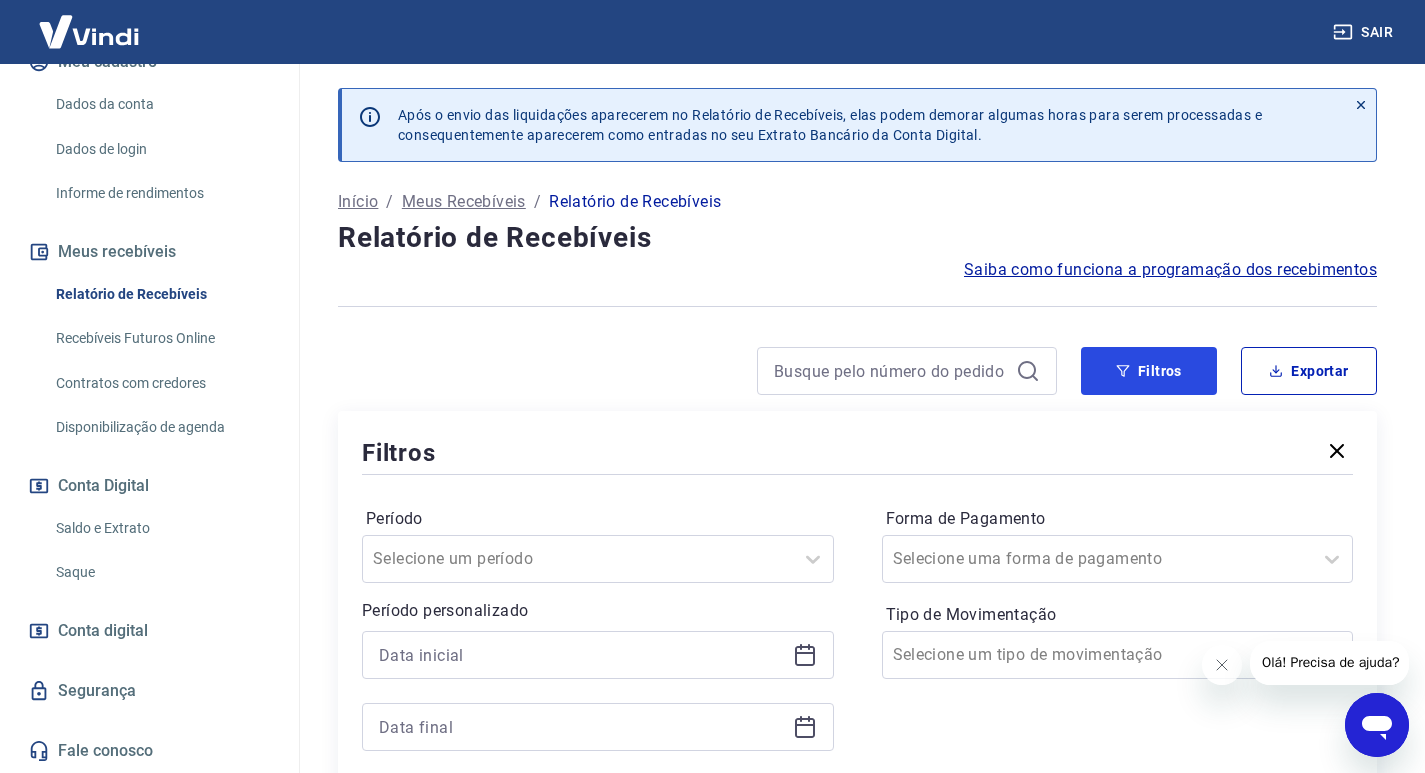 scroll, scrollTop: 200, scrollLeft: 0, axis: vertical 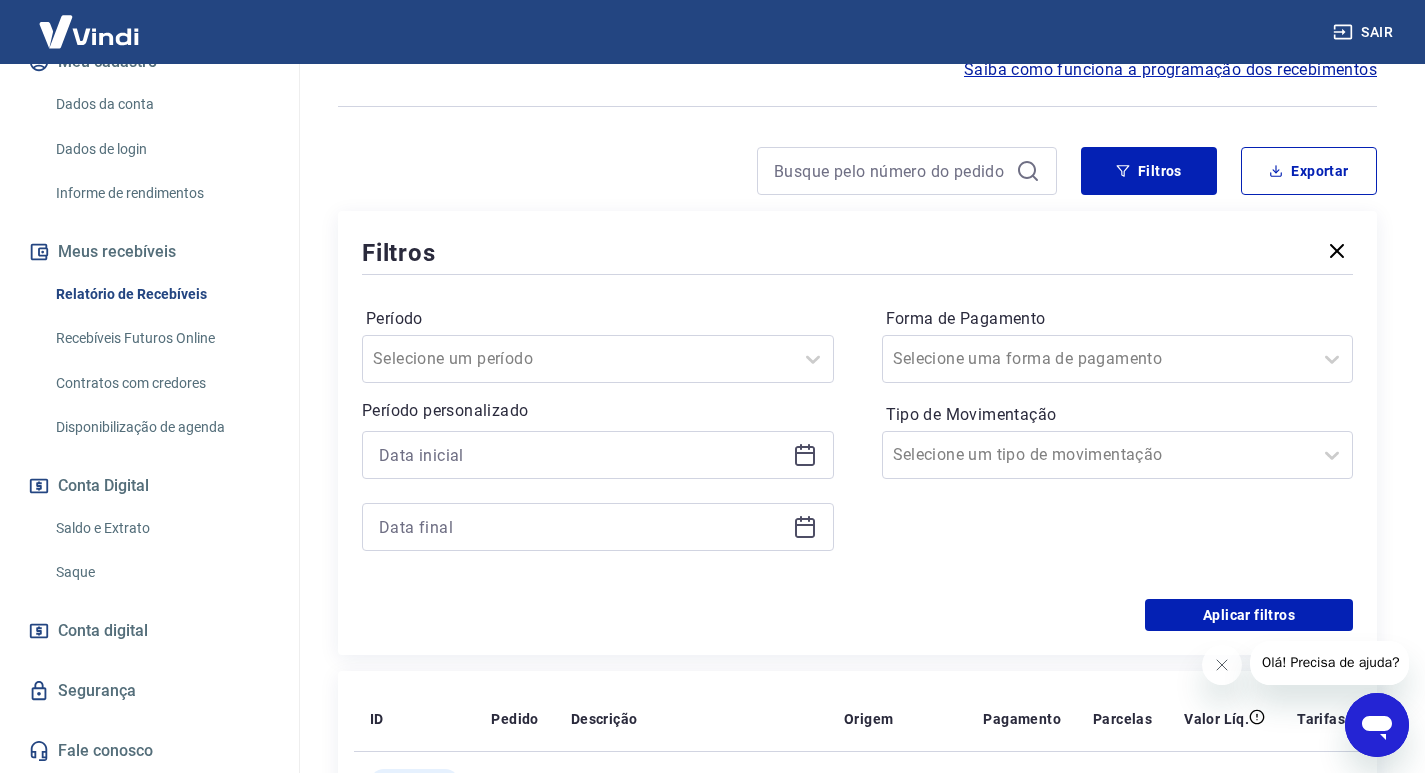 click 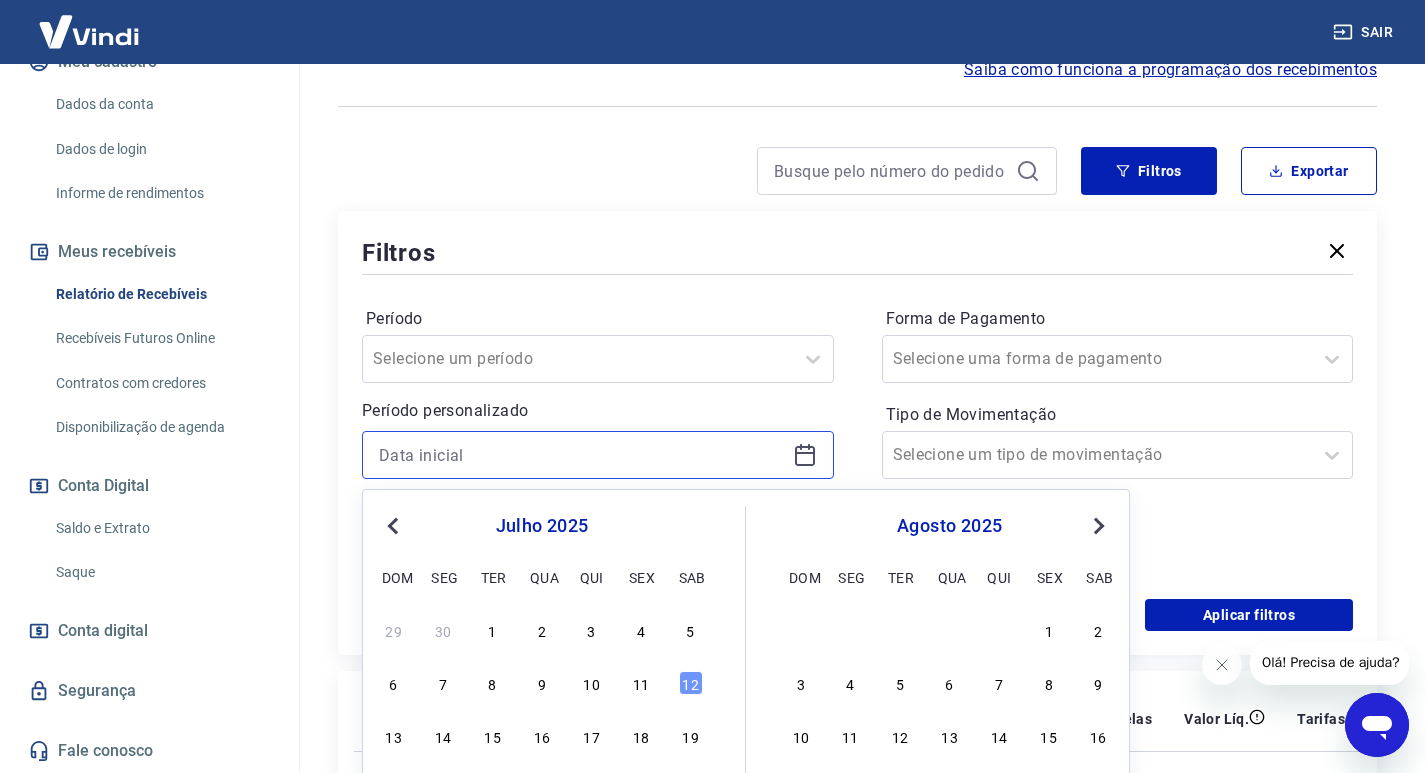 scroll, scrollTop: 300, scrollLeft: 0, axis: vertical 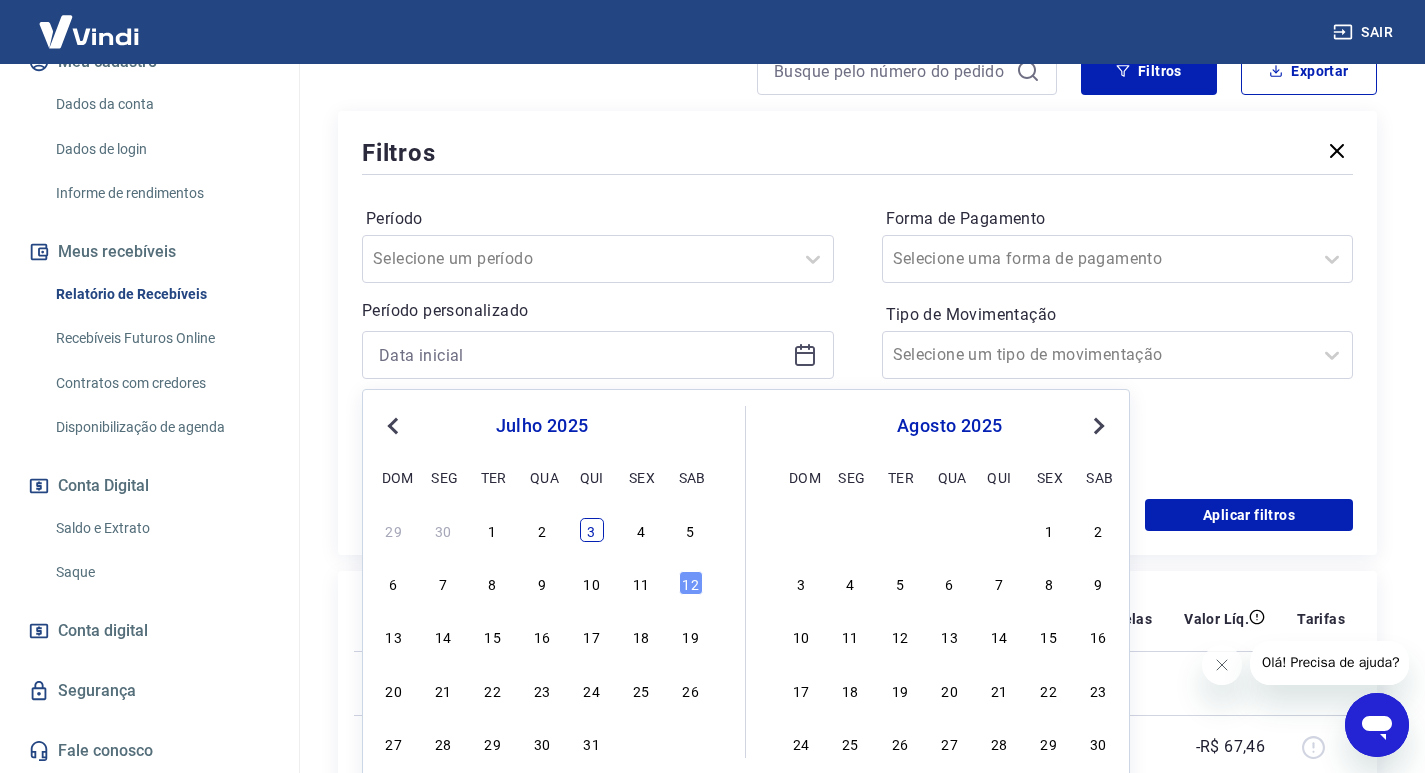 click on "3" at bounding box center (592, 530) 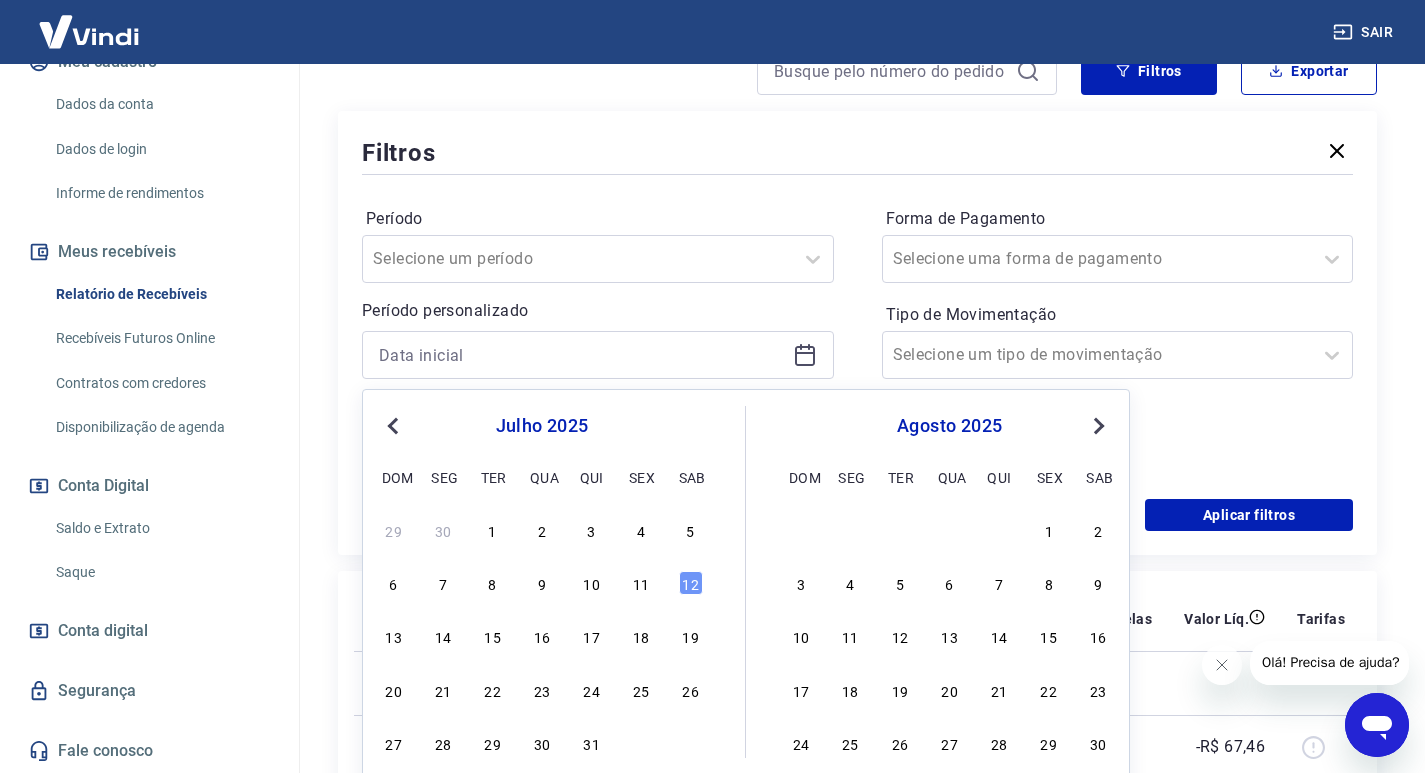 click on "ID Pedido Descrição Origem Pagamento Parcelas Valor Líq. Tarifas Sex, [DATE] 19647928 Débito referente à liquidação da UR 15283894 via CIP Vindi Pagamentos Visa - -R$ 67,46 19647937 Débito referente à liquidação da UR 15284002 via CIP Vindi Pagamentos Visa - -R$ 62,59 19647931 Débito referente à liquidação da UR 14333897 via CIP Vindi Pagamentos Mastercard - -R$ 414,51 19647930 Débito referente à liquidação da UR 13366076 via CIP Vindi Pagamentos Mastercard - -R$ 448,11 19647933 Débito referente à liquidação da UR 15284000 via CIP Vindi Pagamentos Visa - -R$ 65,03 19647929 Débito referente à liquidação da UR 13366077 via CIP Vindi Pagamentos Mastercard - -R$ 464,89 19647936 Débito referente à liquidação da UR 13904819 via CIP Vindi Pagamentos Mastercard - -R$ 431,30 19647934 Débito referente à liquidação da UR 15284001 via CIP Vindi Pagamentos Visa - -R$ 60,18 19647932 Débito referente à liquidação da UR 15283899 via CIP Vindi Pagamentos Mastercard - -R$ 380,97" at bounding box center [857, 1291] 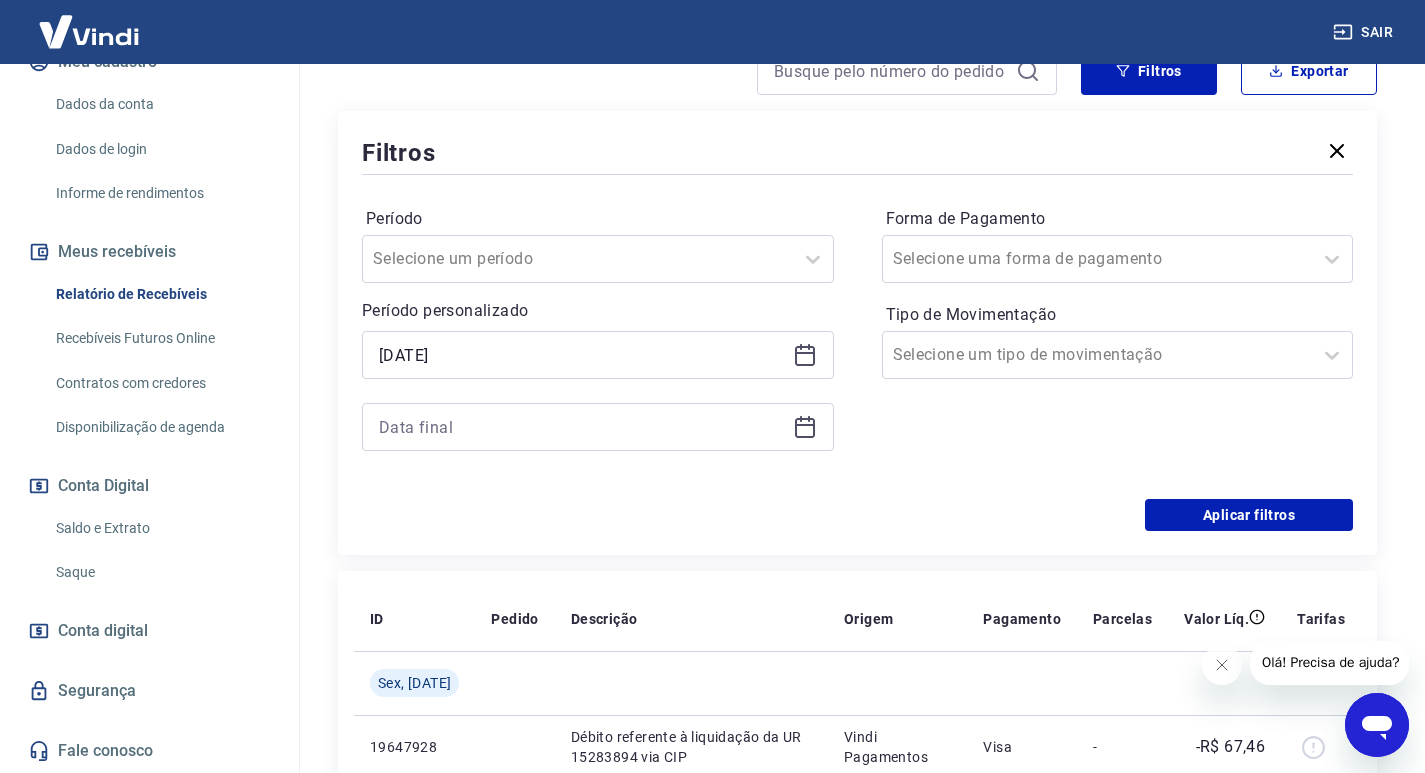 type on "[DATE]" 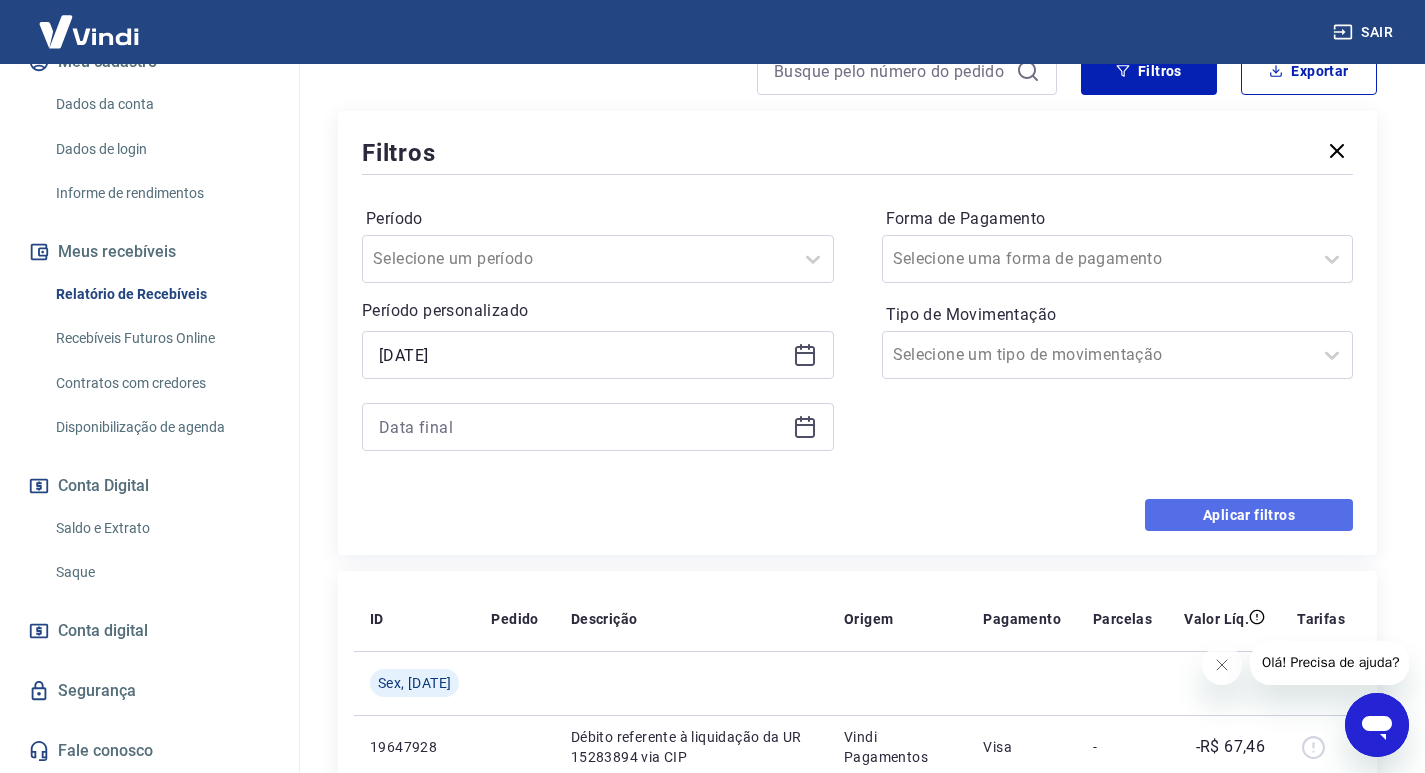 click on "Aplicar filtros" at bounding box center [1249, 515] 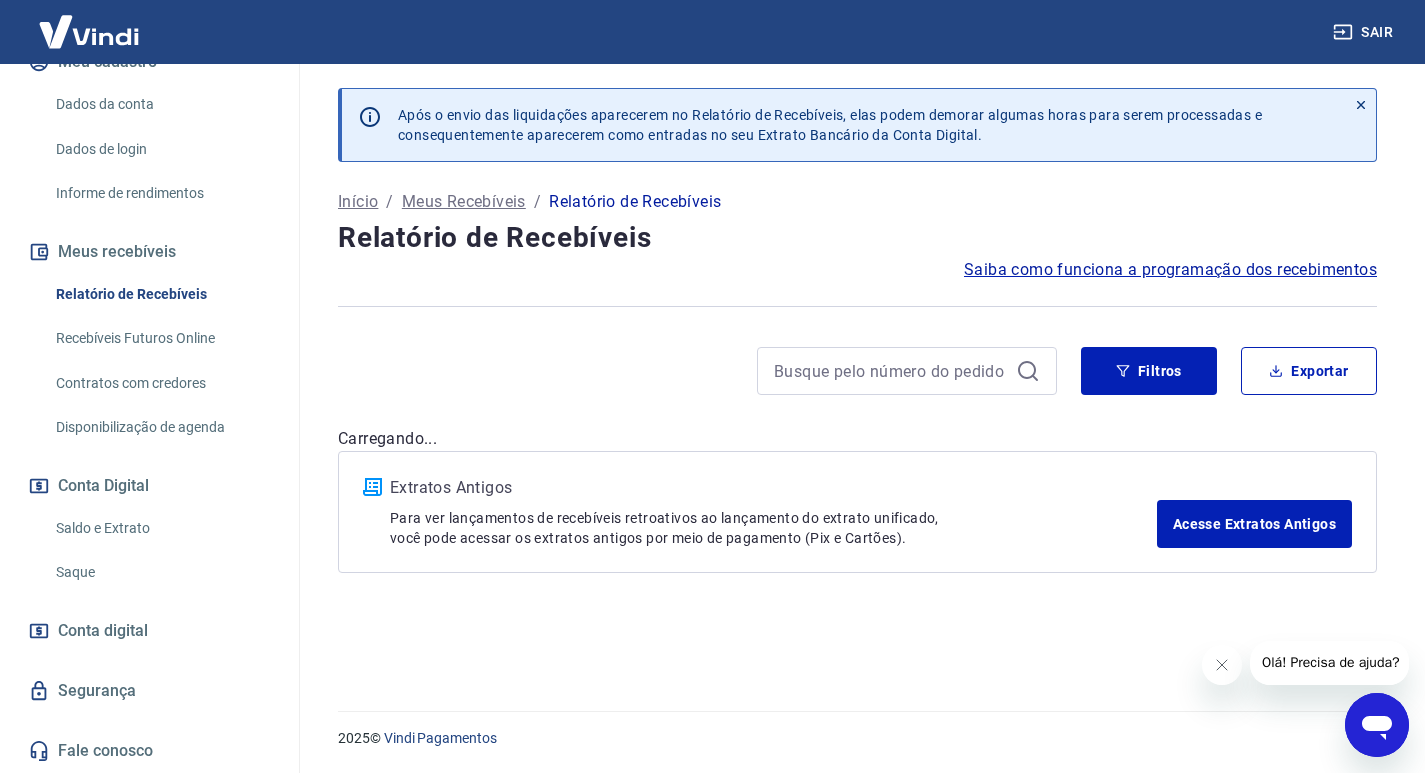scroll, scrollTop: 0, scrollLeft: 0, axis: both 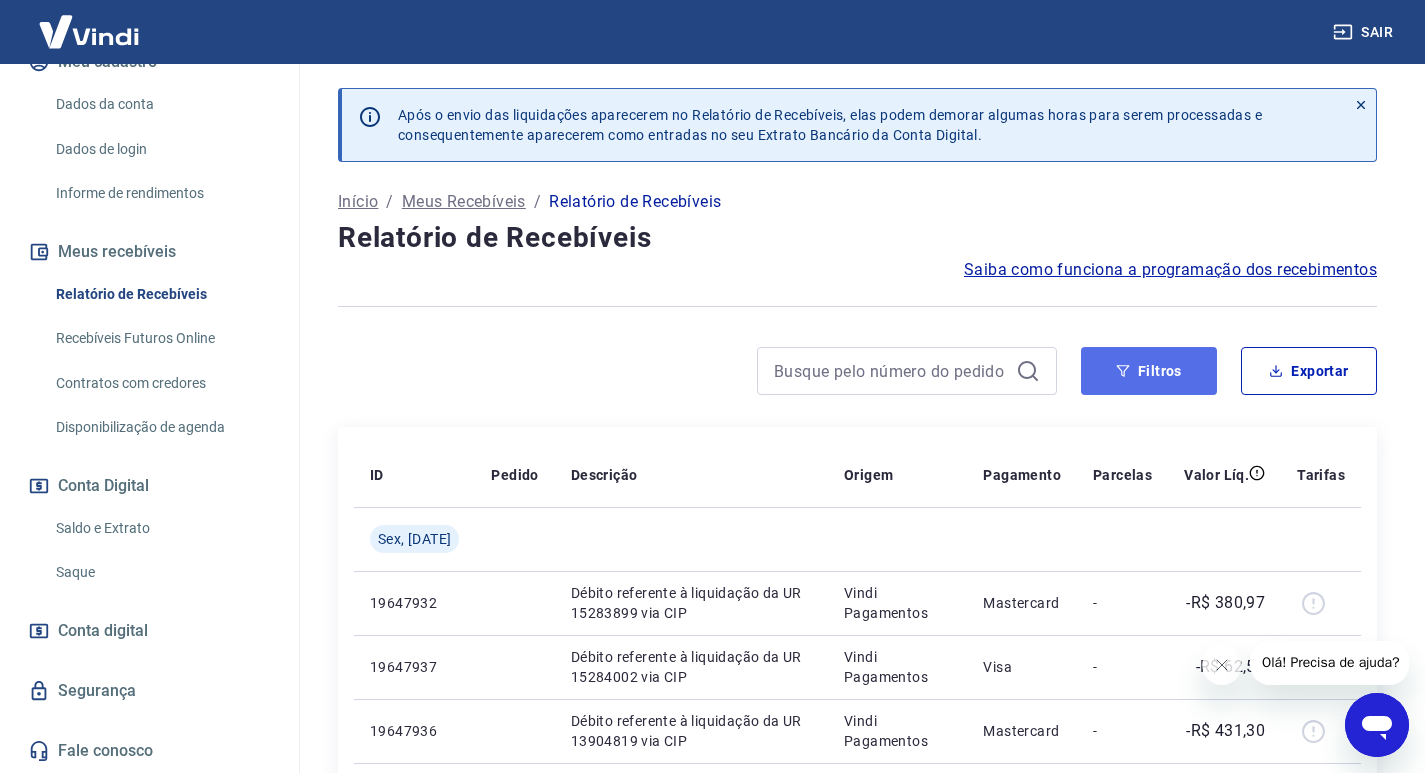 click on "Filtros" at bounding box center (1149, 371) 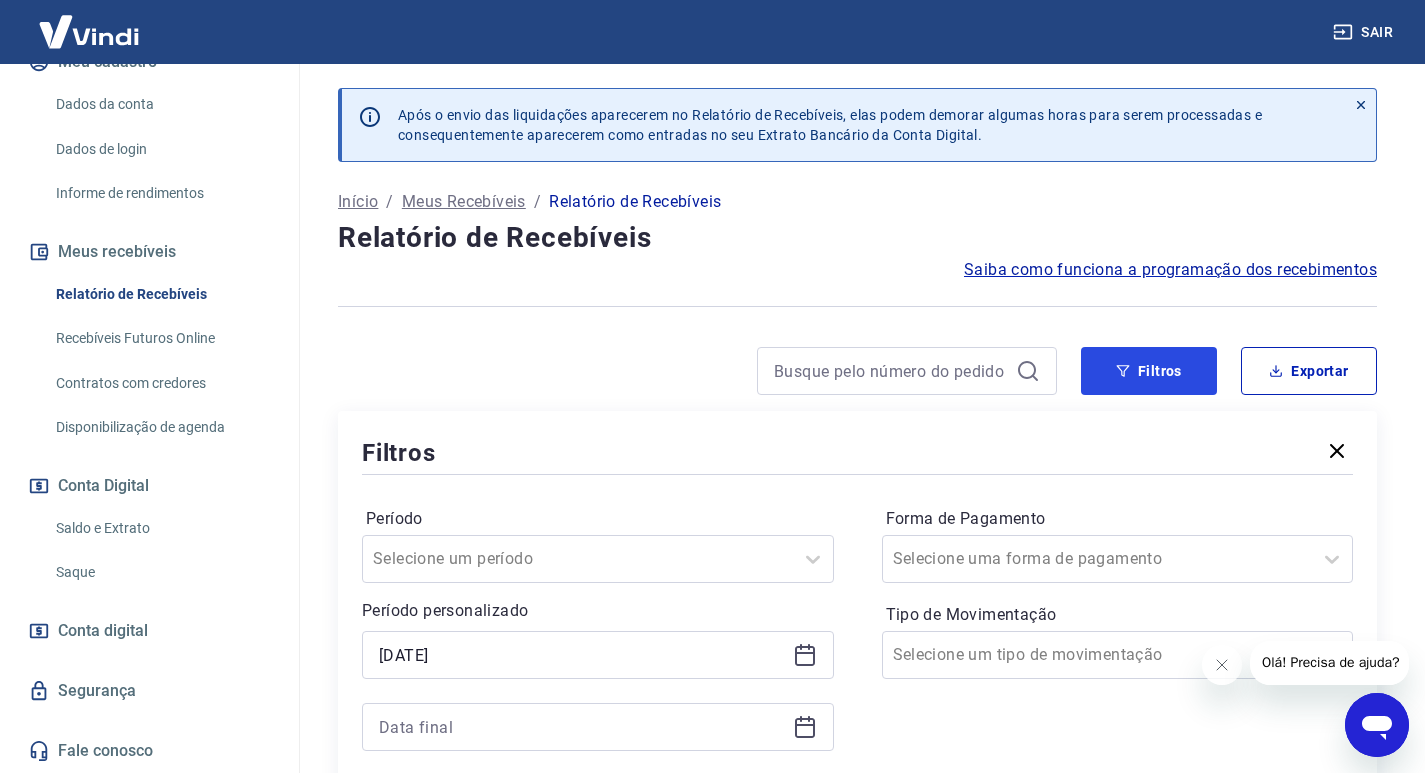 scroll, scrollTop: 100, scrollLeft: 0, axis: vertical 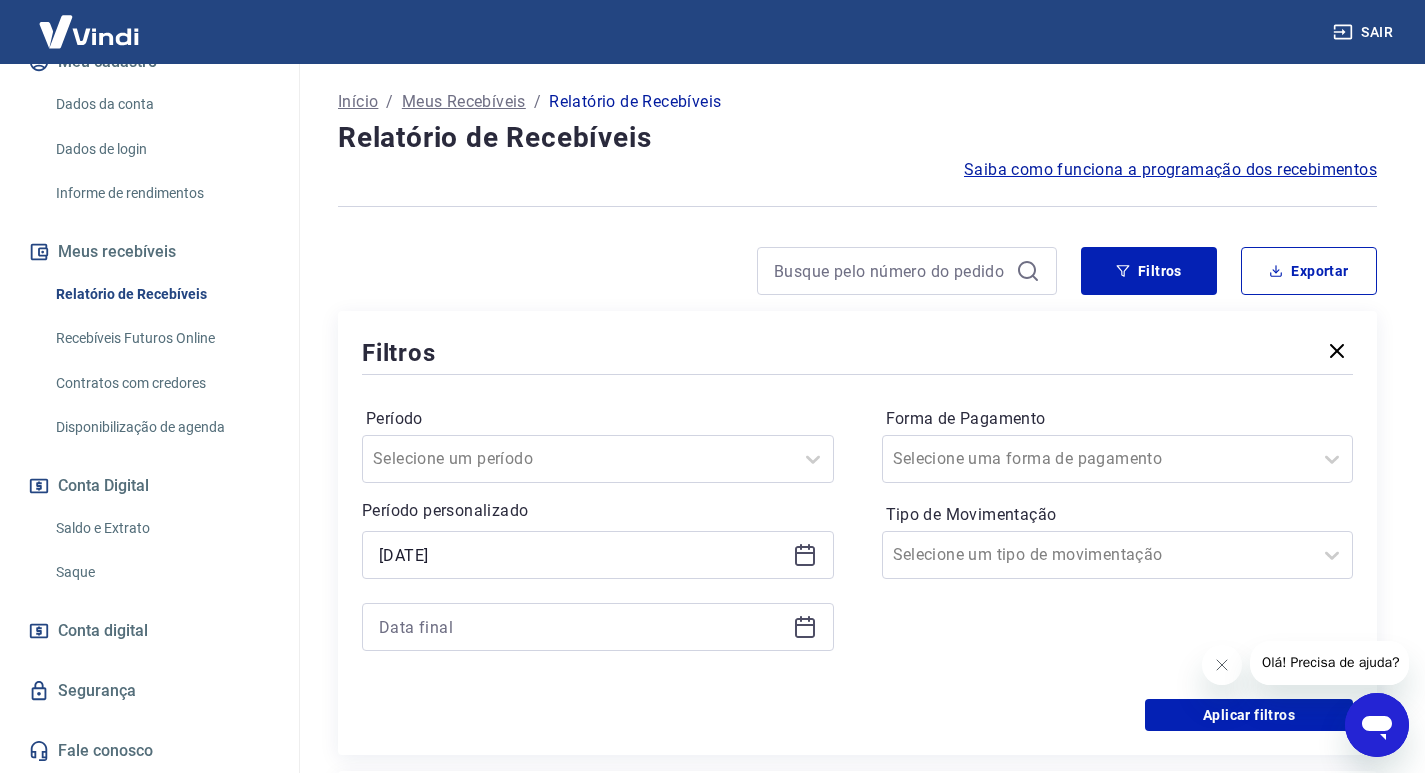 click on "Forma de Pagamento Selecione uma forma de pagamento Tipo de Movimentação Selecione um tipo de movimentação" at bounding box center (1118, 539) 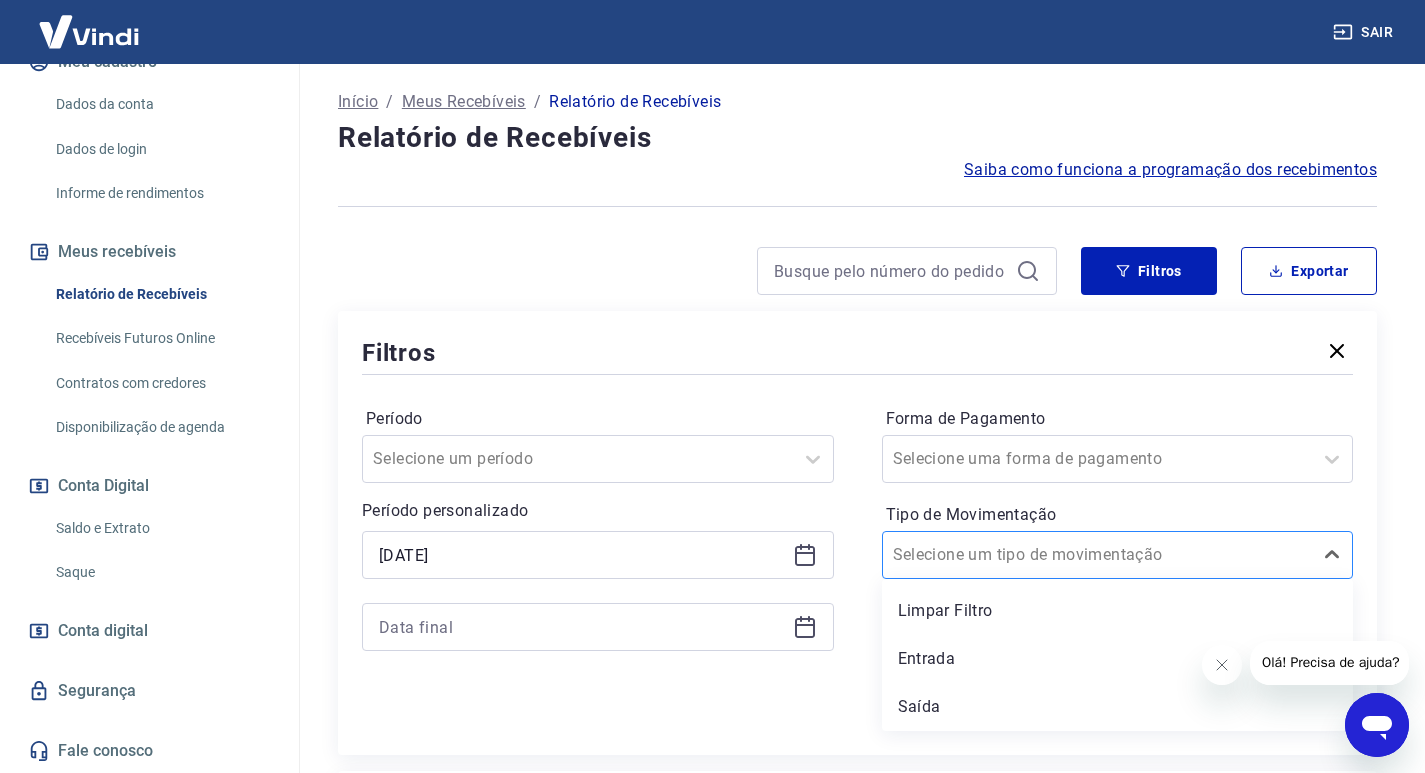 click on "Selecione um tipo de movimentação" at bounding box center [1098, 555] 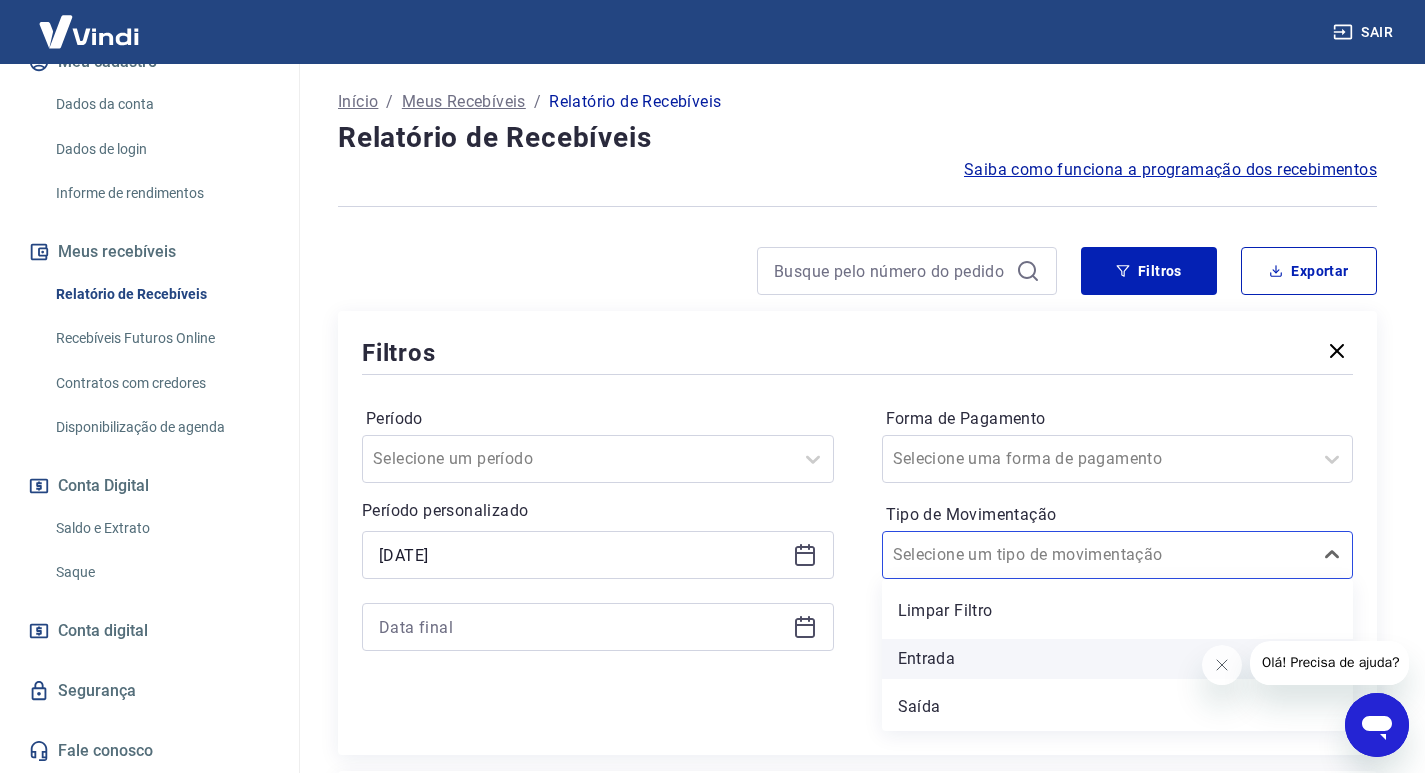 click on "Entrada" at bounding box center [1118, 659] 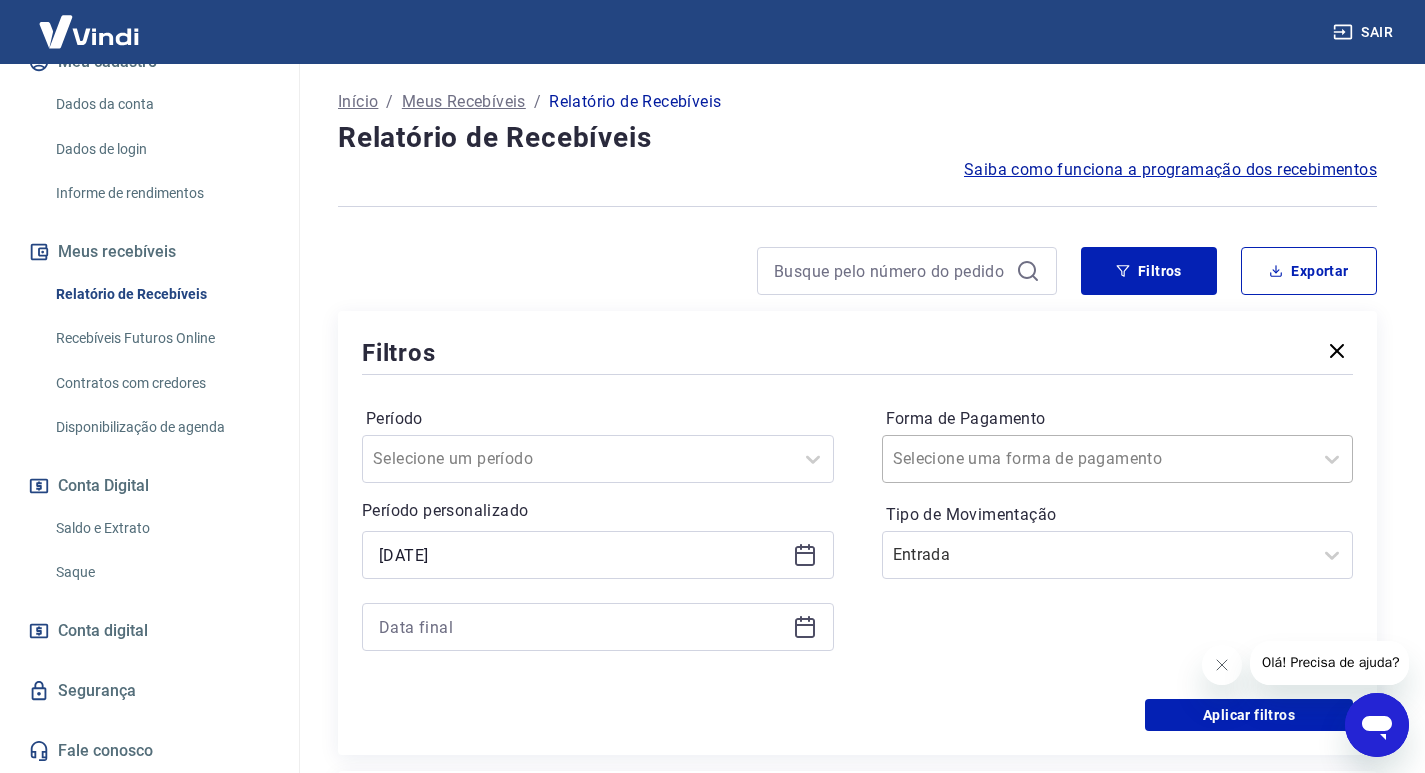 click on "Forma de Pagamento" at bounding box center (994, 459) 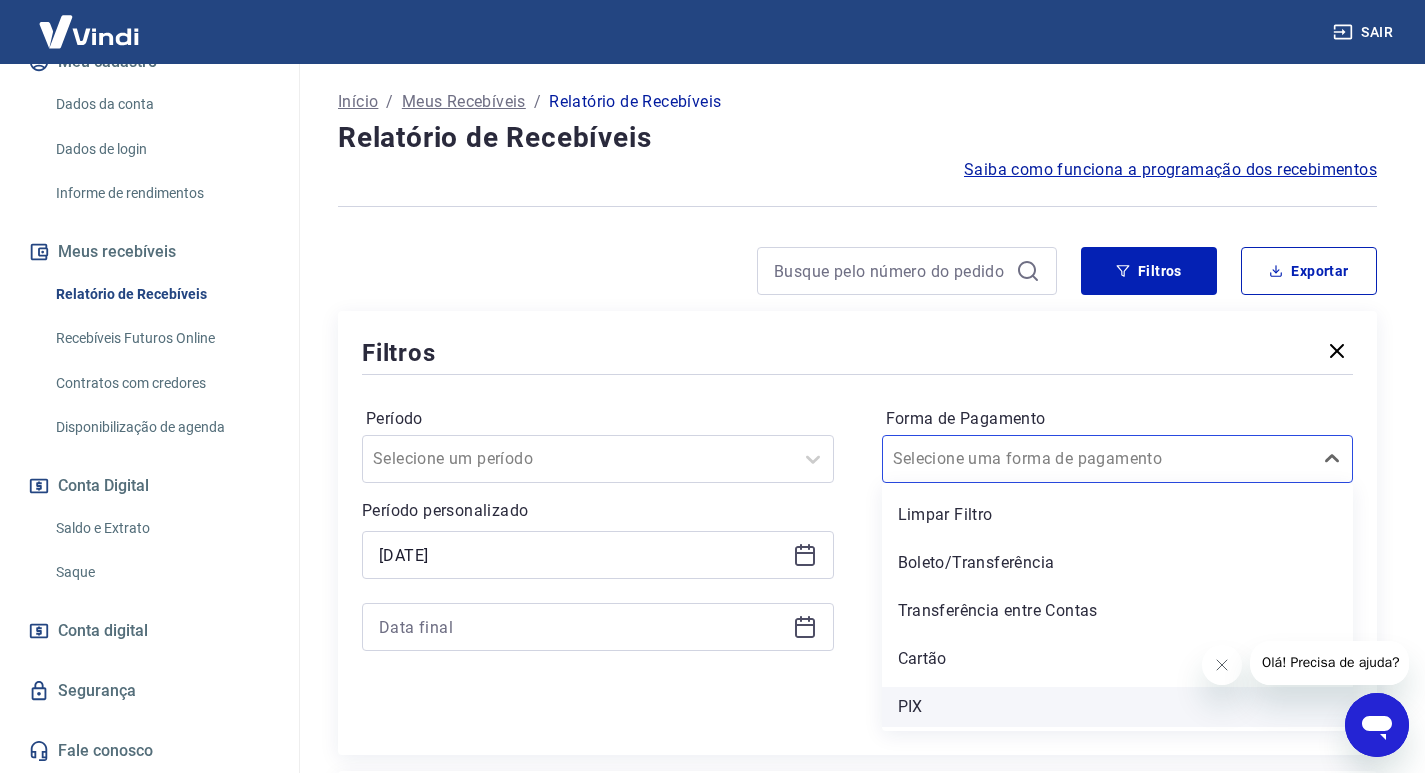 click on "PIX" at bounding box center (1118, 707) 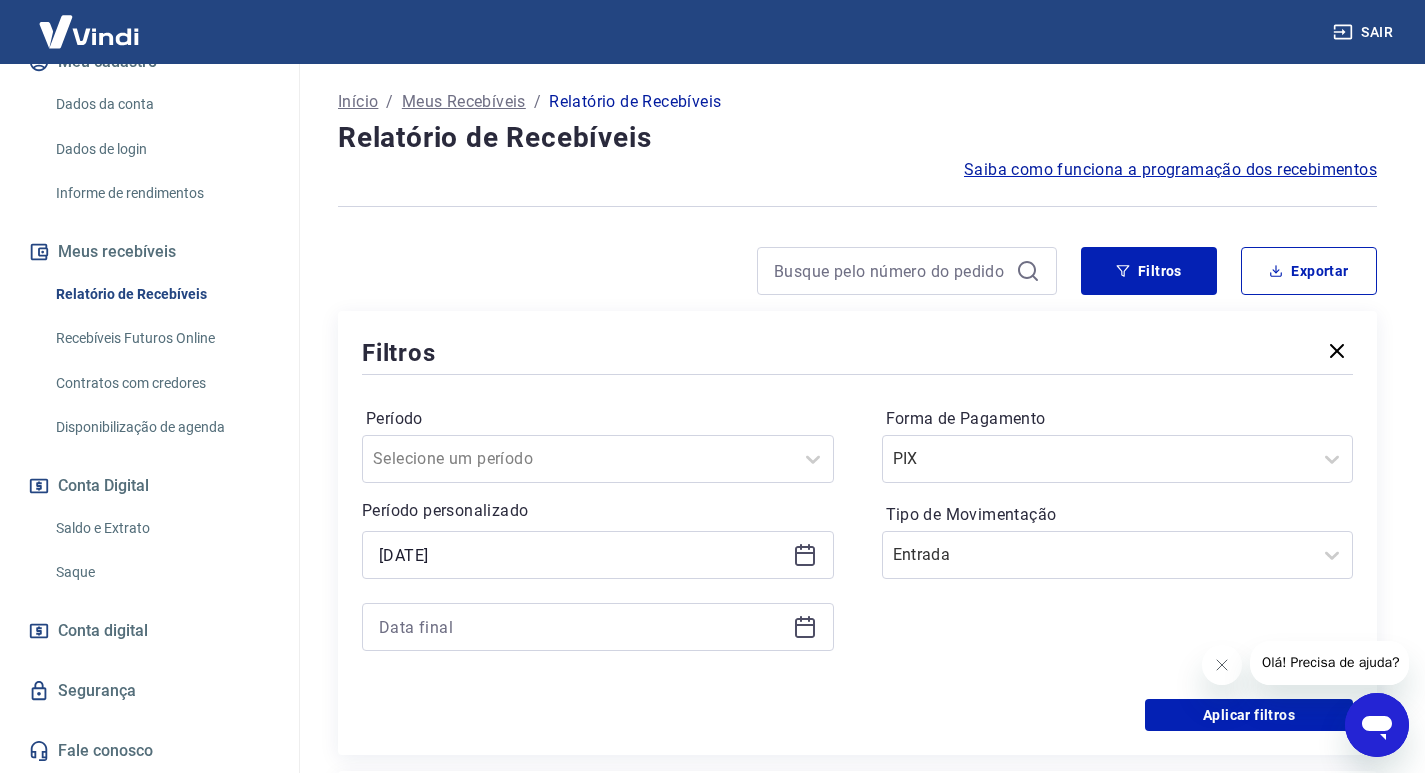 click 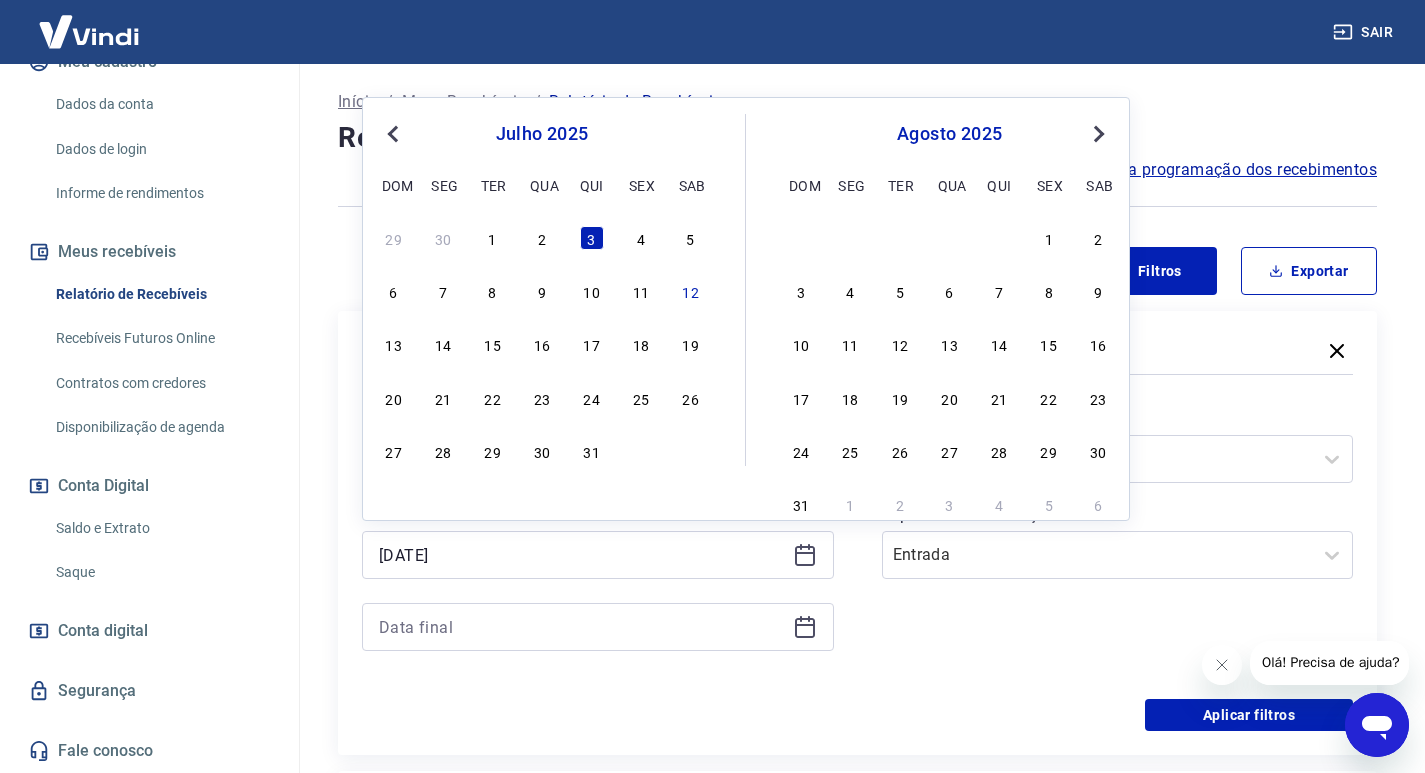 click 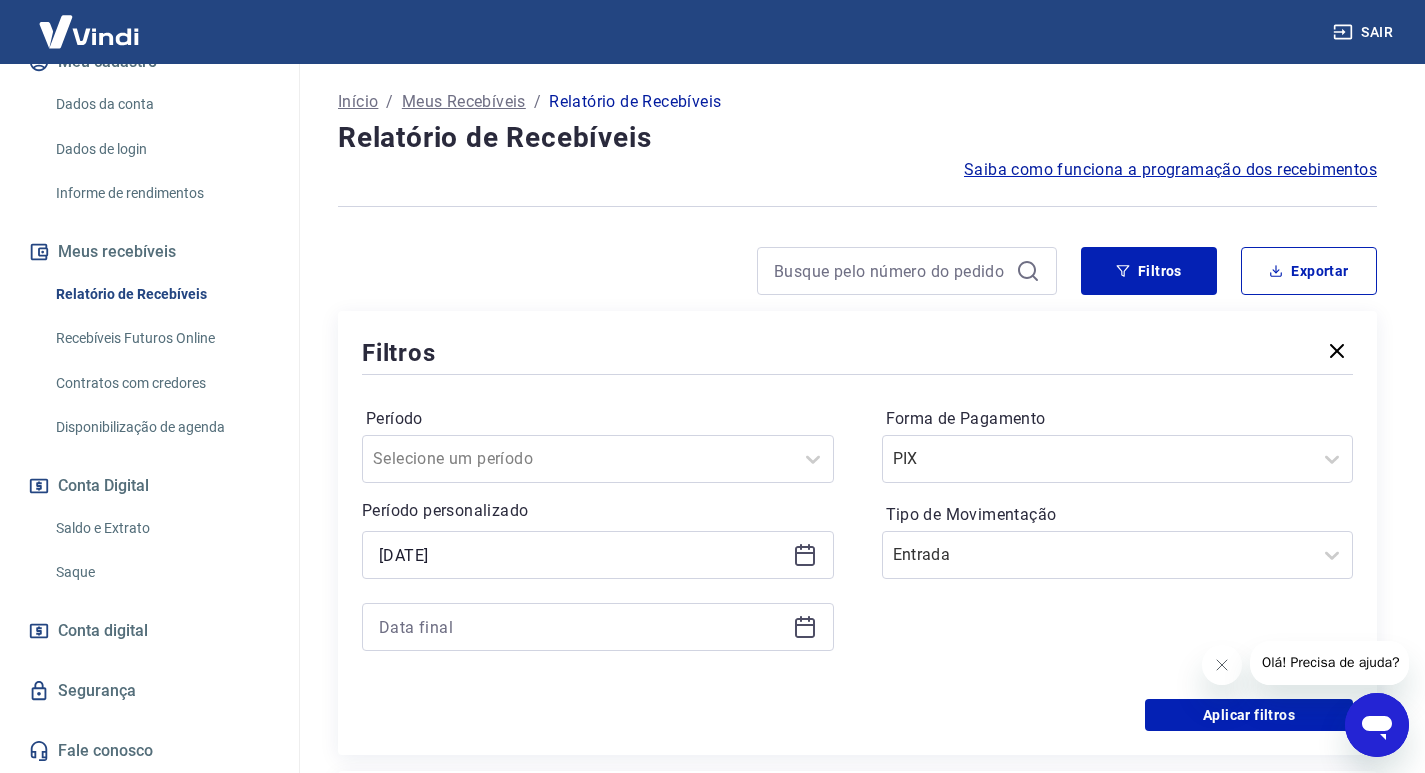 click at bounding box center (598, 627) 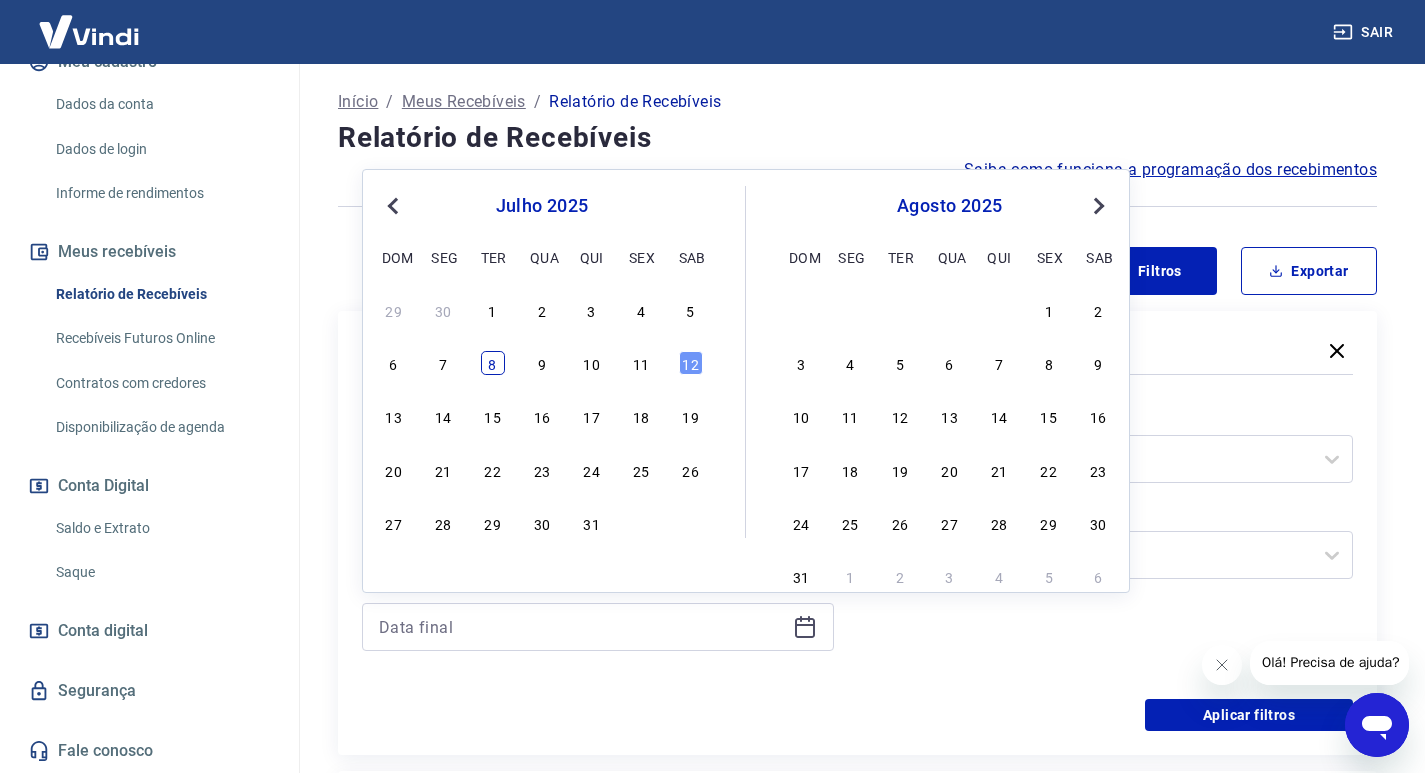 click on "8" at bounding box center [493, 363] 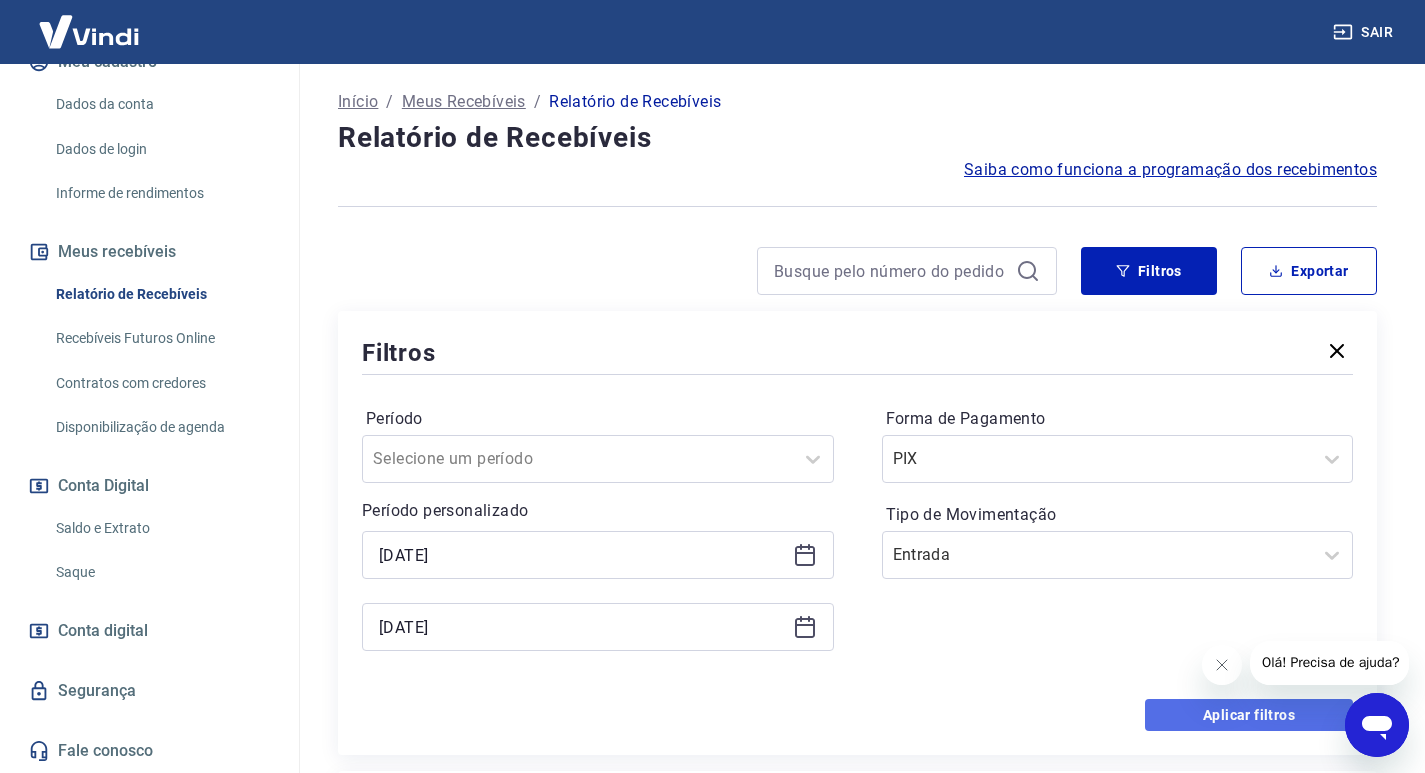click on "Aplicar filtros" at bounding box center (1249, 715) 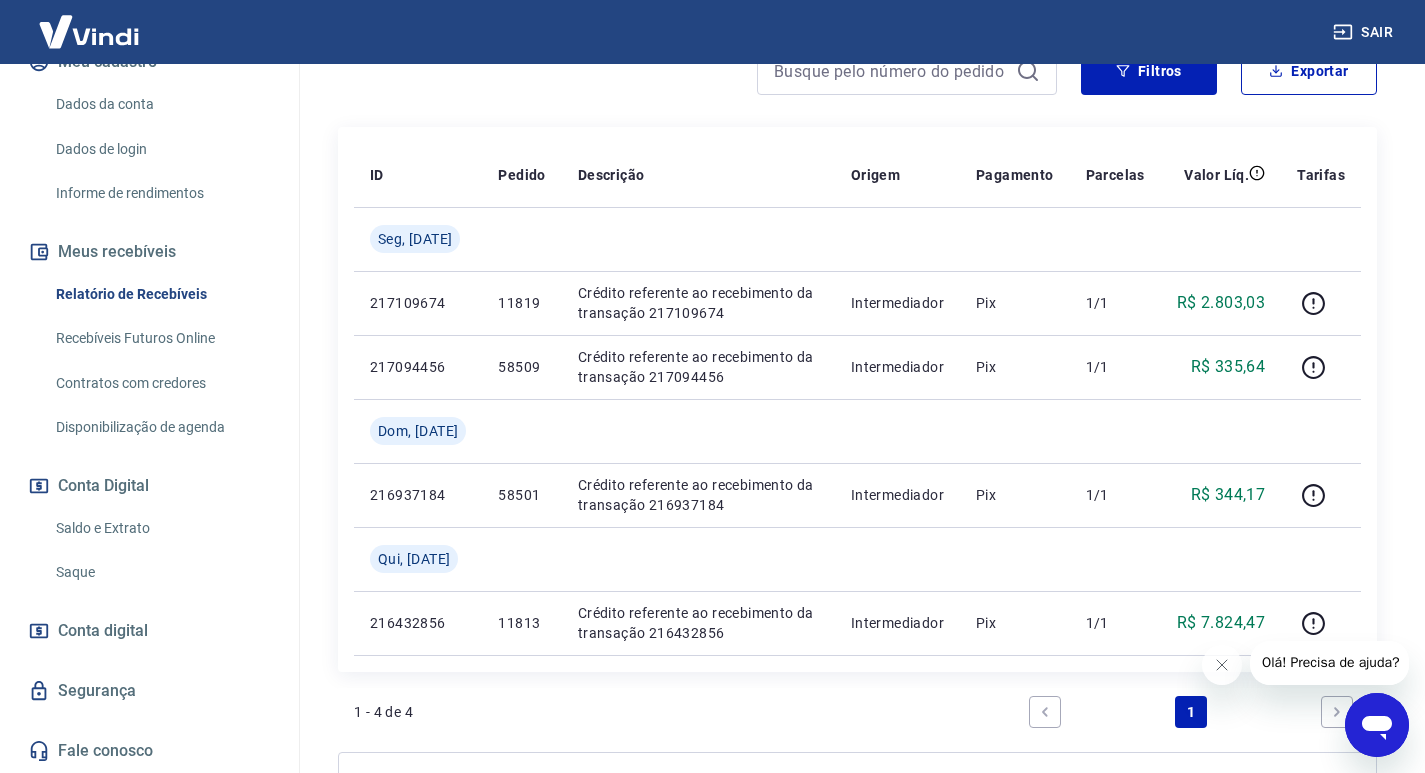 scroll, scrollTop: 0, scrollLeft: 0, axis: both 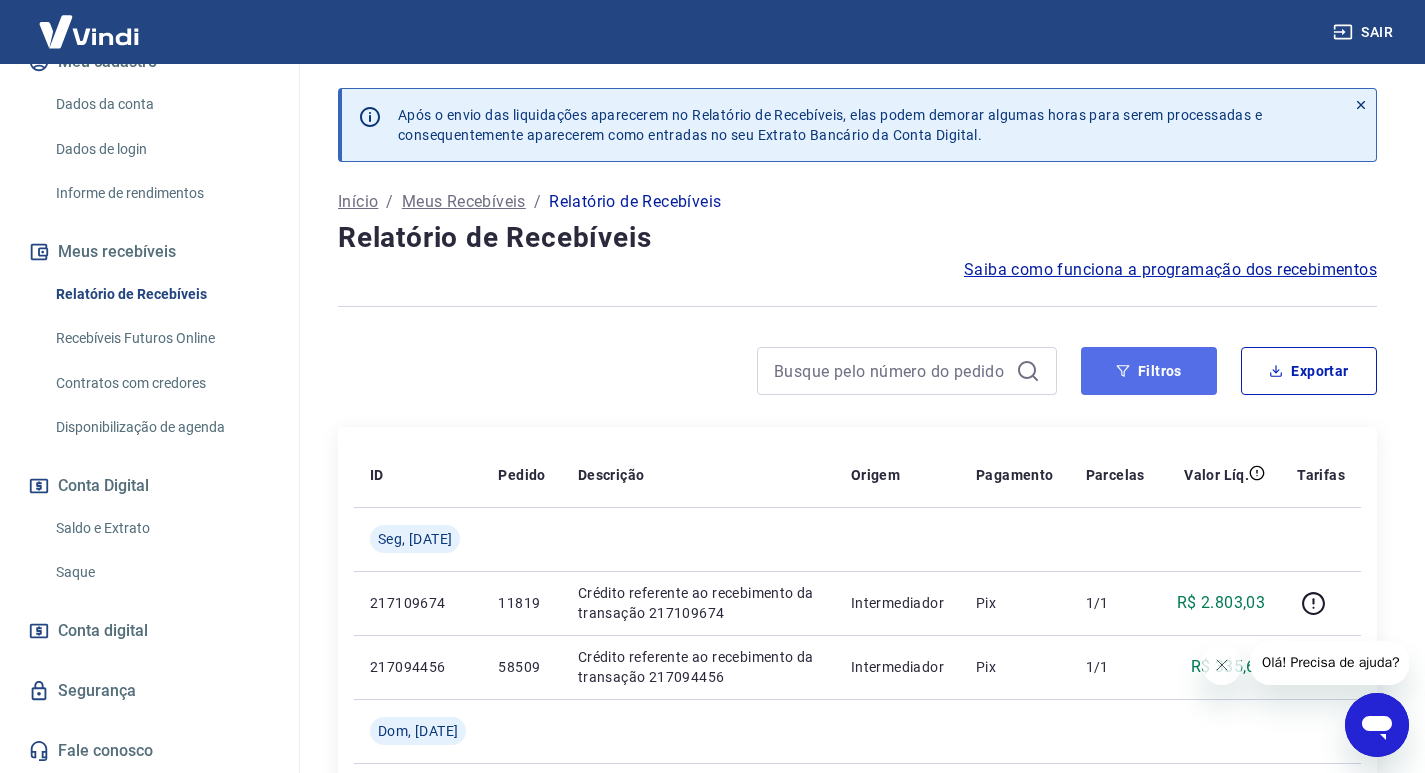 click on "Filtros" at bounding box center [1149, 371] 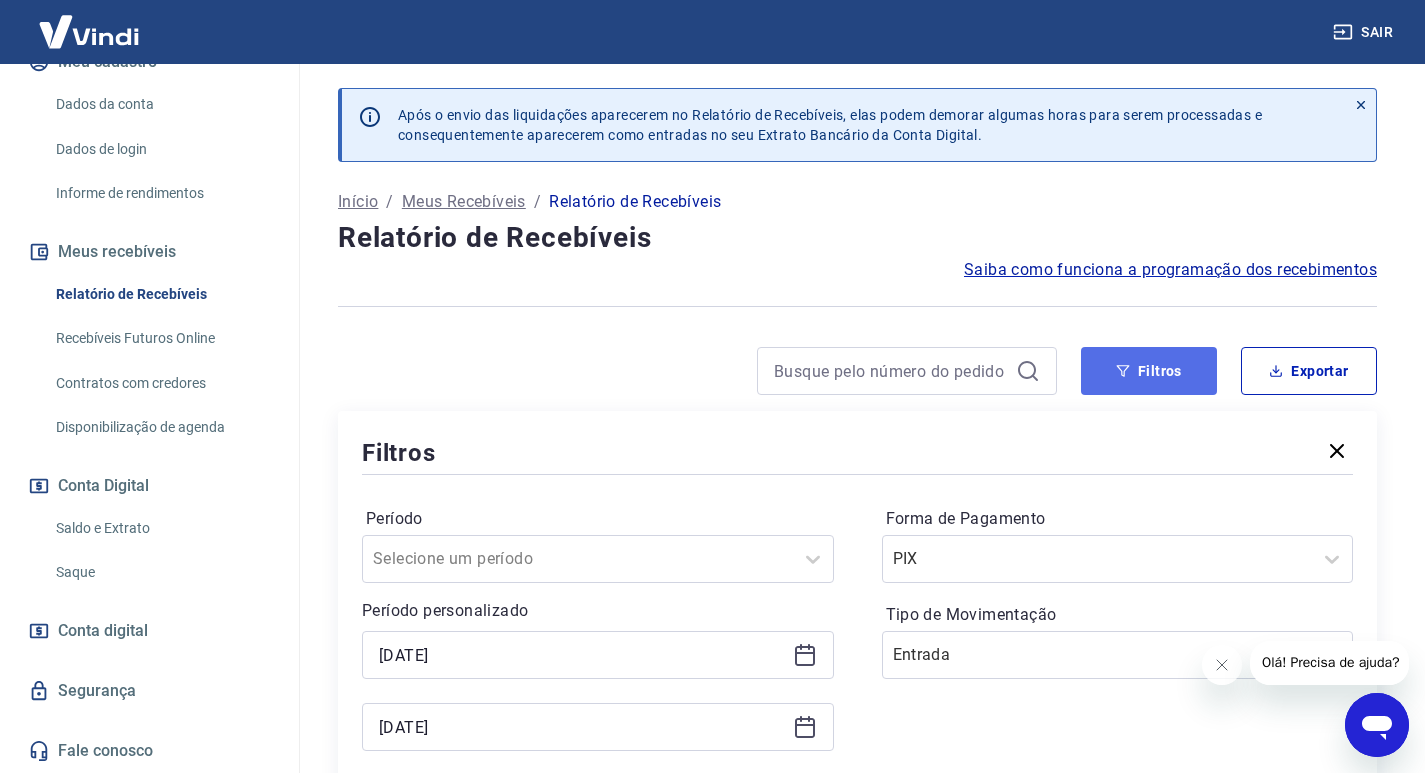 scroll, scrollTop: 300, scrollLeft: 0, axis: vertical 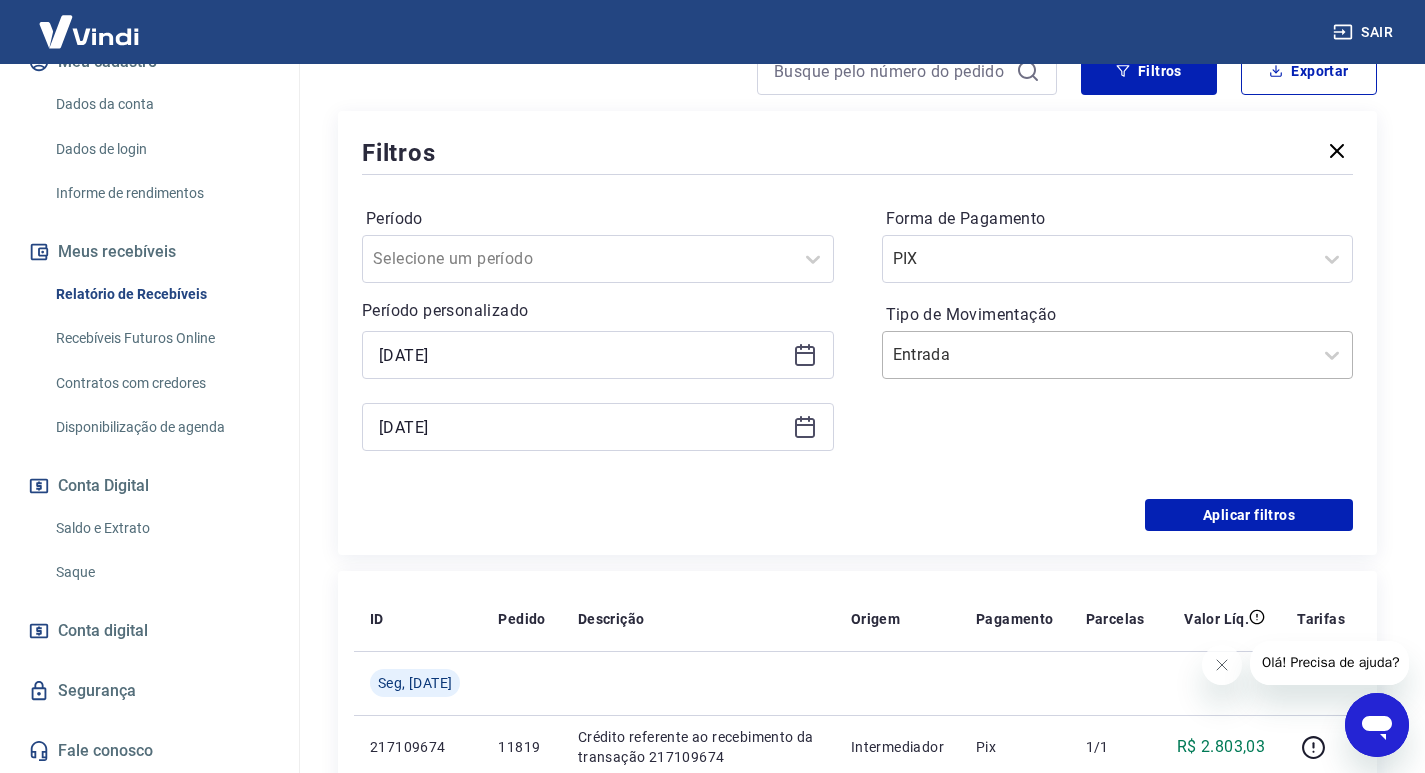 click on "Entrada" at bounding box center [1098, 355] 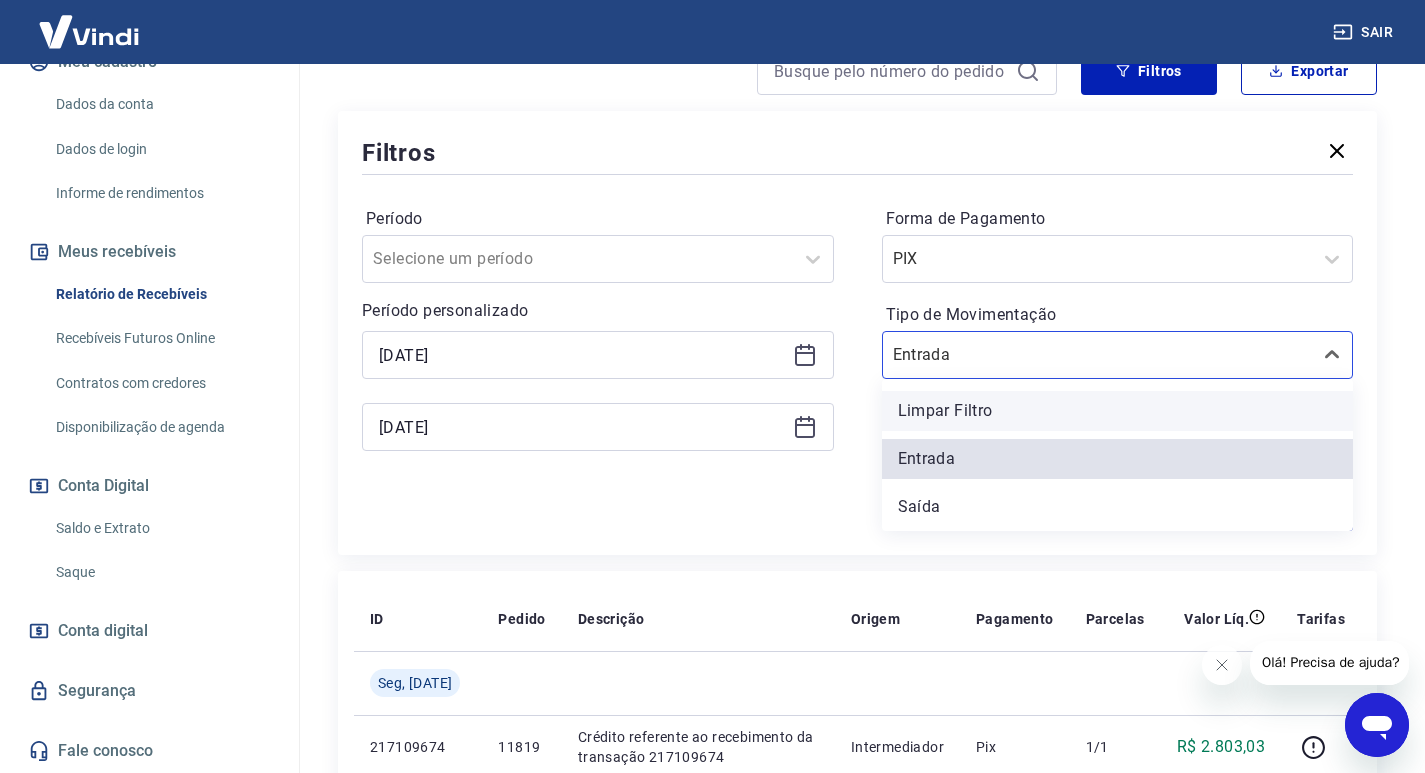 click on "Limpar Filtro" at bounding box center [1118, 411] 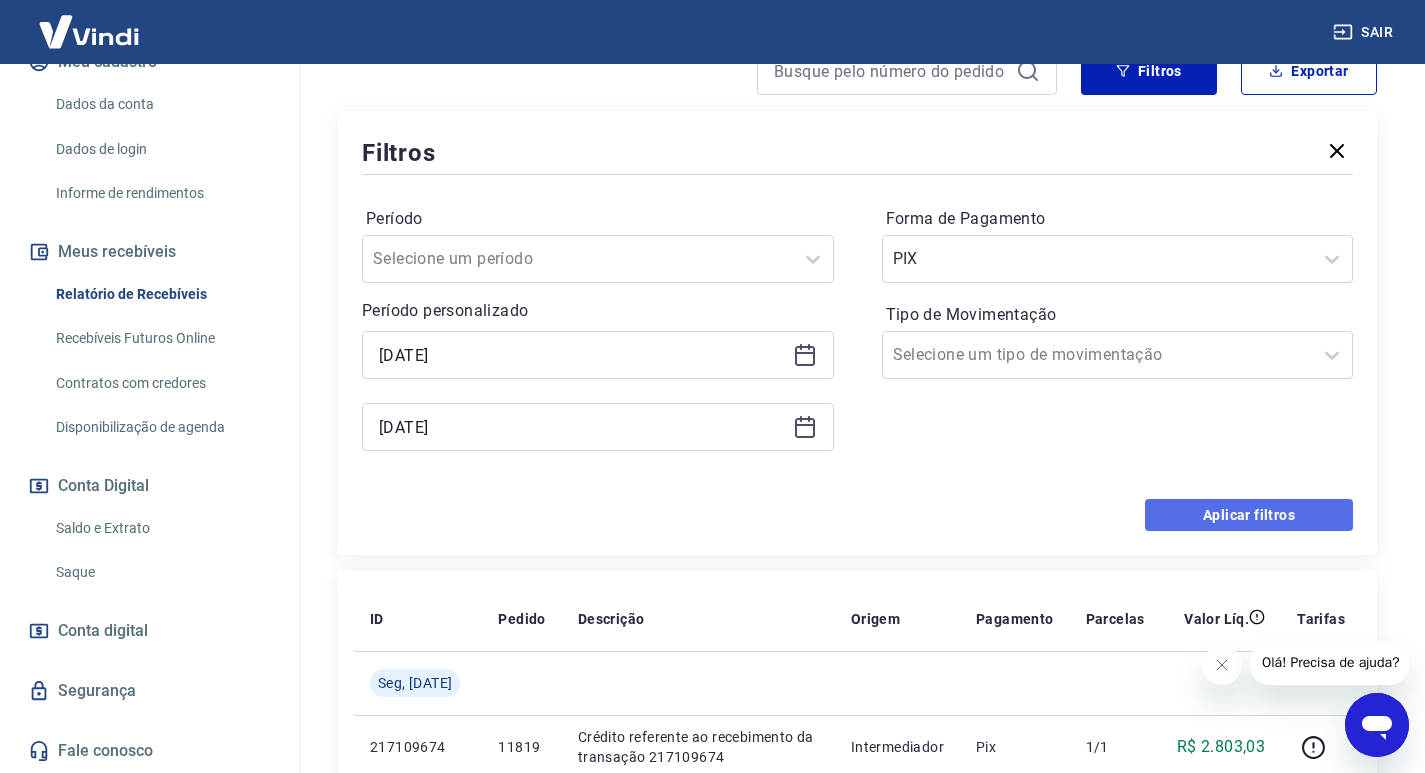 click on "Aplicar filtros" at bounding box center (1249, 515) 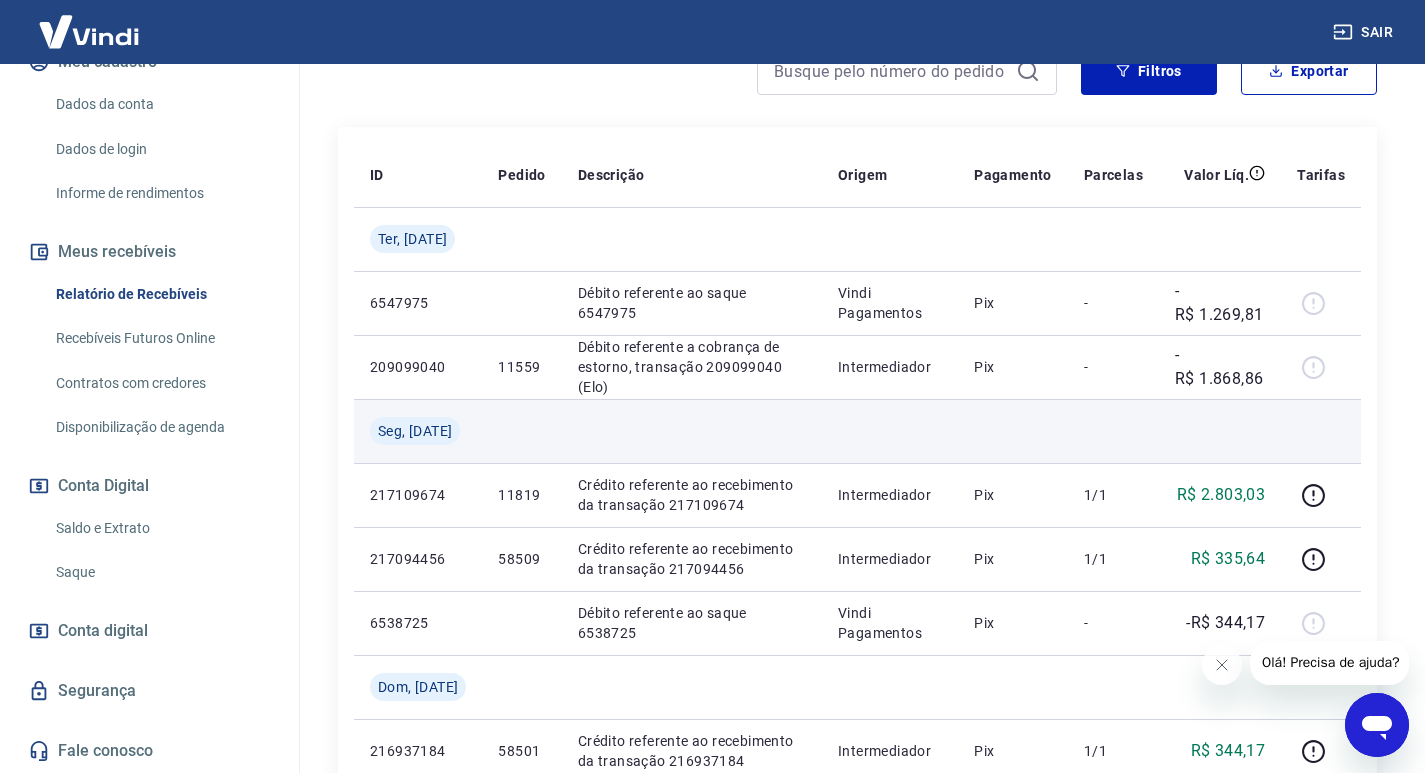 scroll, scrollTop: 200, scrollLeft: 0, axis: vertical 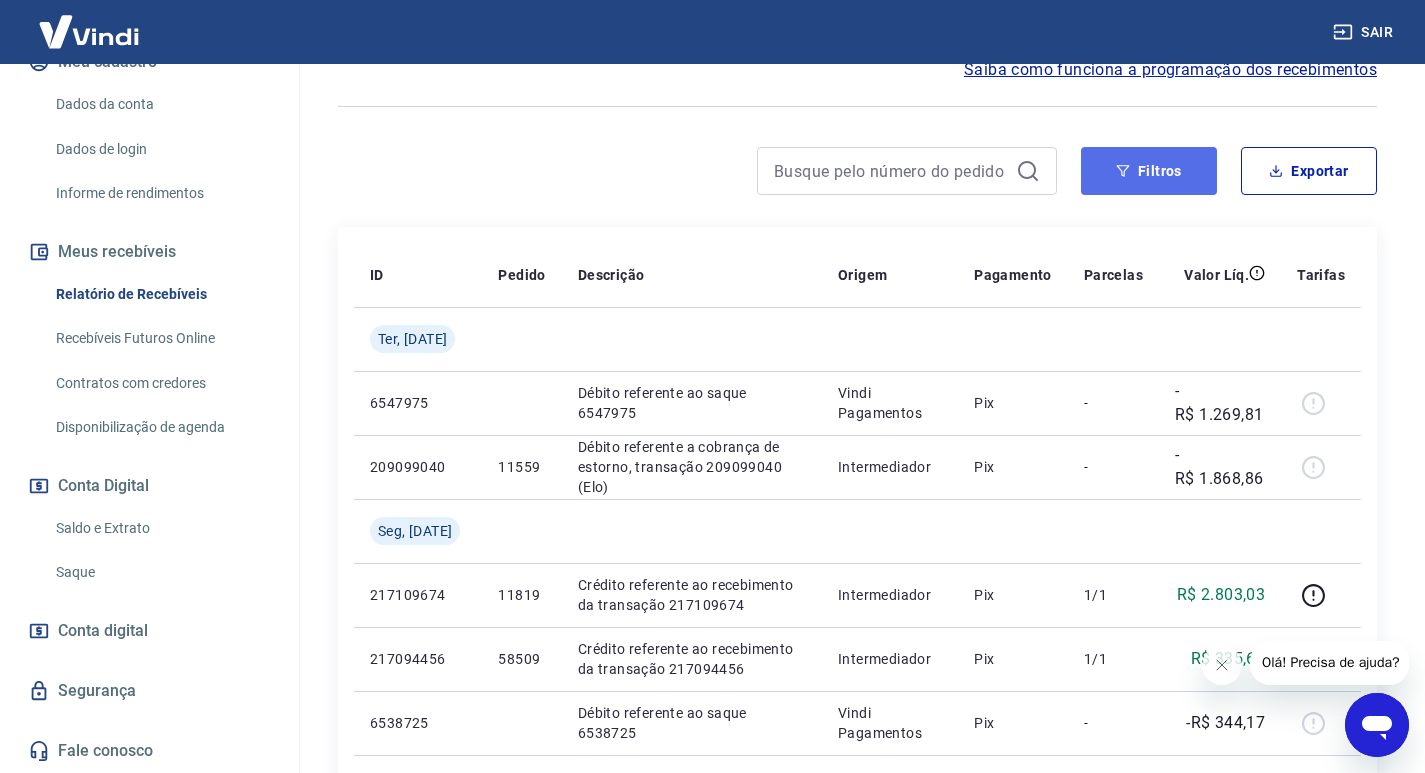 click on "Filtros" at bounding box center [1149, 171] 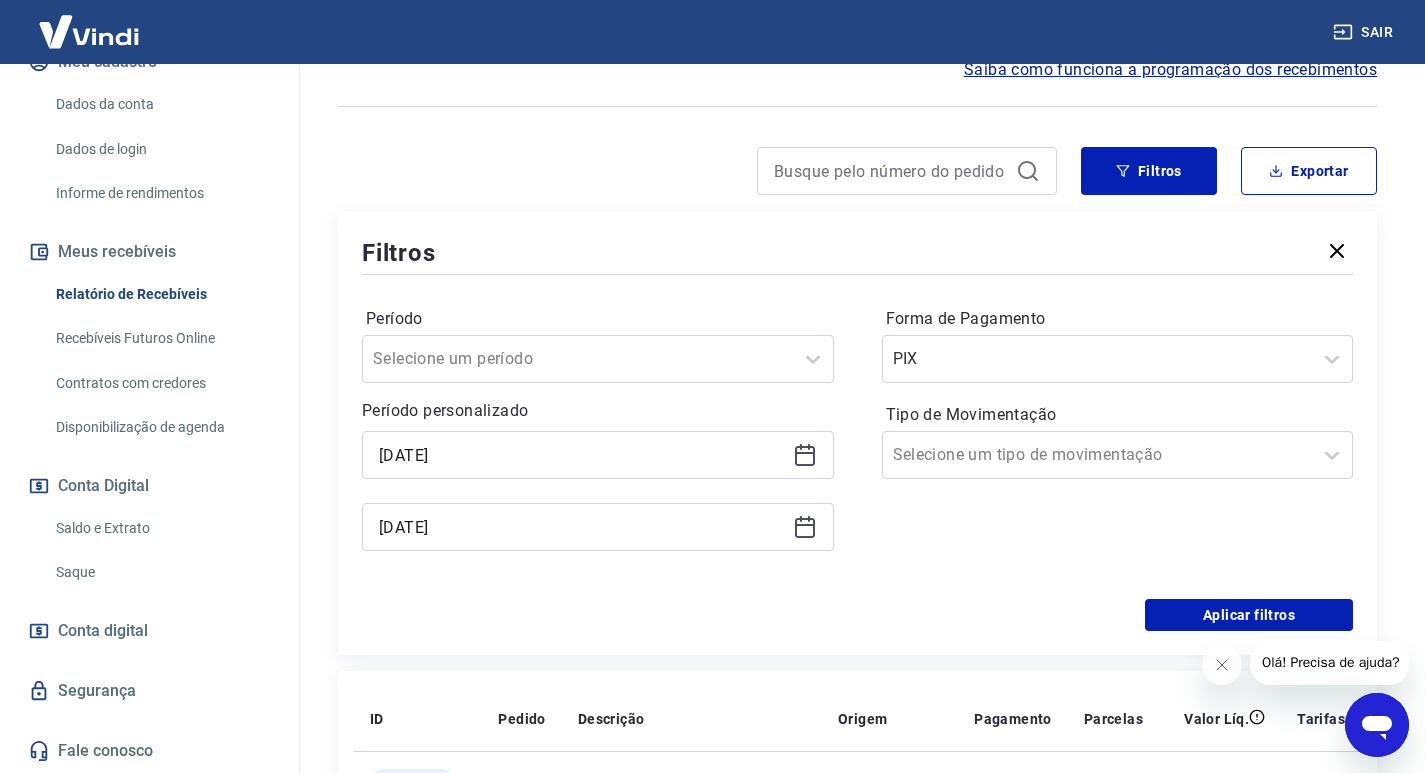 click 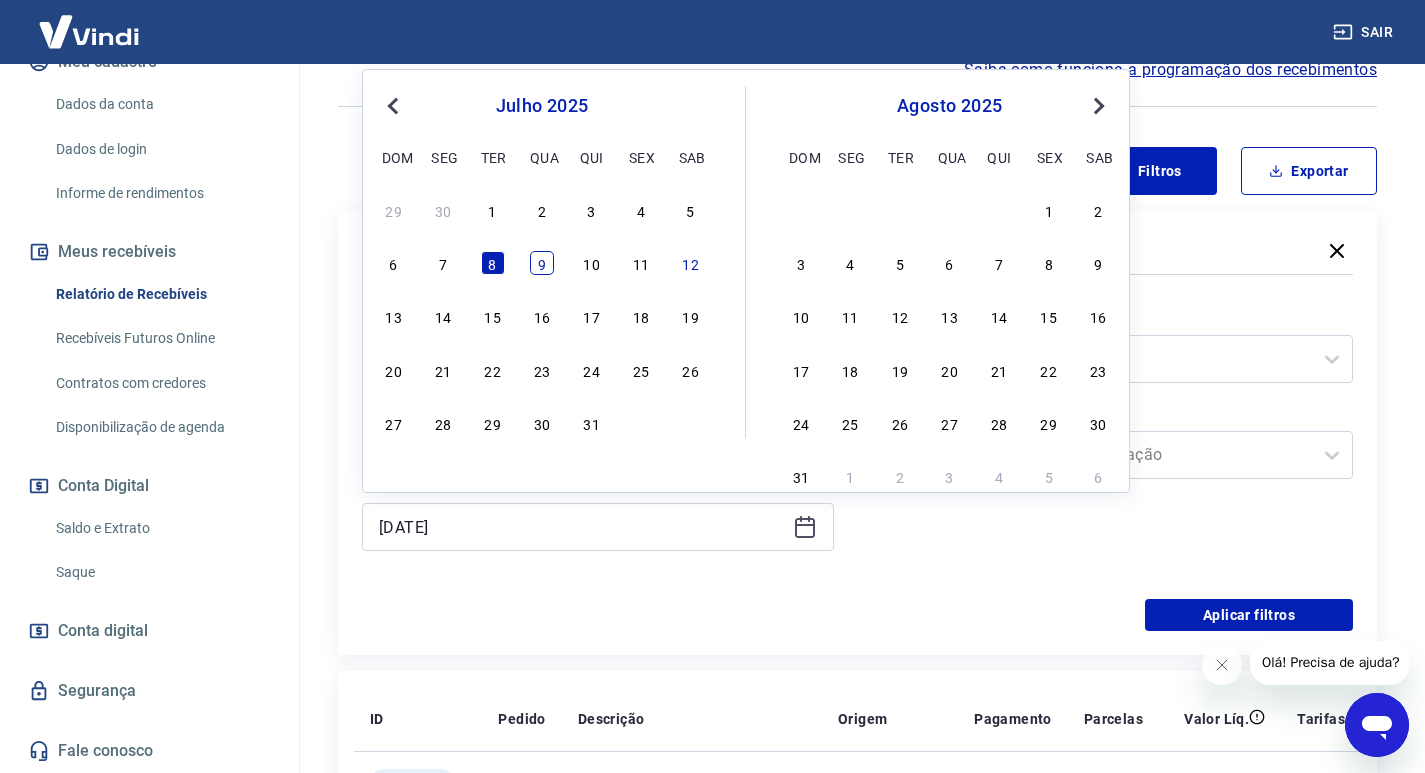 click on "9" at bounding box center [542, 263] 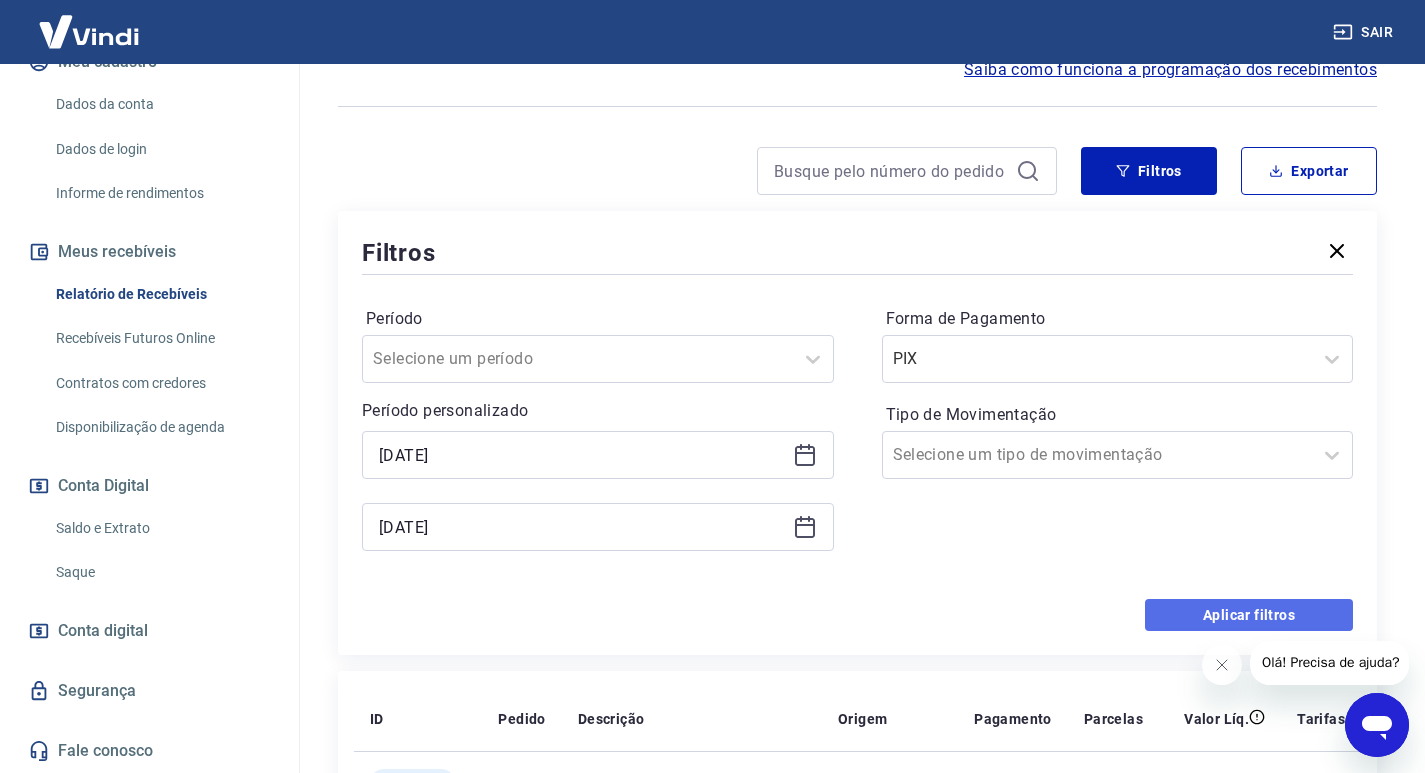 click on "Aplicar filtros" at bounding box center (1249, 615) 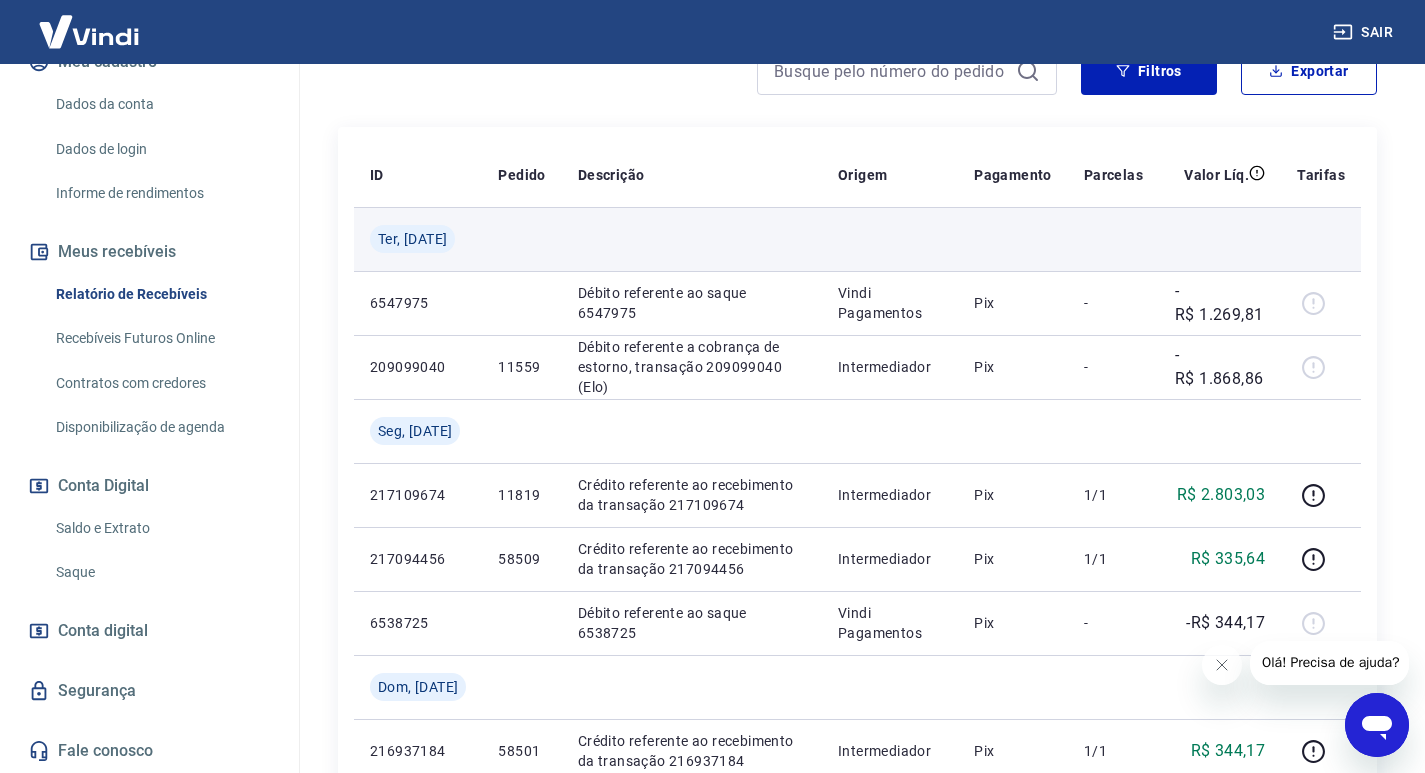 scroll, scrollTop: 200, scrollLeft: 0, axis: vertical 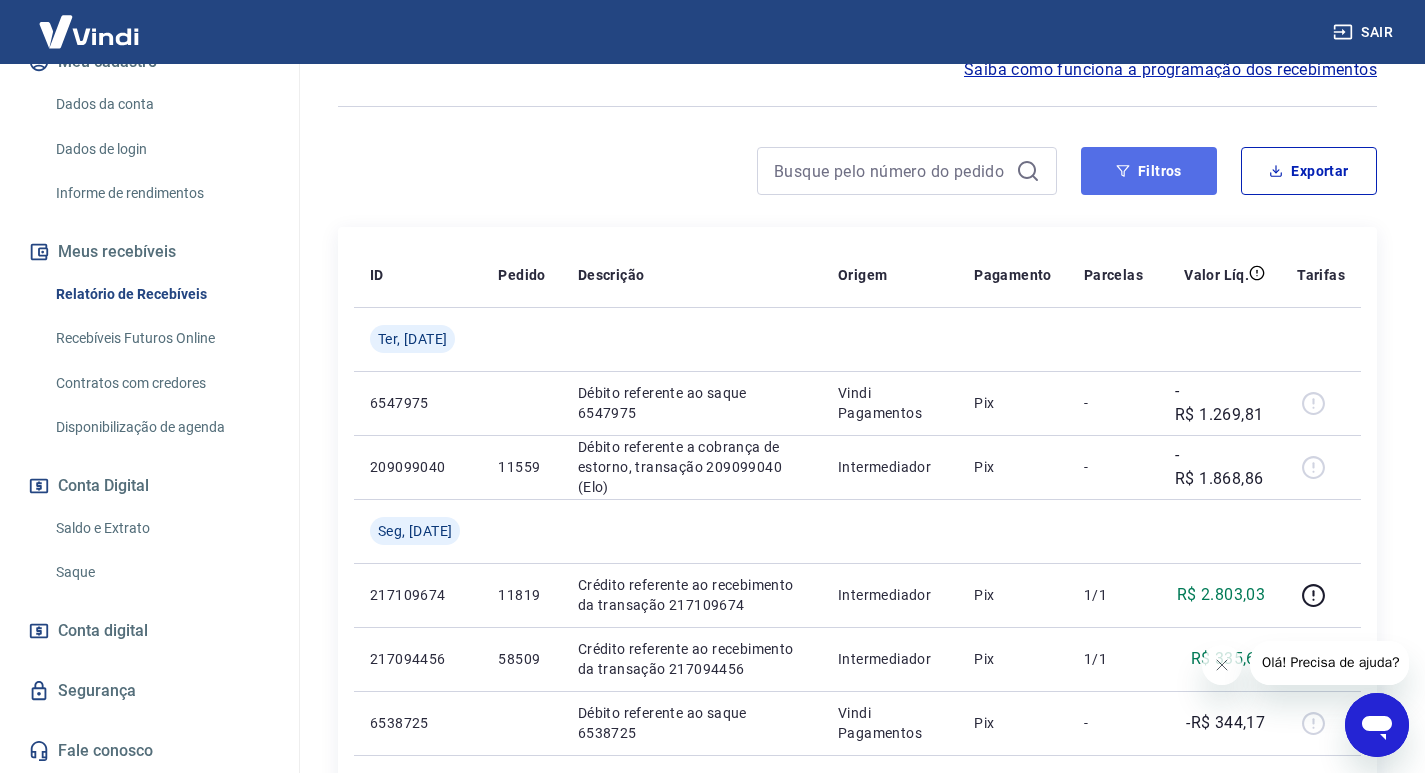 click on "Filtros" at bounding box center [1149, 171] 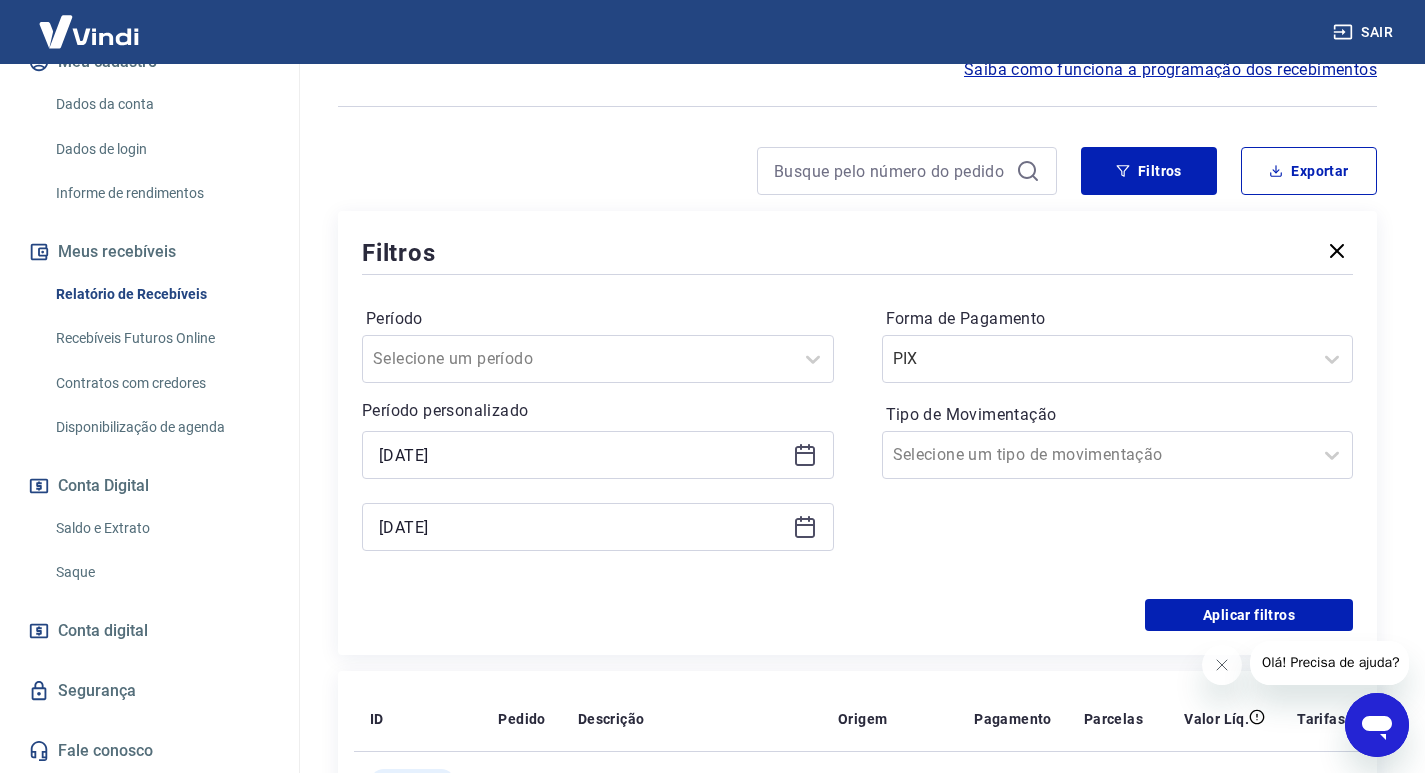 click 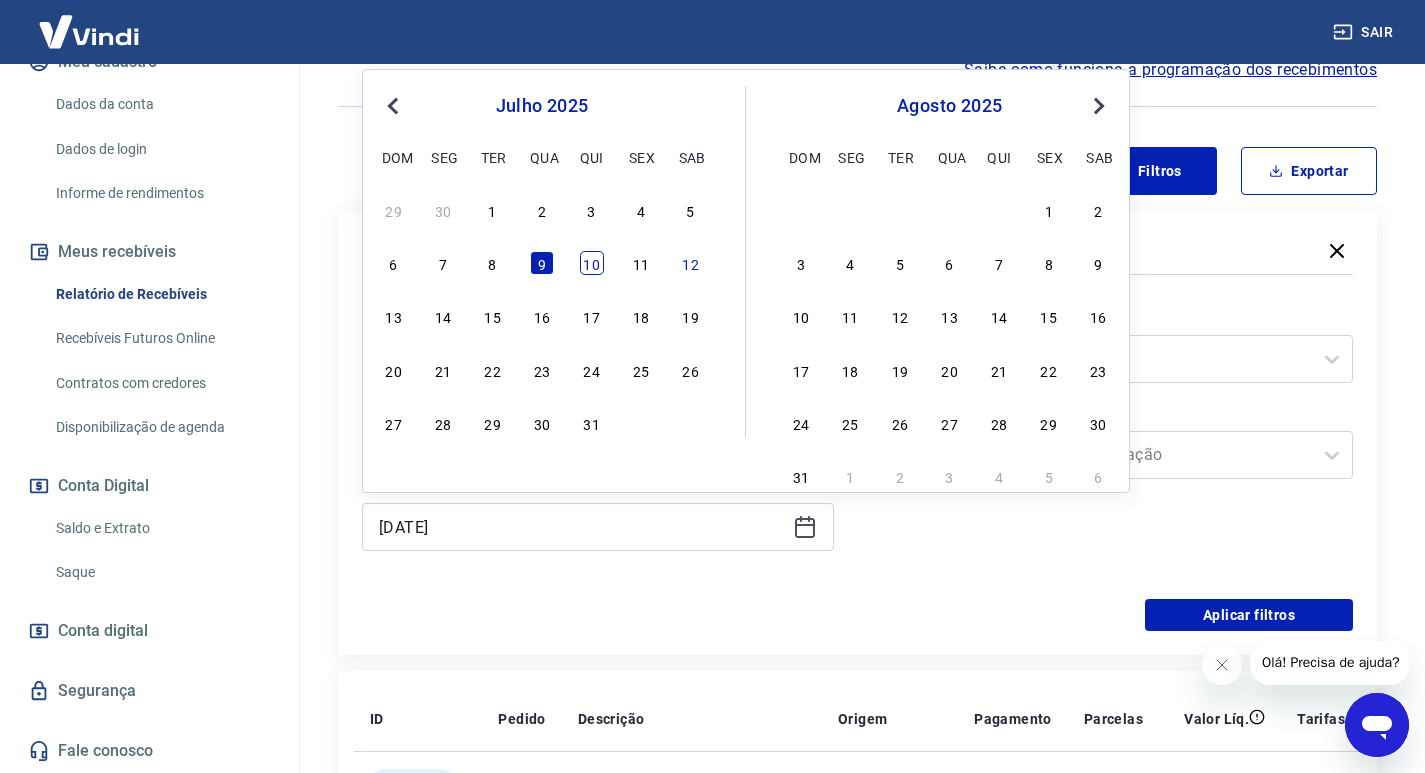 click on "10" at bounding box center (592, 263) 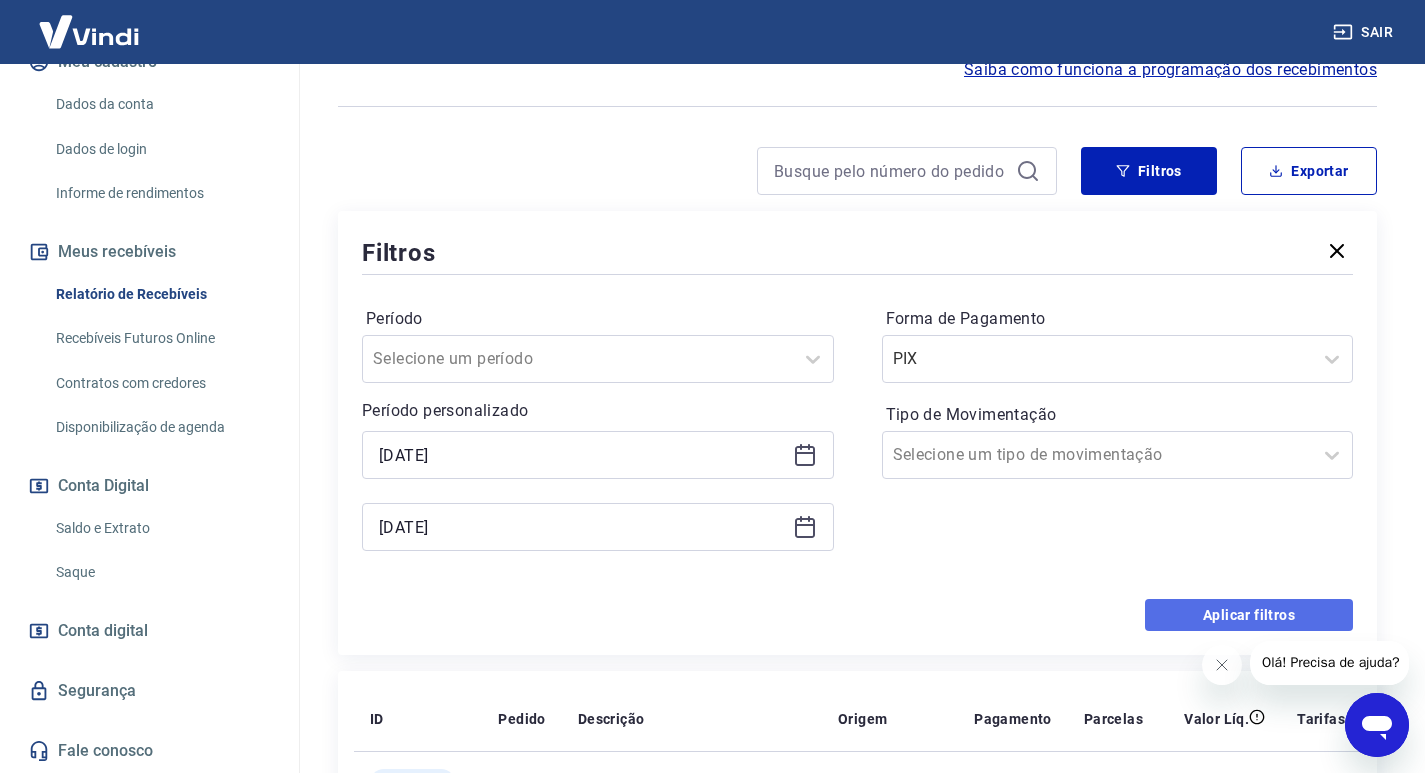 click on "Aplicar filtros" at bounding box center (1249, 615) 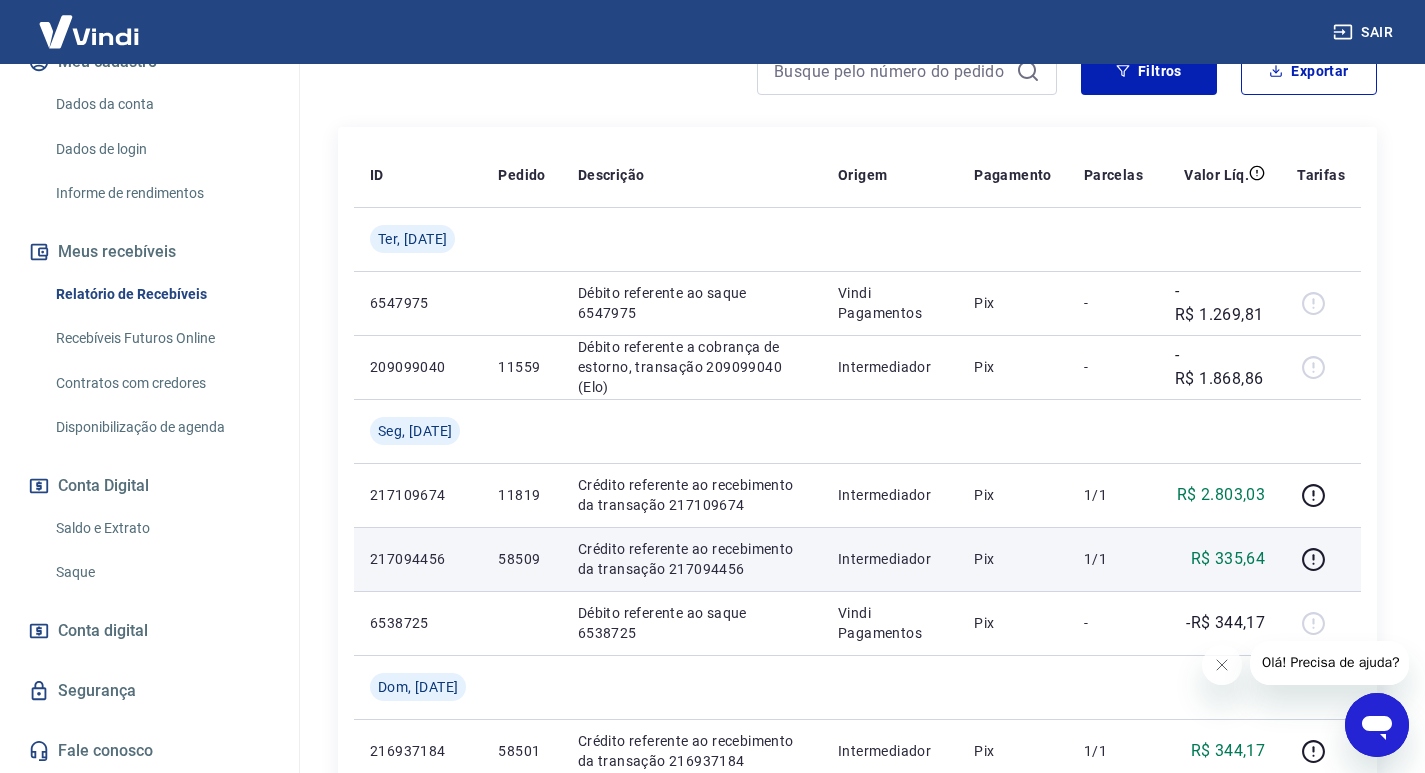 scroll, scrollTop: 400, scrollLeft: 0, axis: vertical 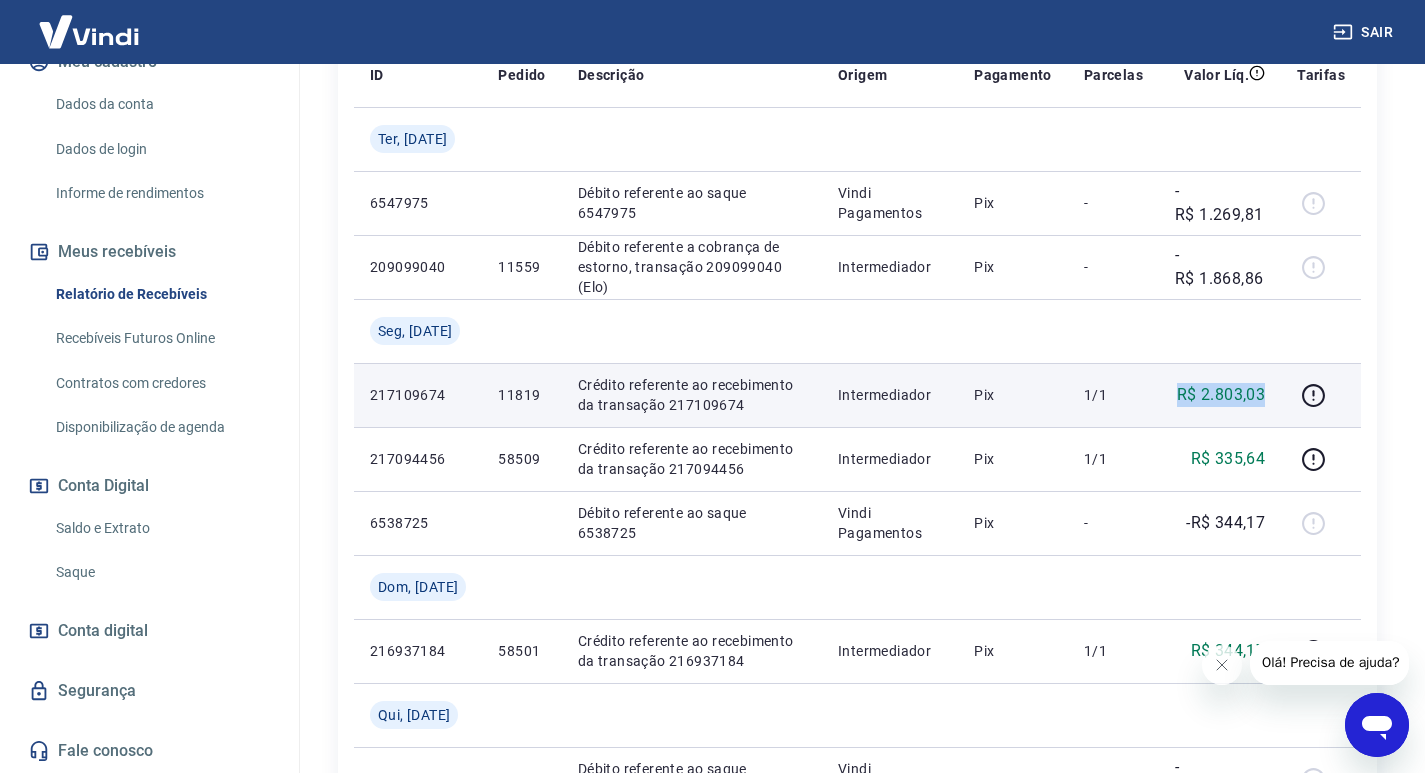 drag, startPoint x: 1167, startPoint y: 393, endPoint x: 1281, endPoint y: 404, distance: 114.52947 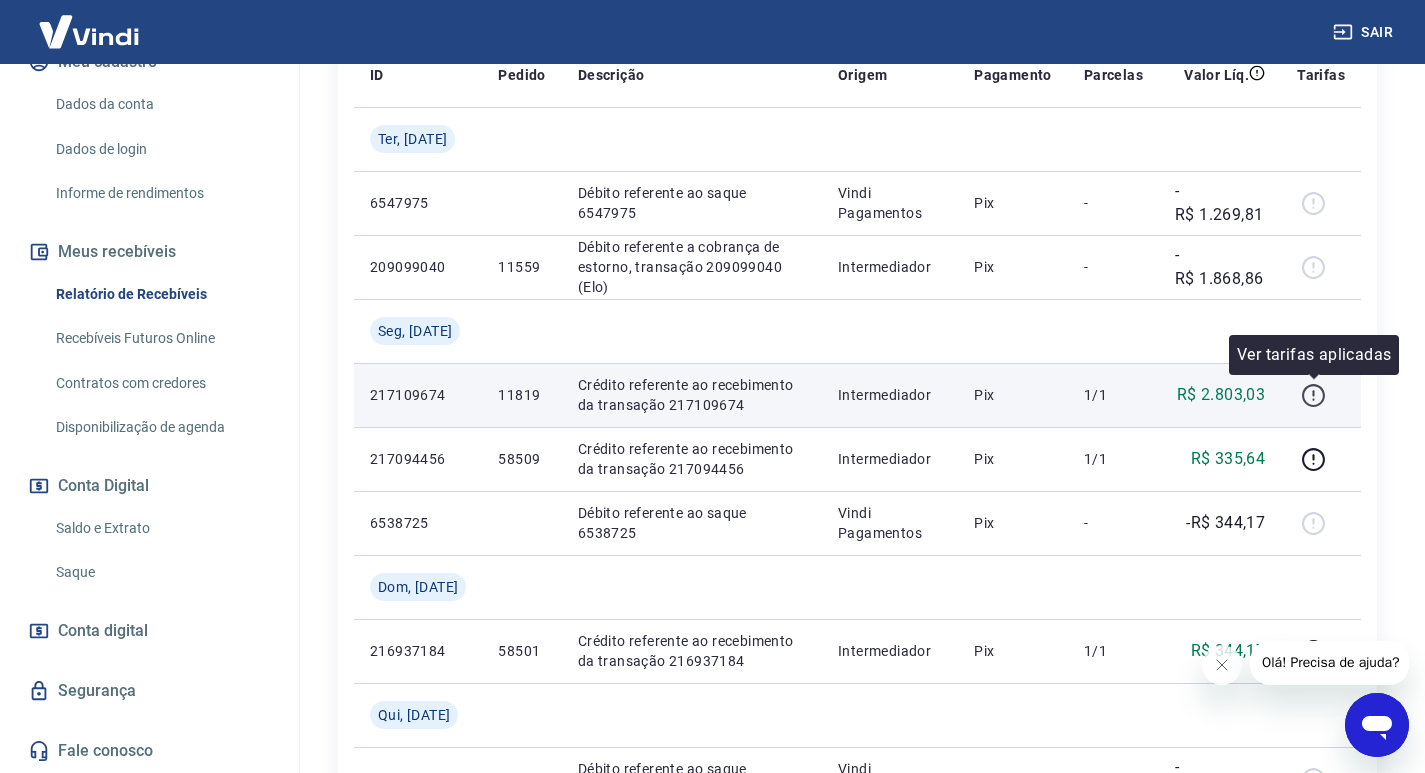 click 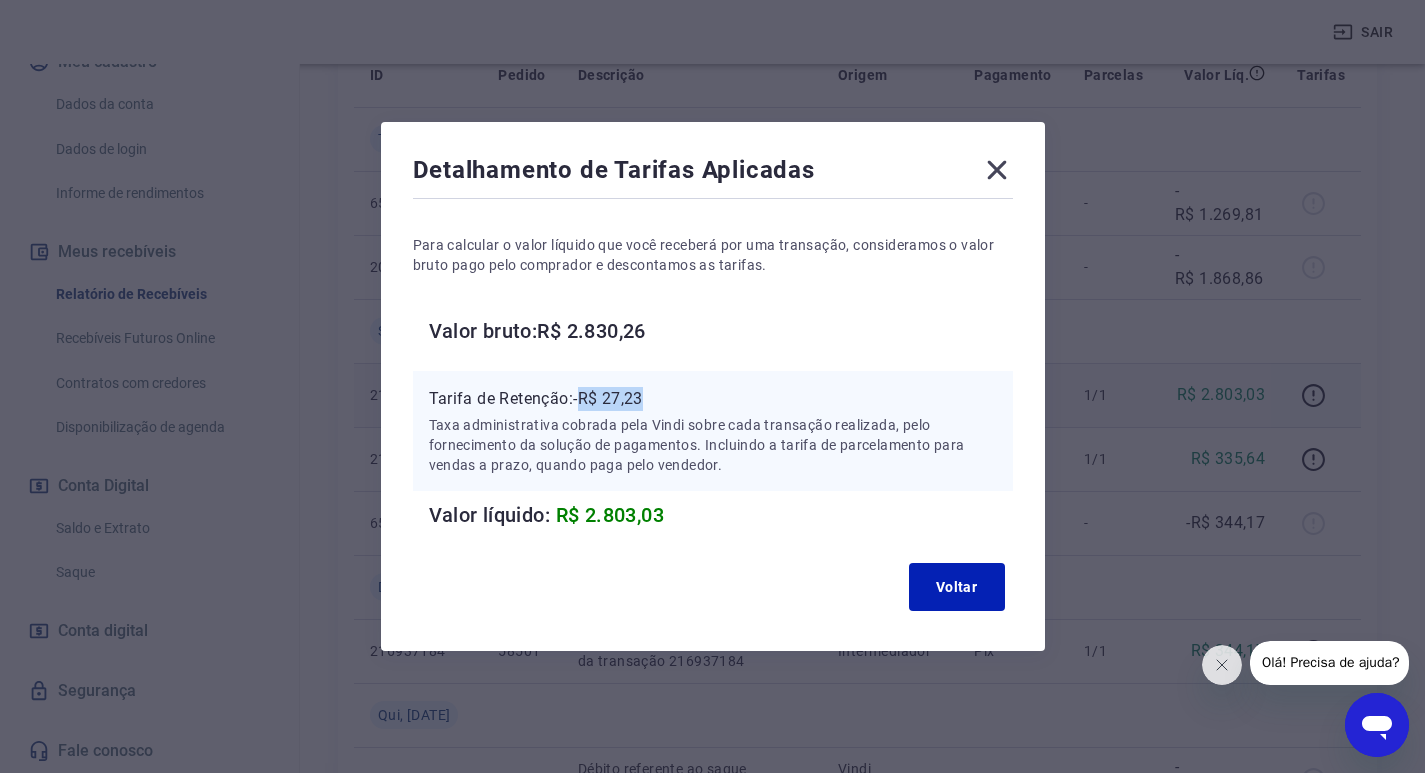 drag, startPoint x: 589, startPoint y: 394, endPoint x: 658, endPoint y: 394, distance: 69 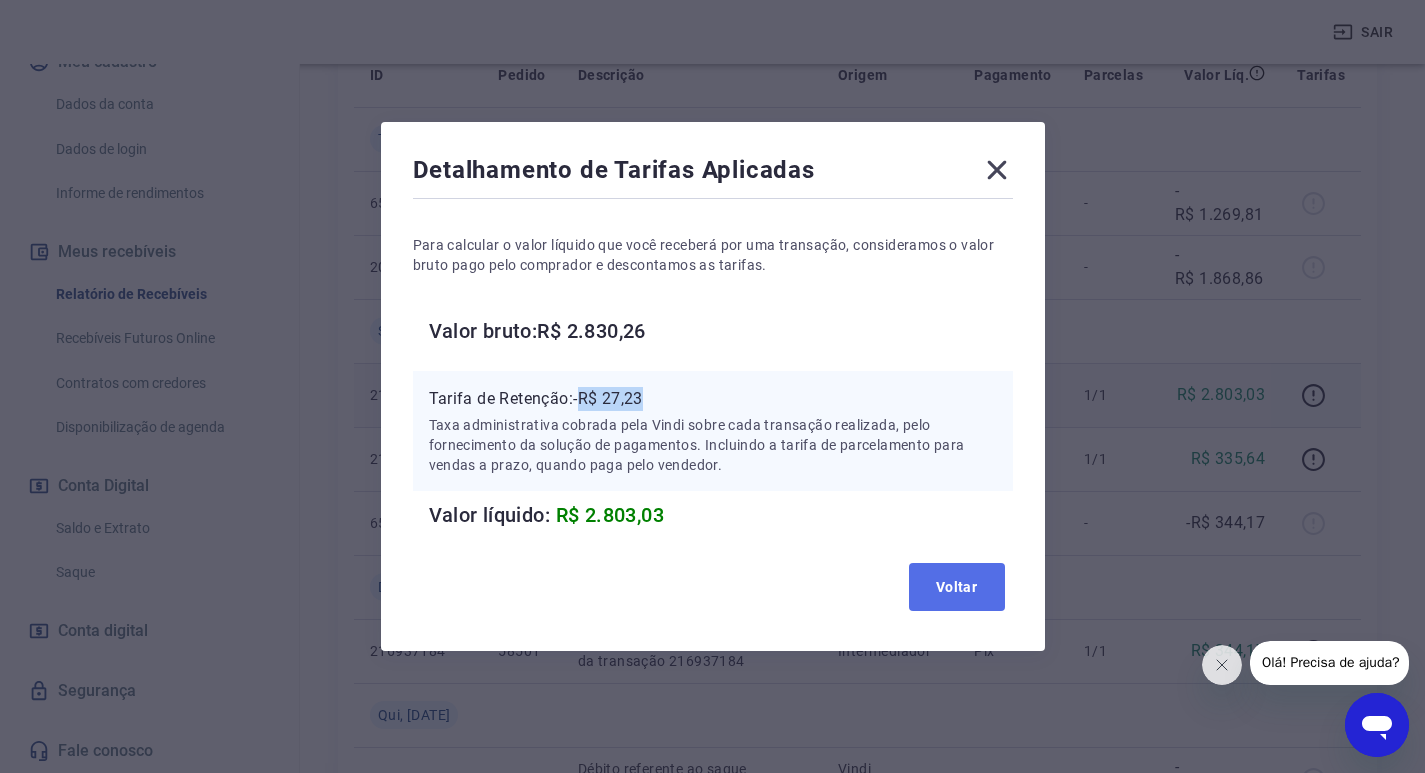 click on "Voltar" at bounding box center [957, 587] 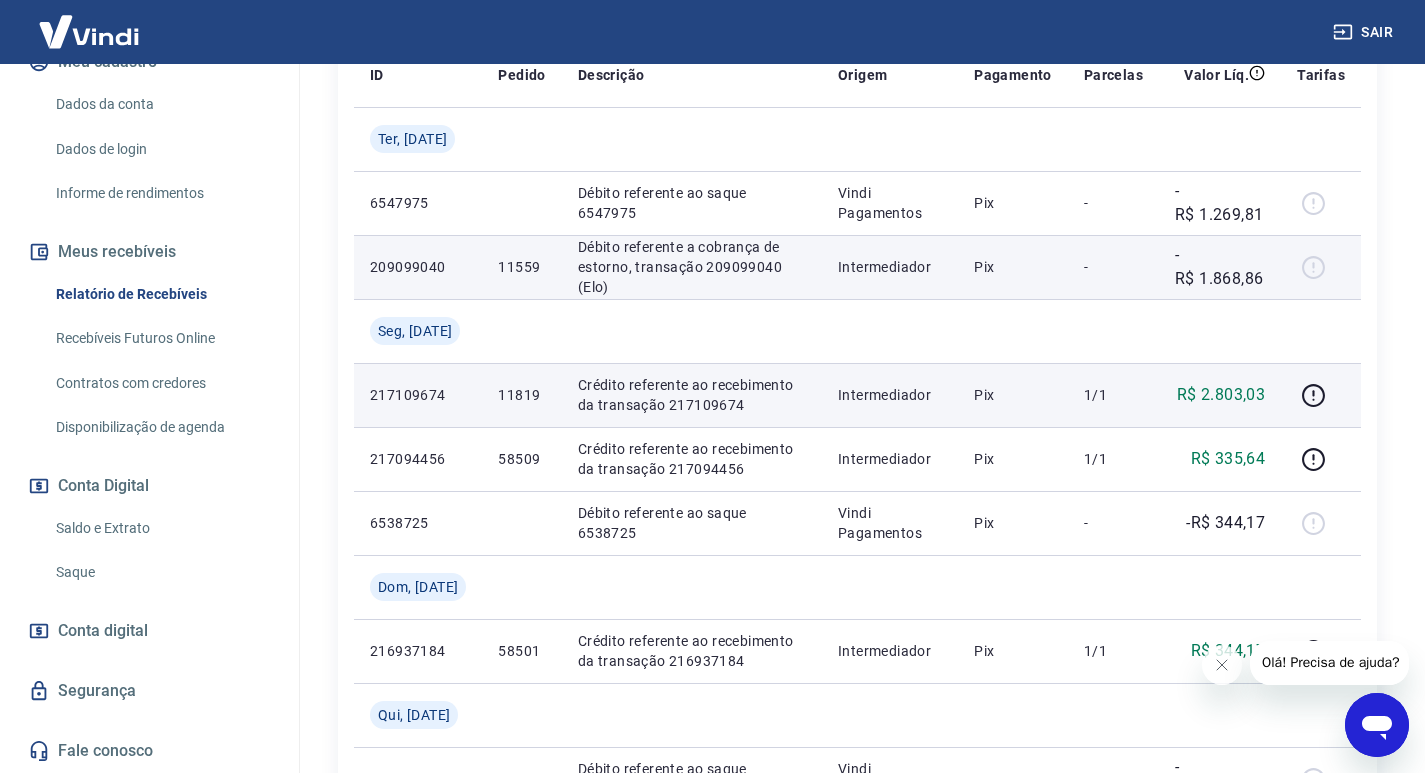 scroll, scrollTop: 200, scrollLeft: 0, axis: vertical 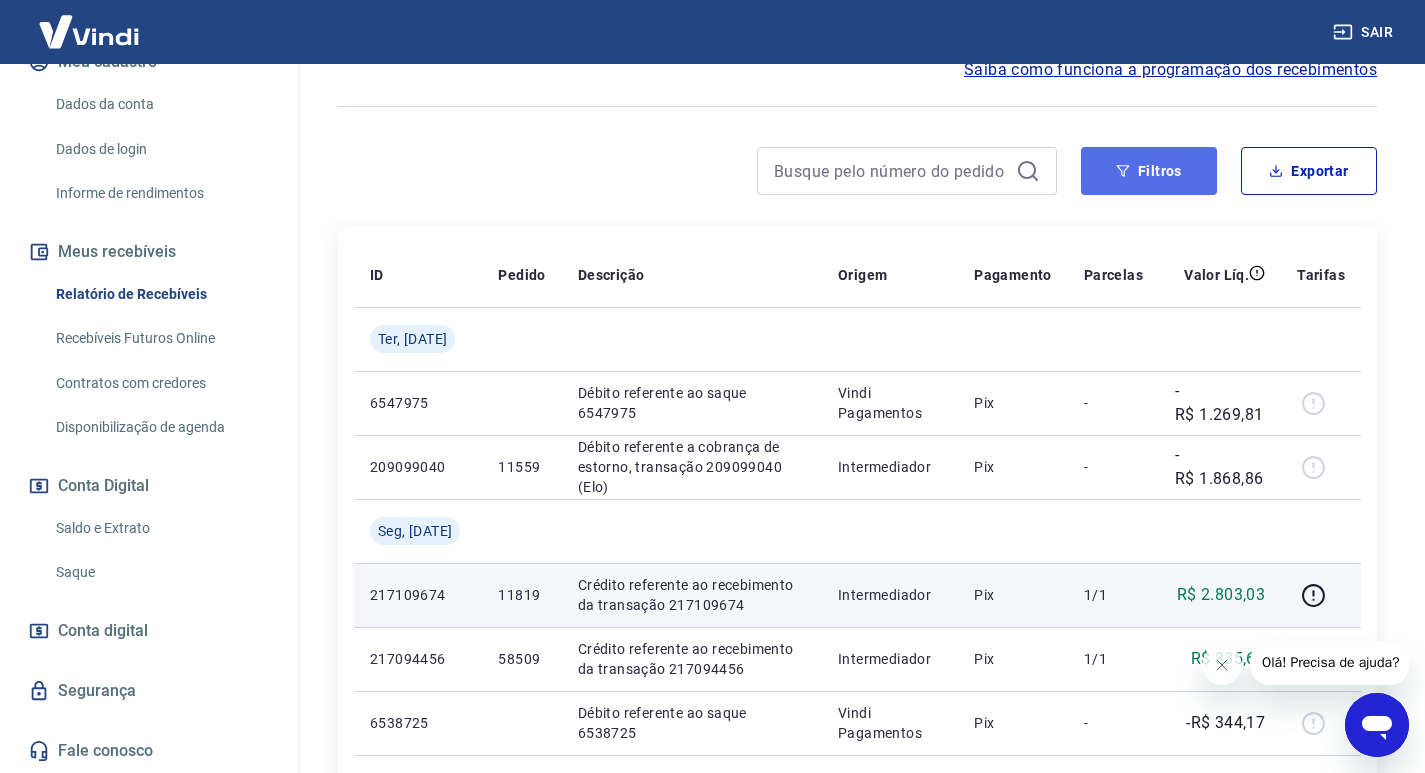click on "Filtros" at bounding box center [1149, 171] 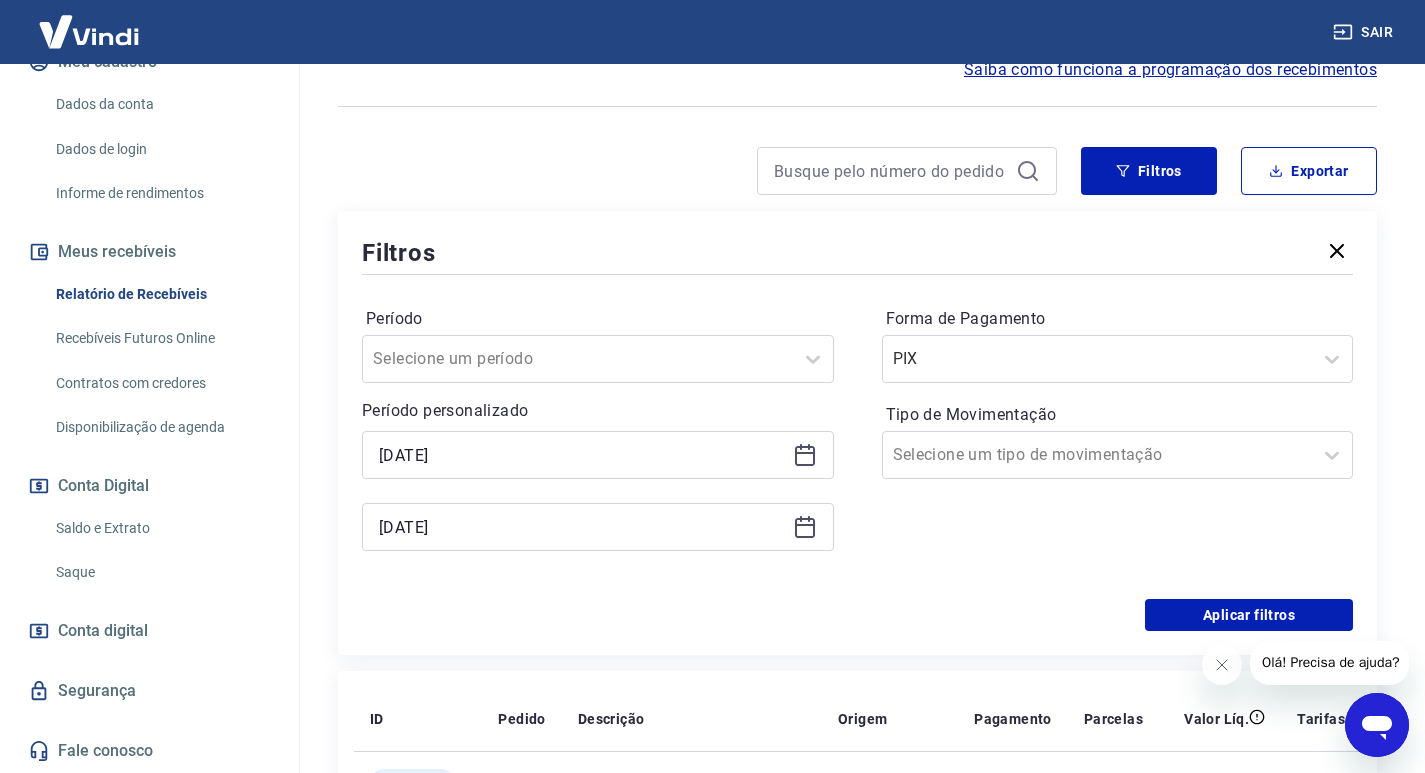 click 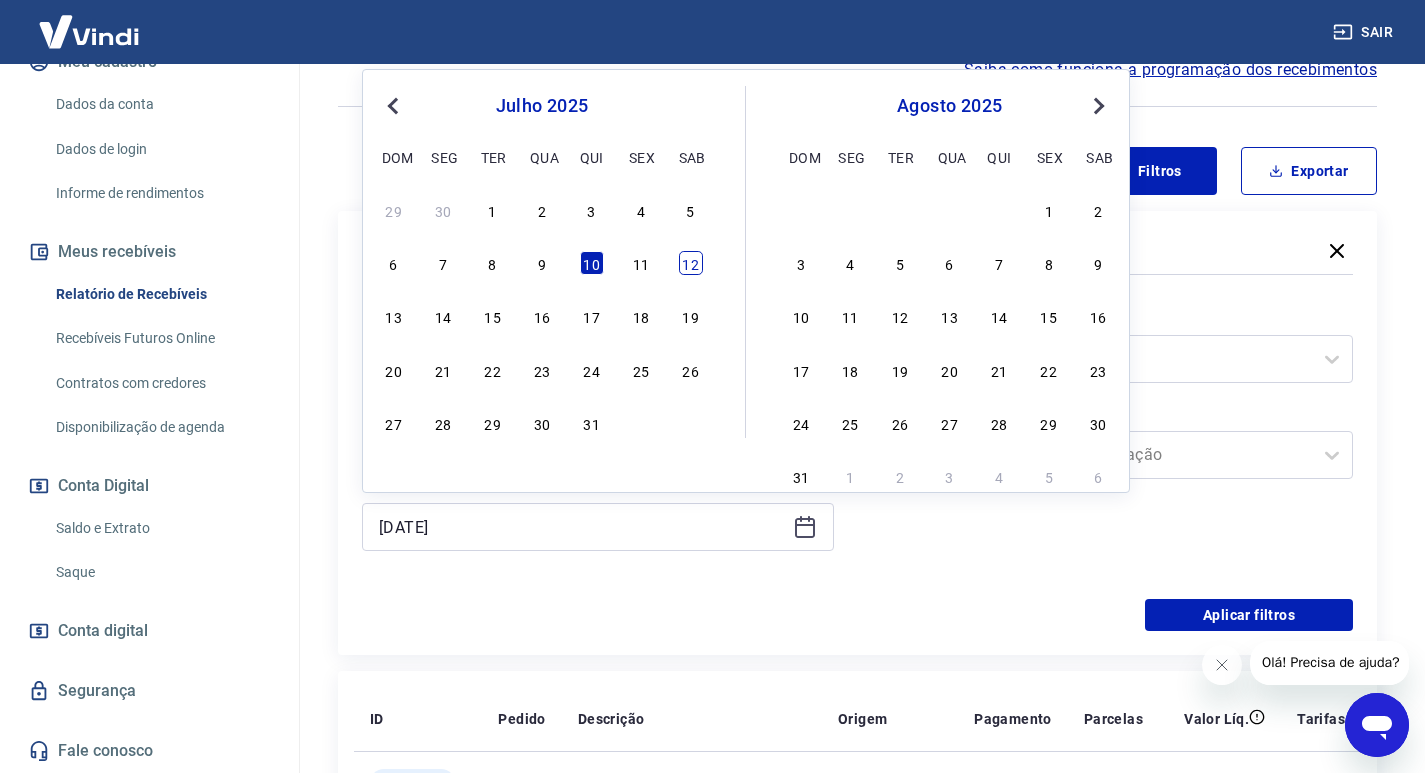 click on "12" at bounding box center (691, 263) 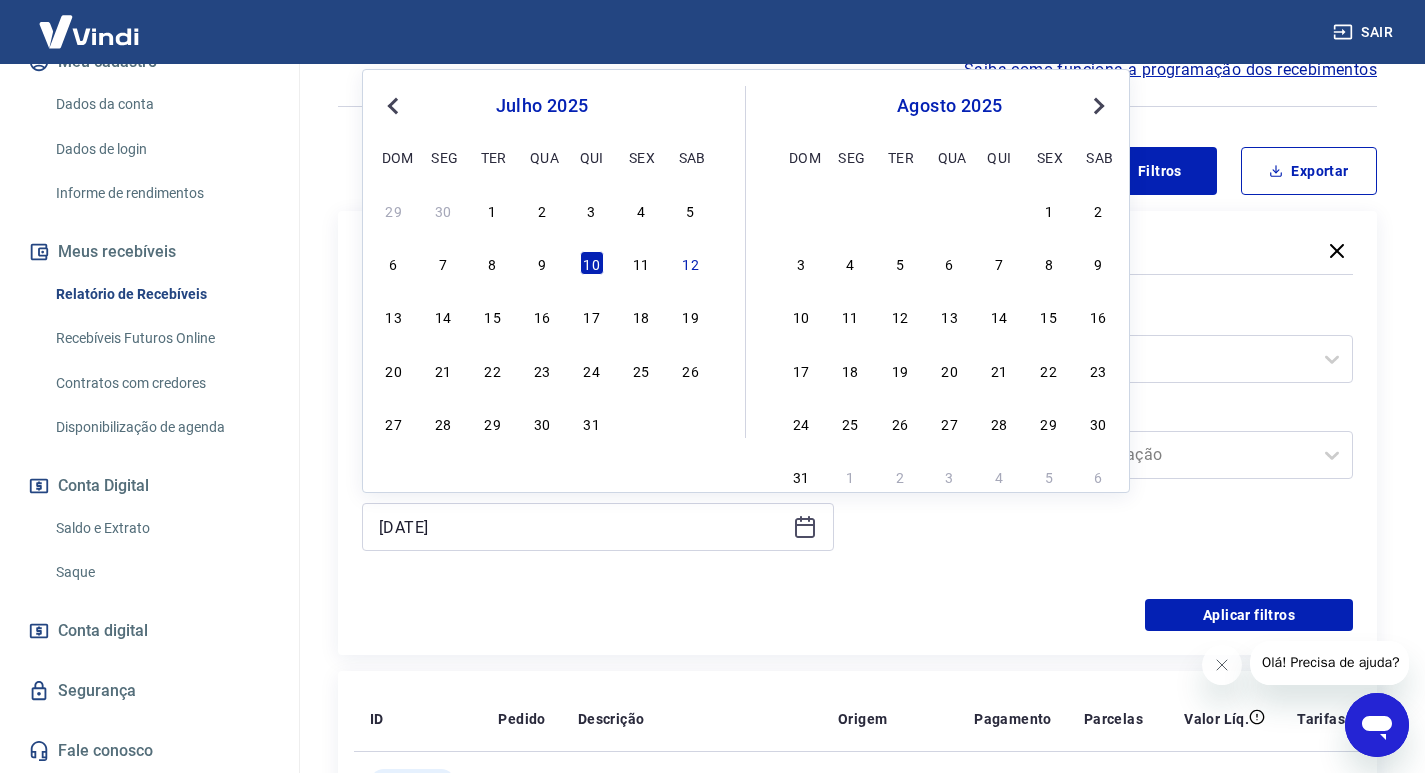 type on "[DATE]" 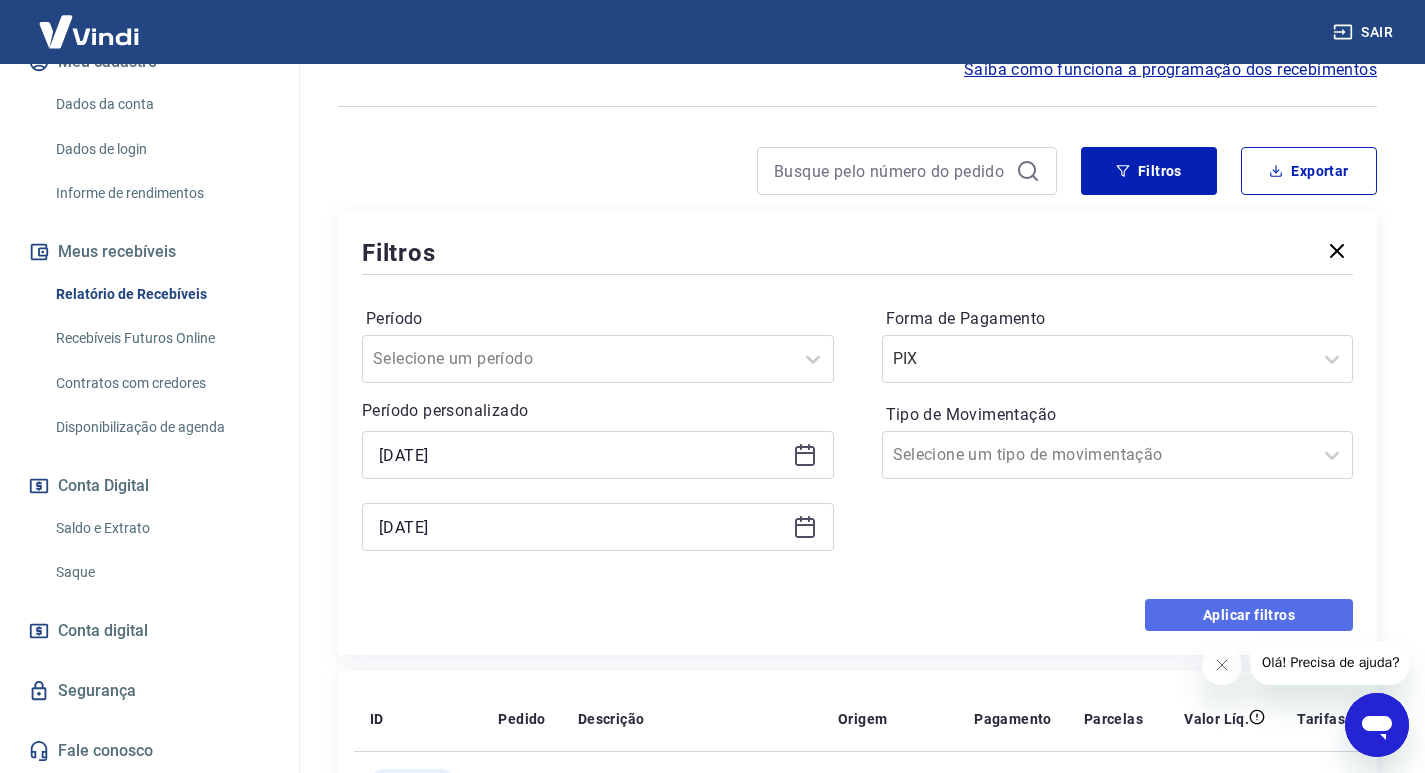 click on "Aplicar filtros" at bounding box center (1249, 615) 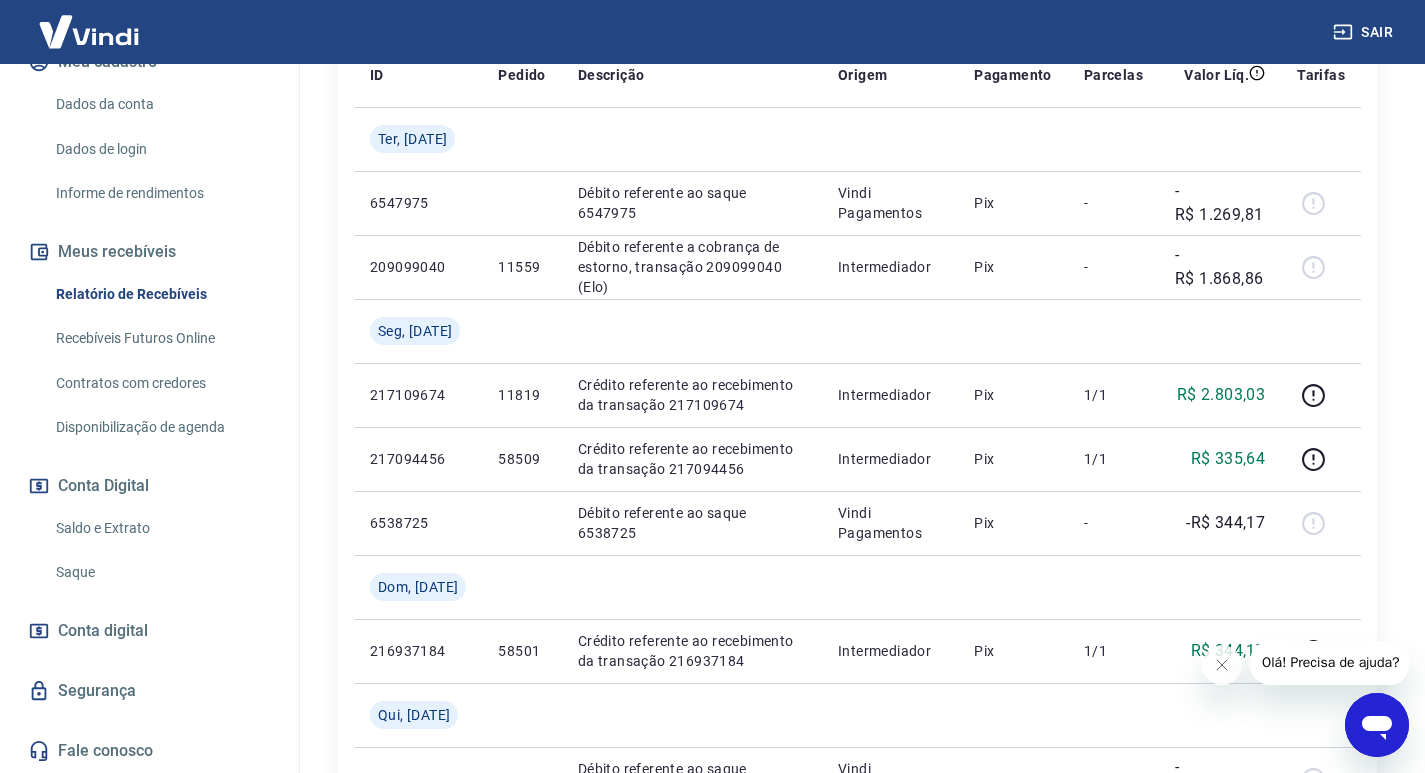 scroll, scrollTop: 500, scrollLeft: 0, axis: vertical 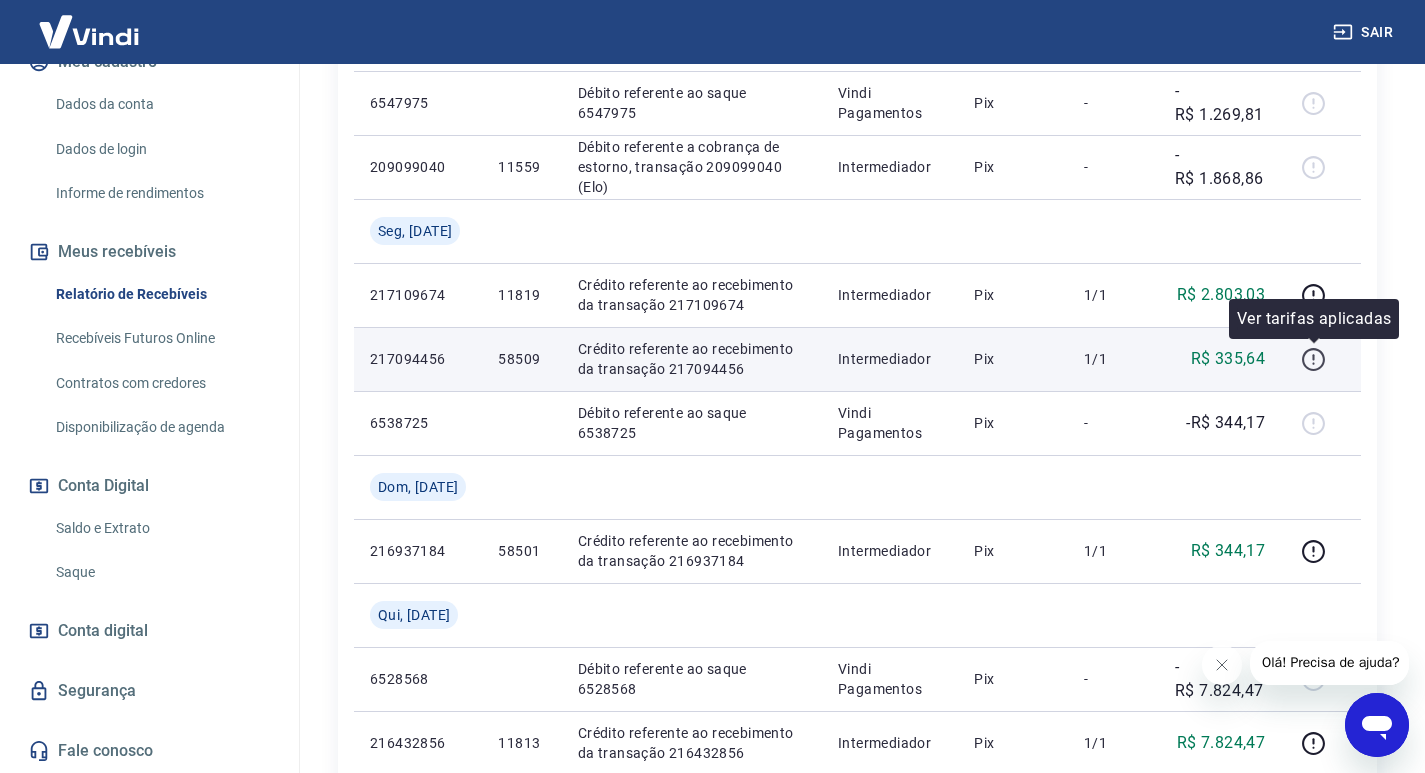 click 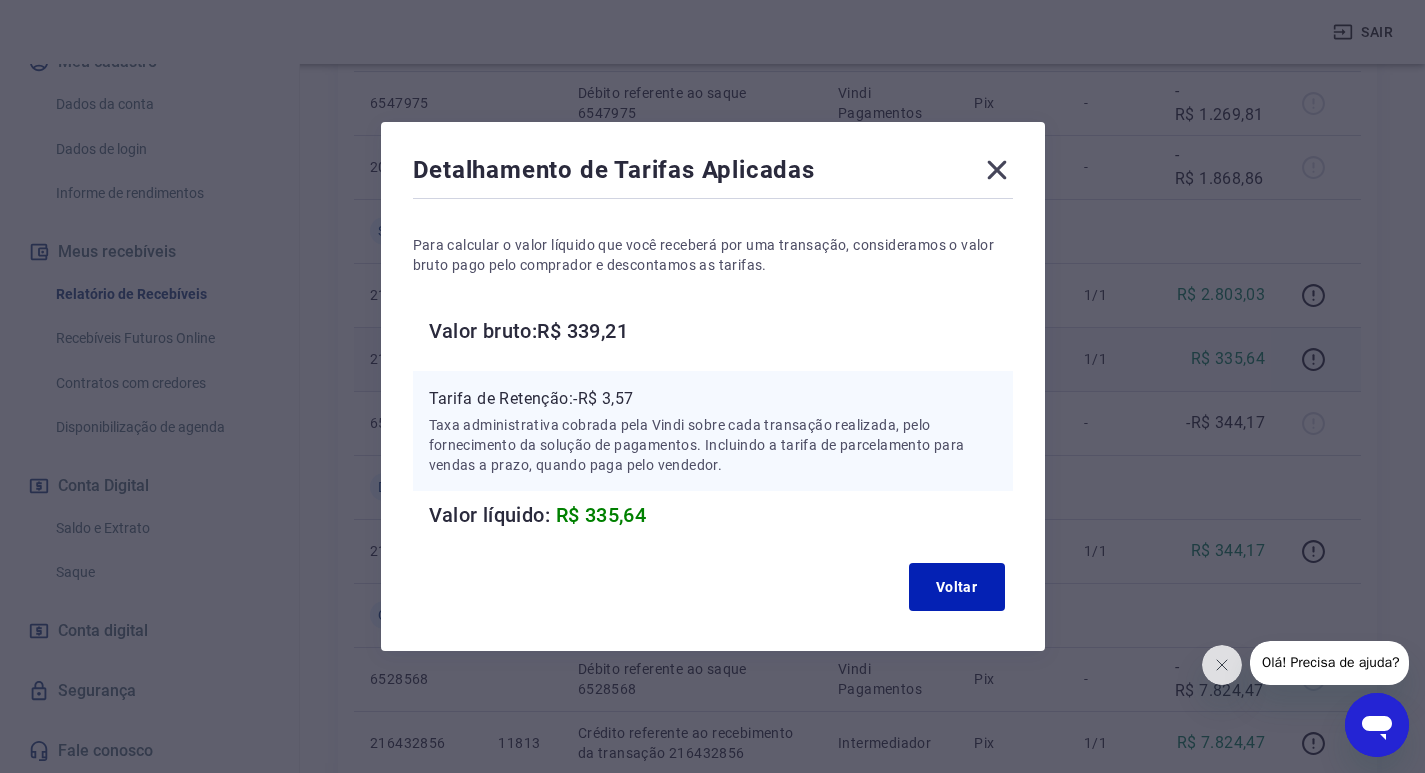 click 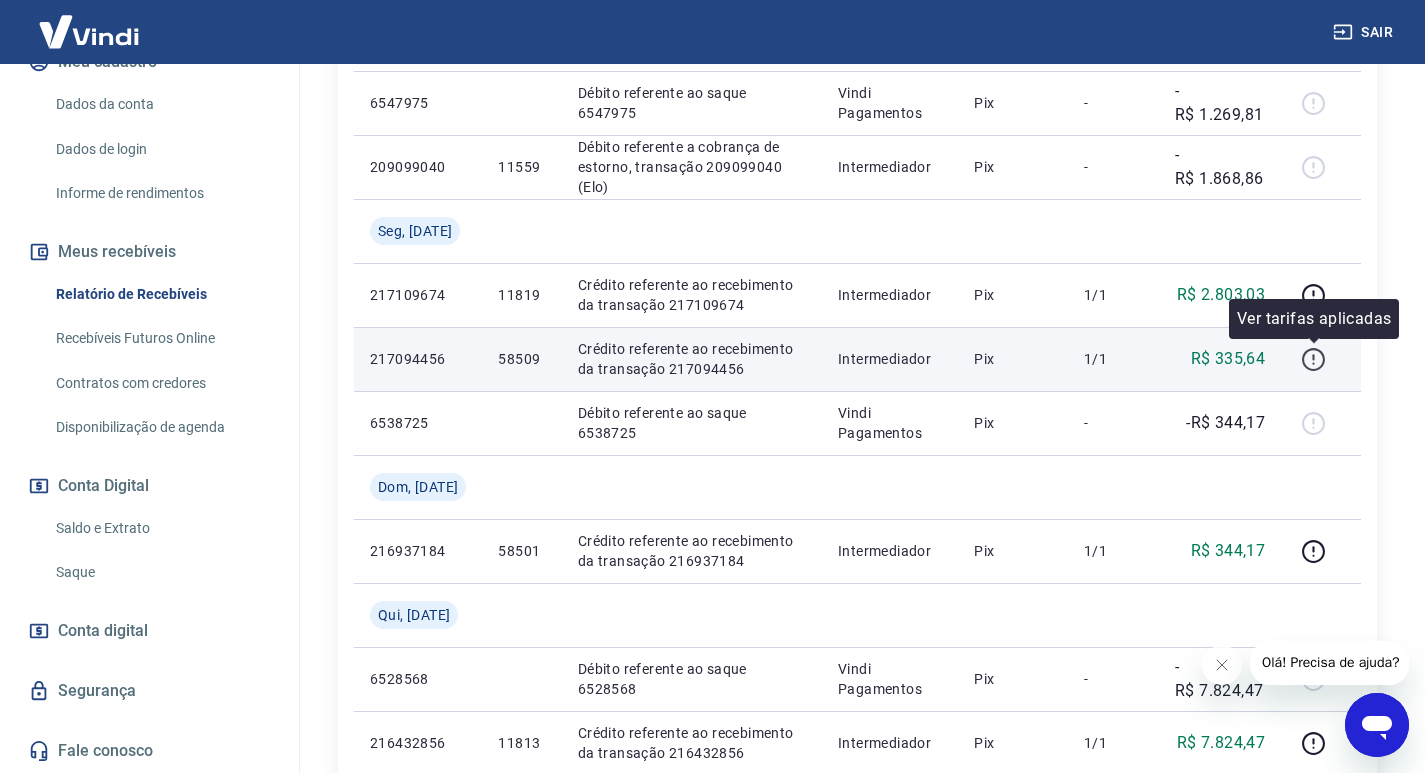 click 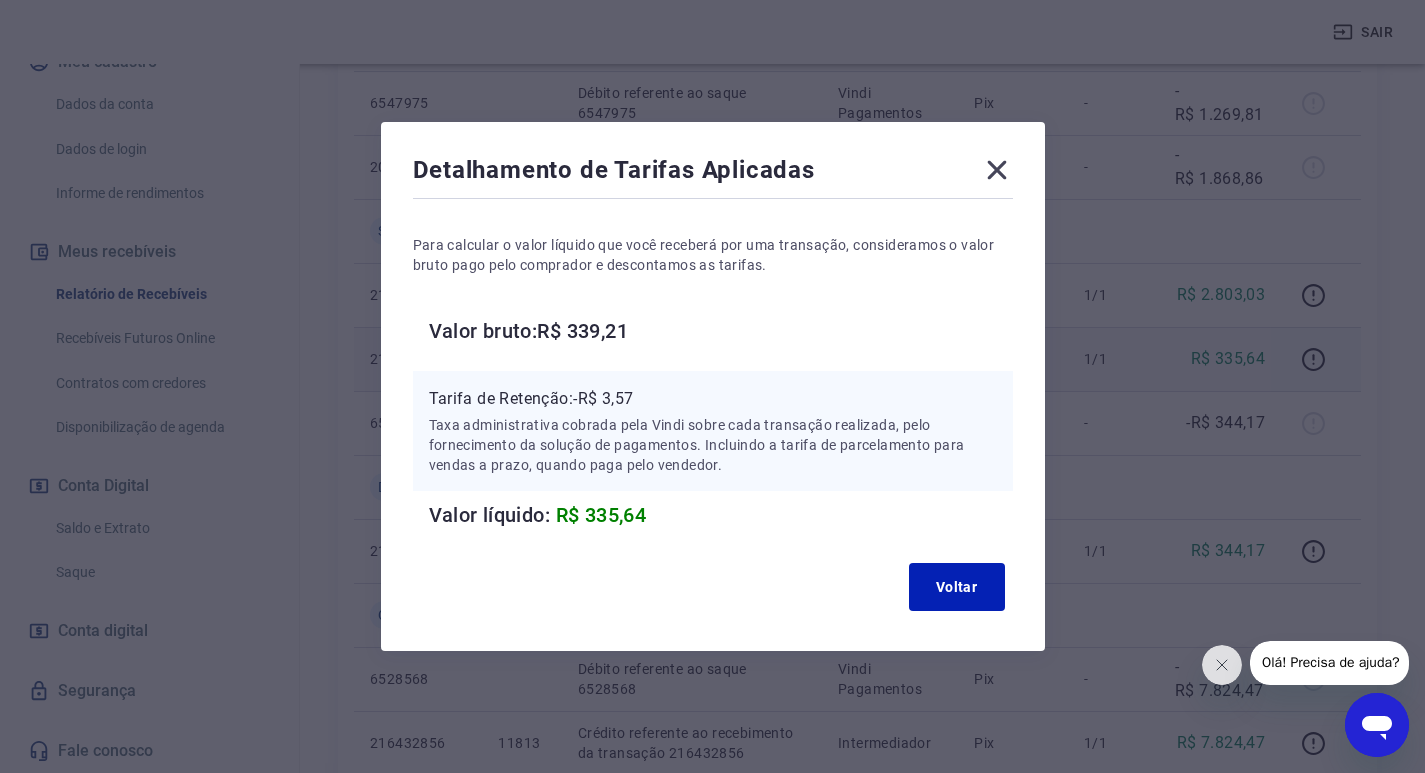 click 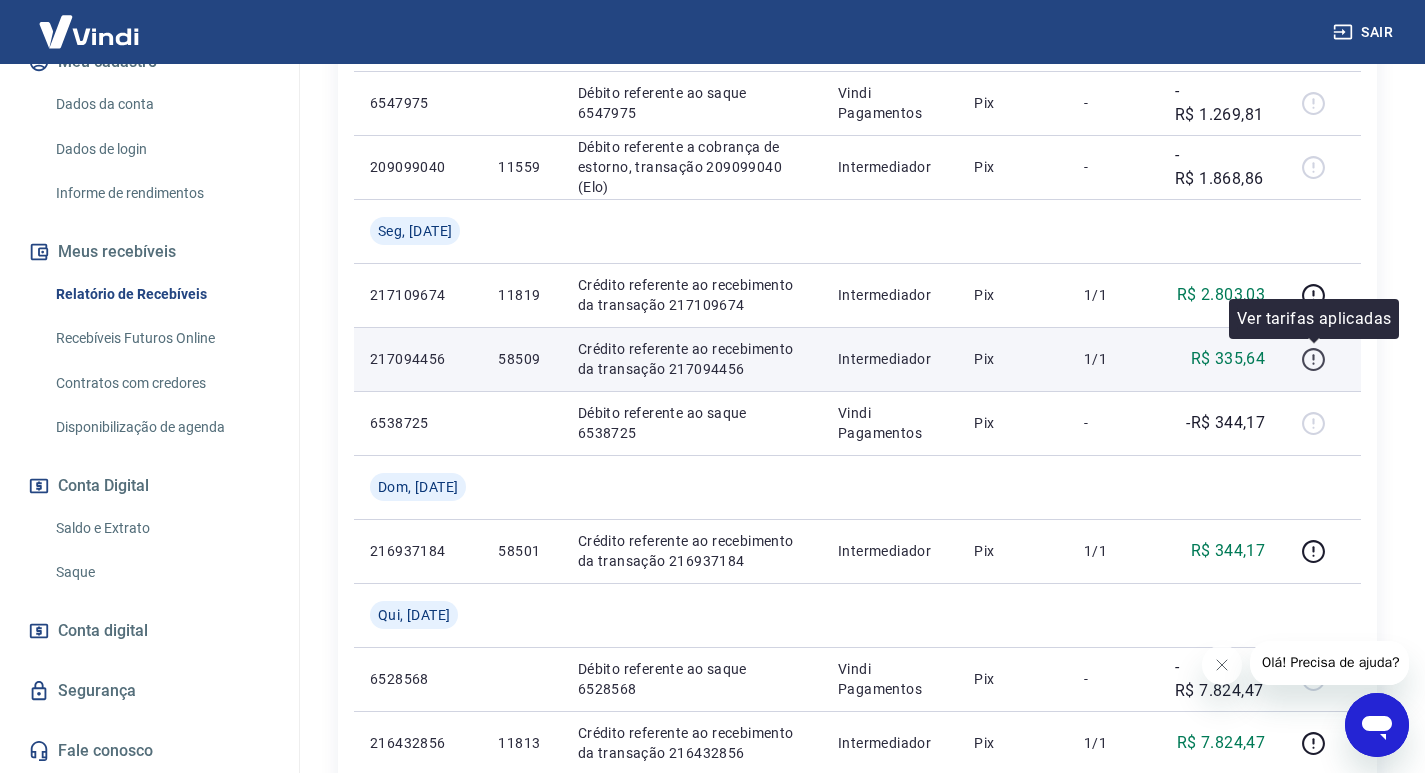 click 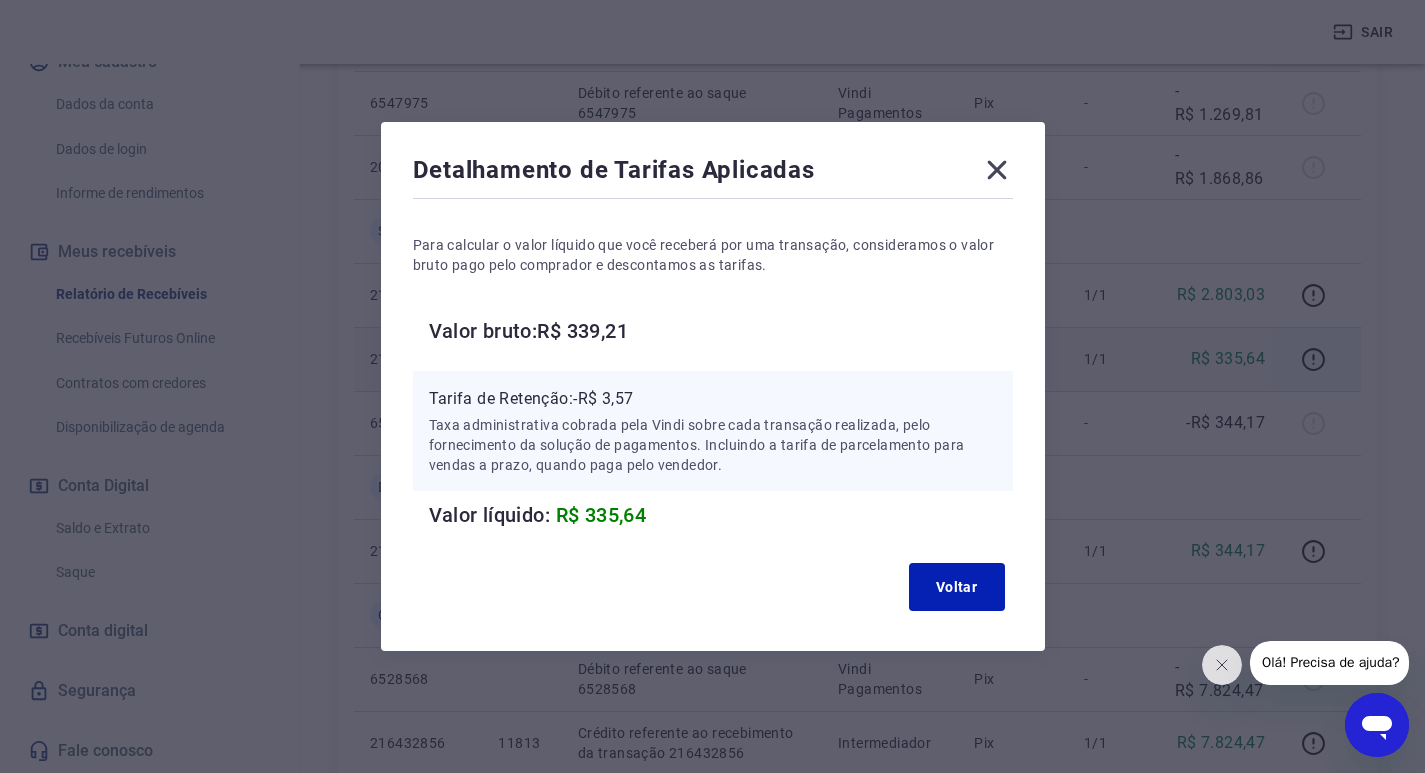 click 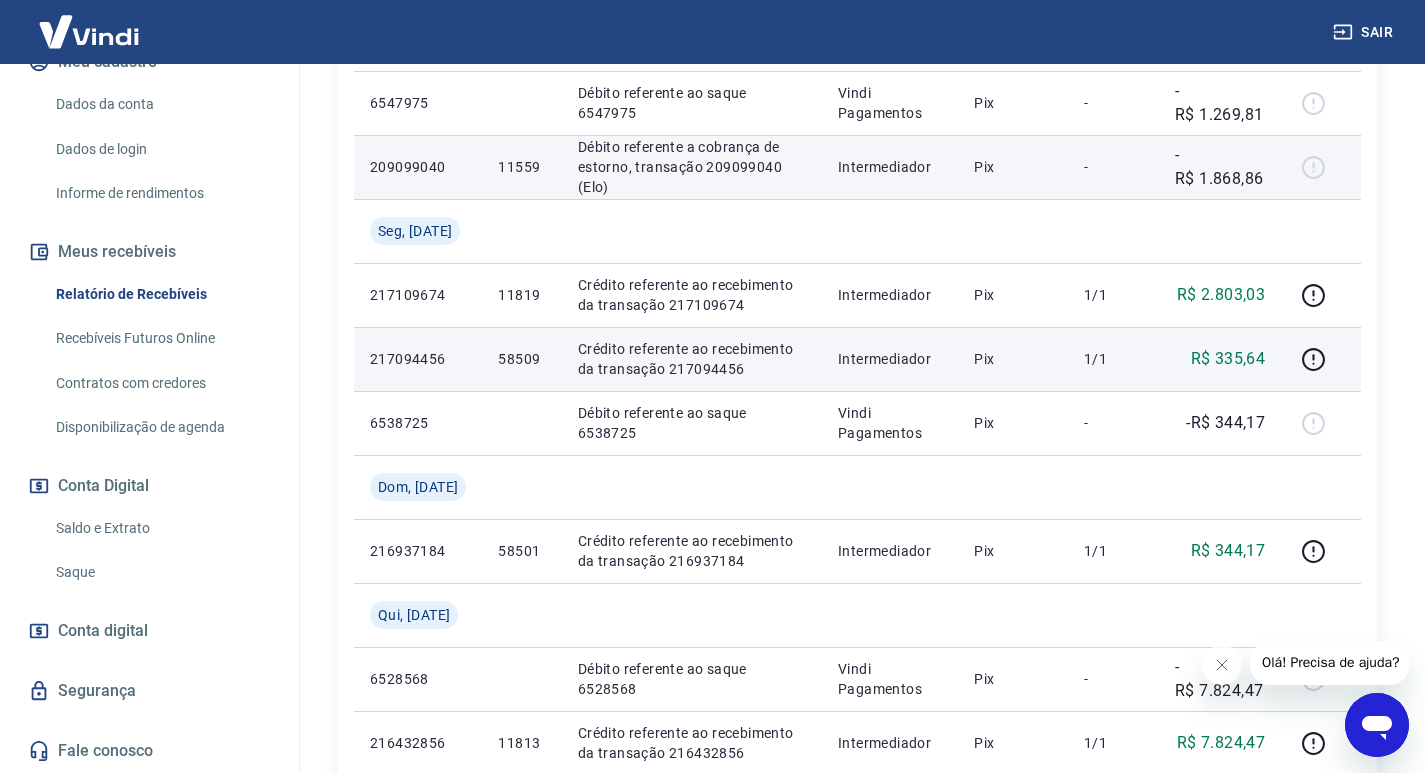 click at bounding box center (1321, 167) 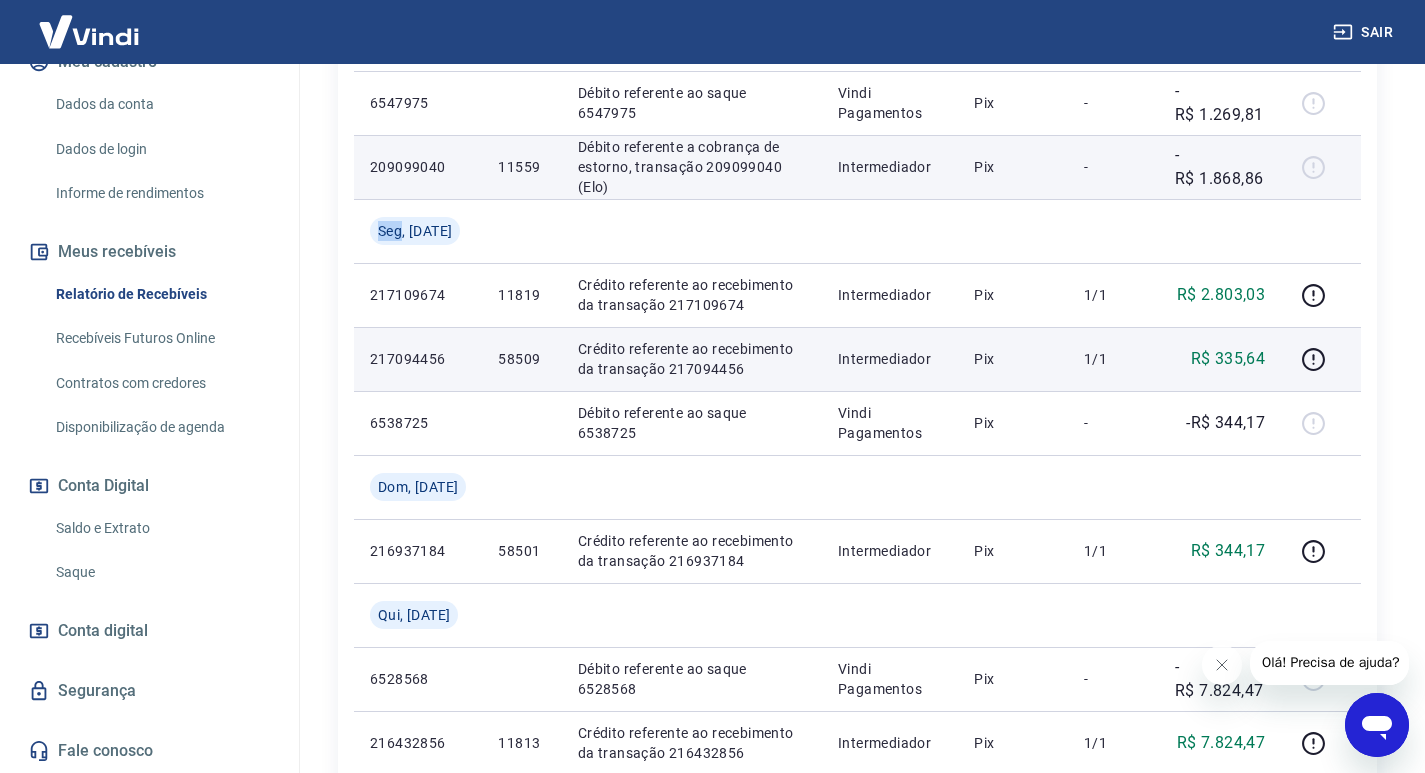 click at bounding box center [1321, 167] 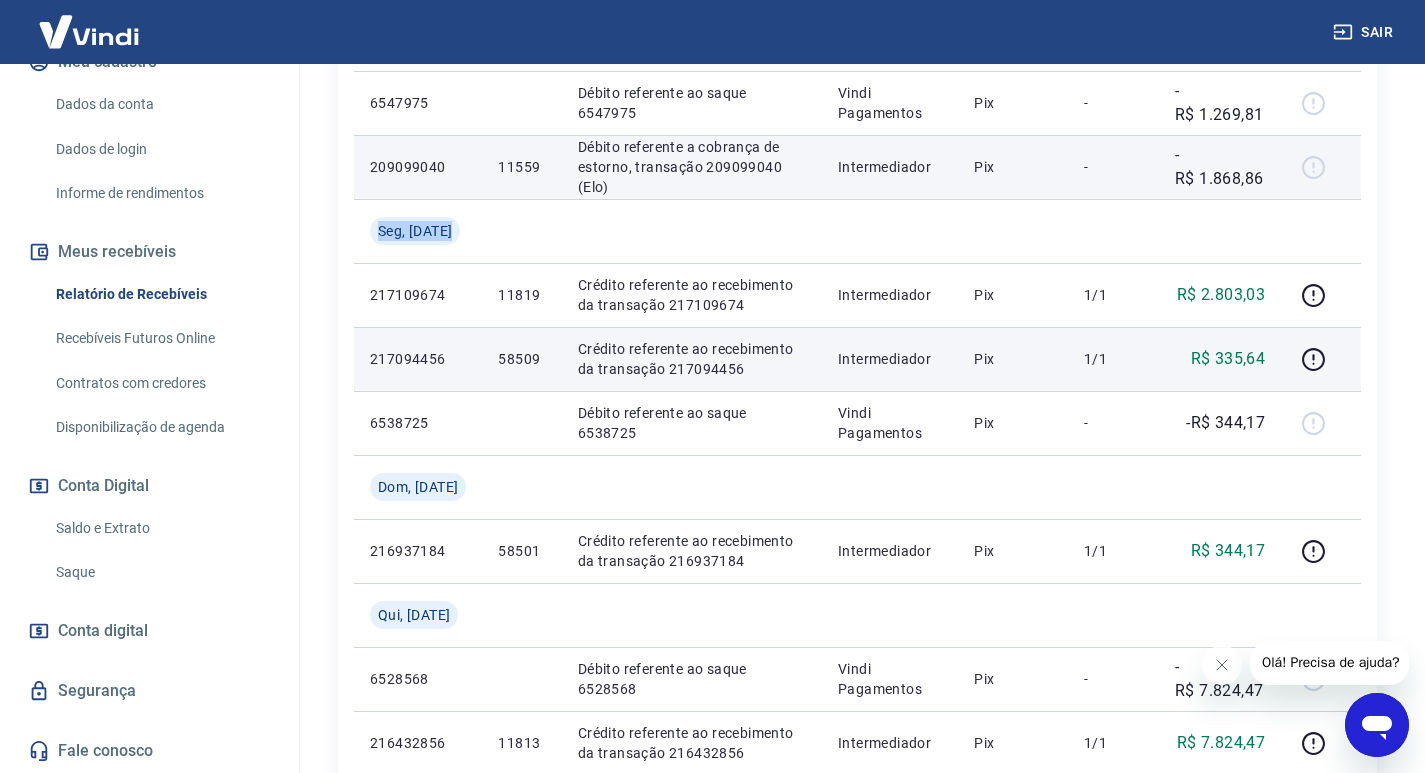 click at bounding box center [1321, 167] 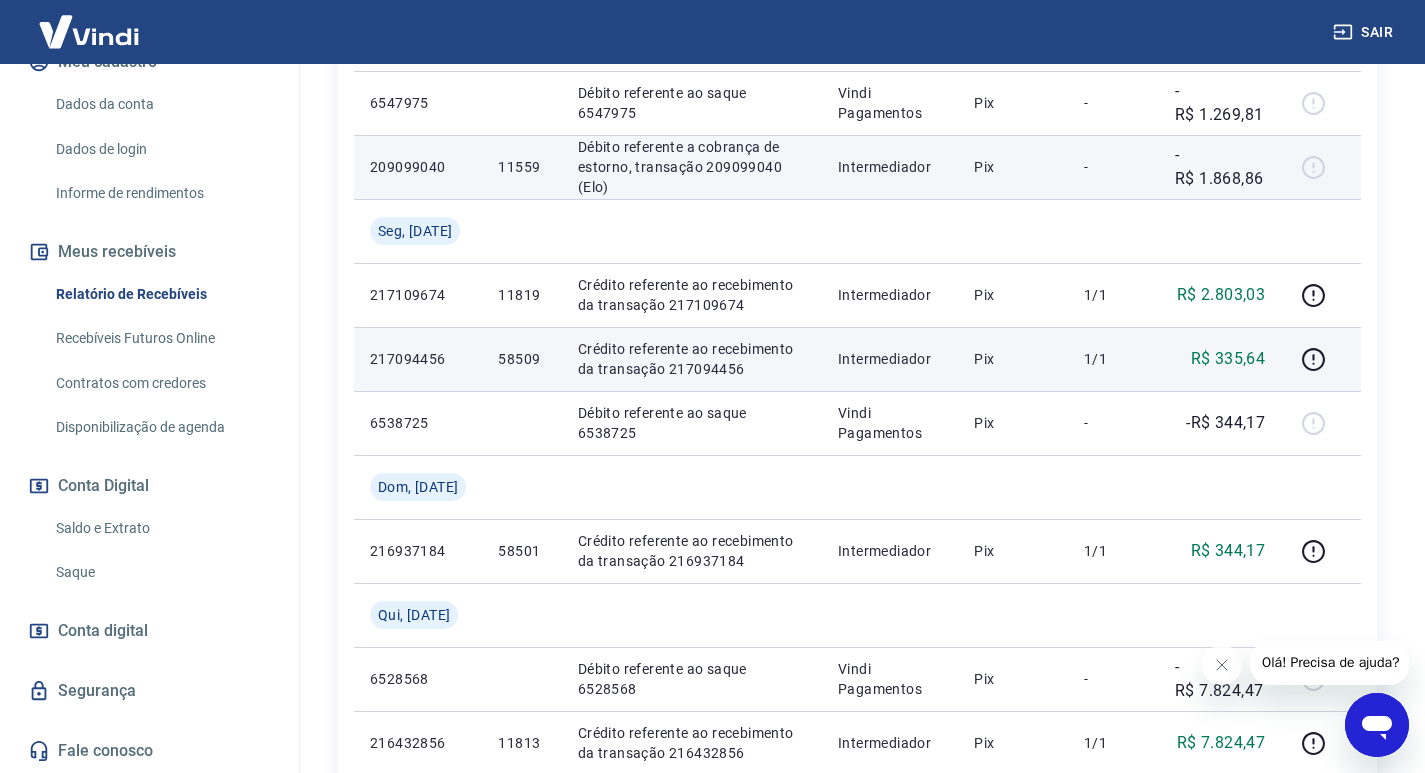 click on "Intermediador" at bounding box center (890, 167) 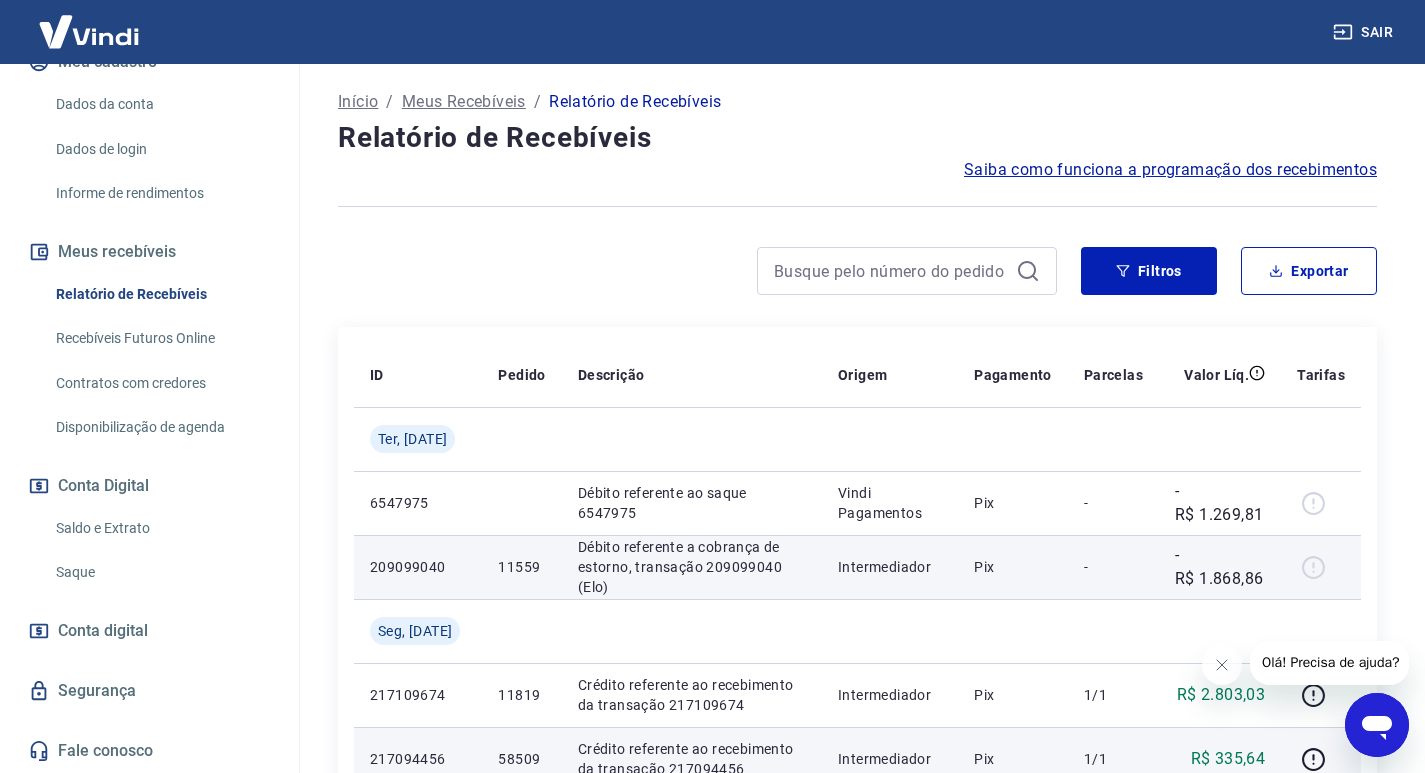 scroll, scrollTop: 0, scrollLeft: 0, axis: both 